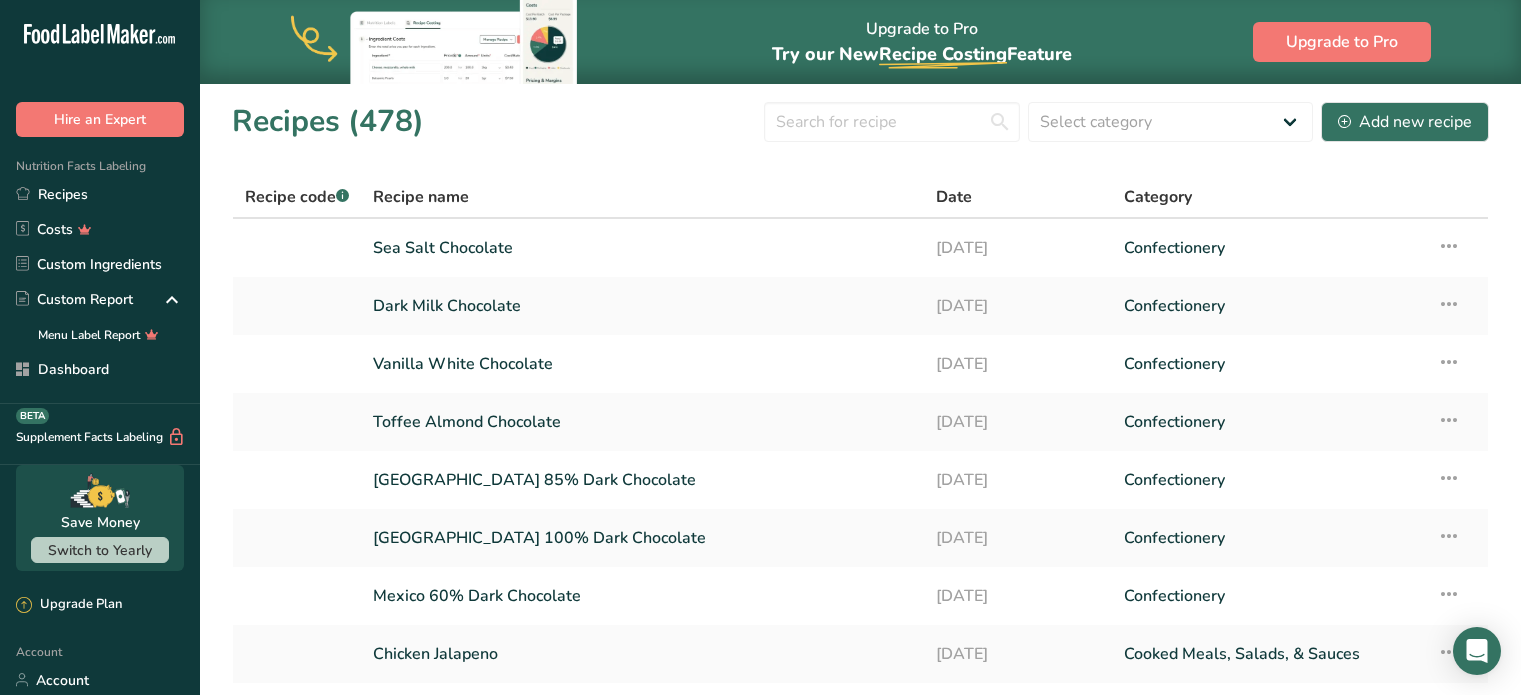scroll, scrollTop: 0, scrollLeft: 0, axis: both 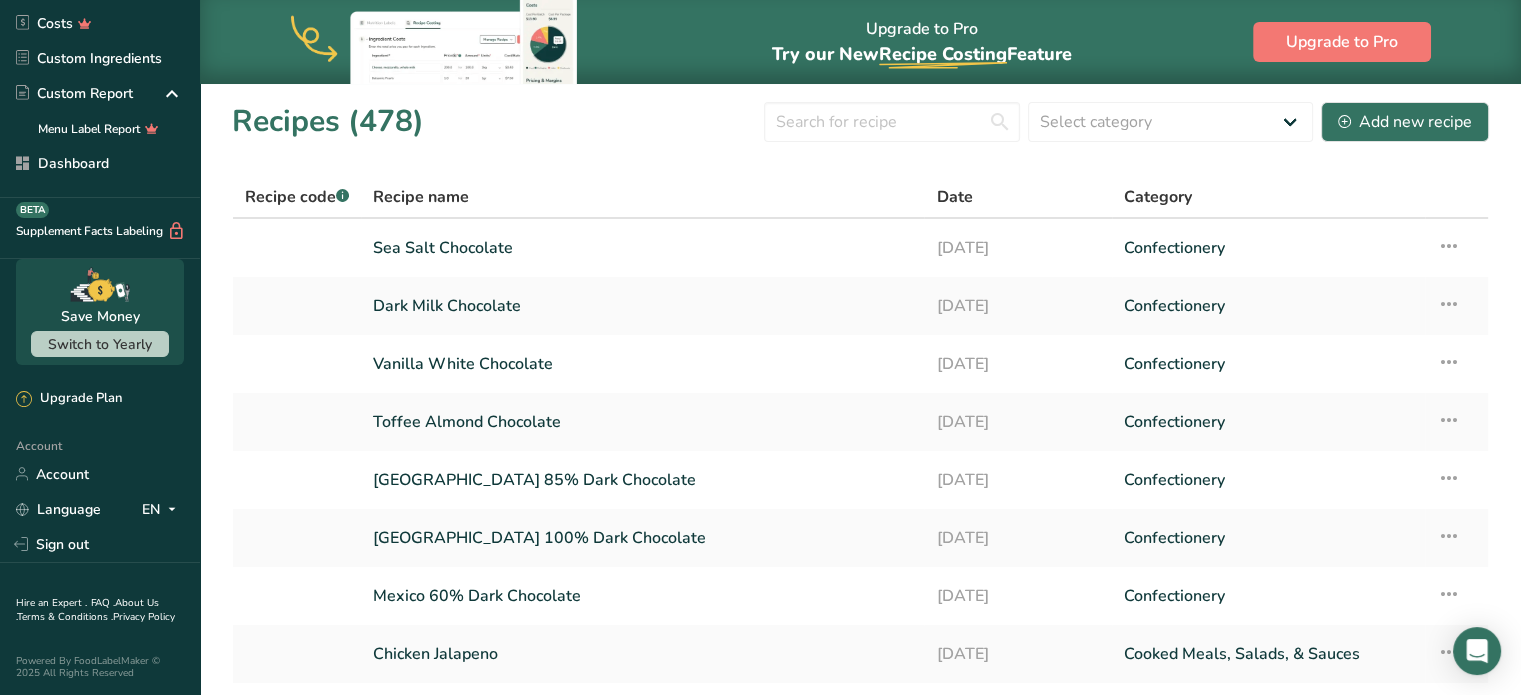 click on "Hire an Expert .
FAQ .
About Us .
Terms & Conditions .
Privacy Policy
Powered By FoodLabelMaker ©   2025 All Rights Reserved" at bounding box center [100, 629] 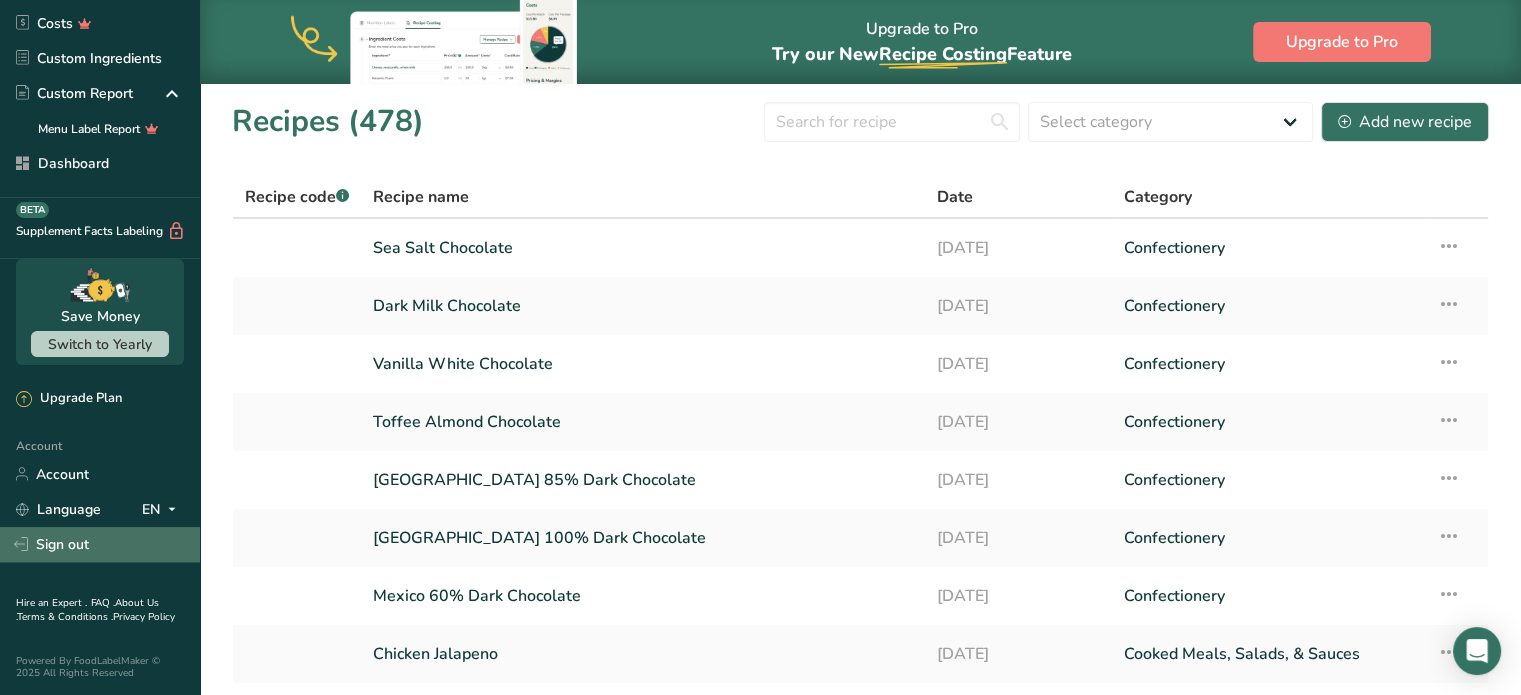 click on "Sign out" at bounding box center [100, 544] 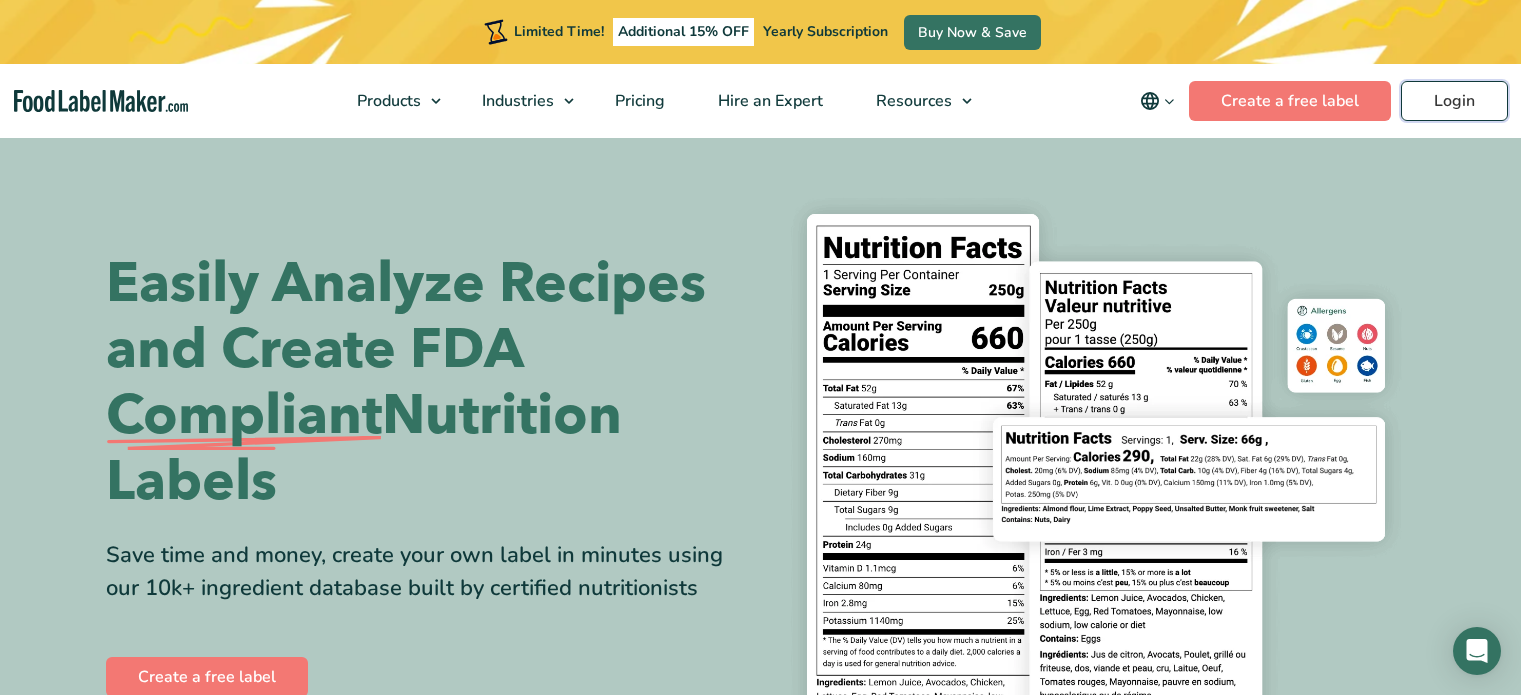 scroll, scrollTop: 0, scrollLeft: 0, axis: both 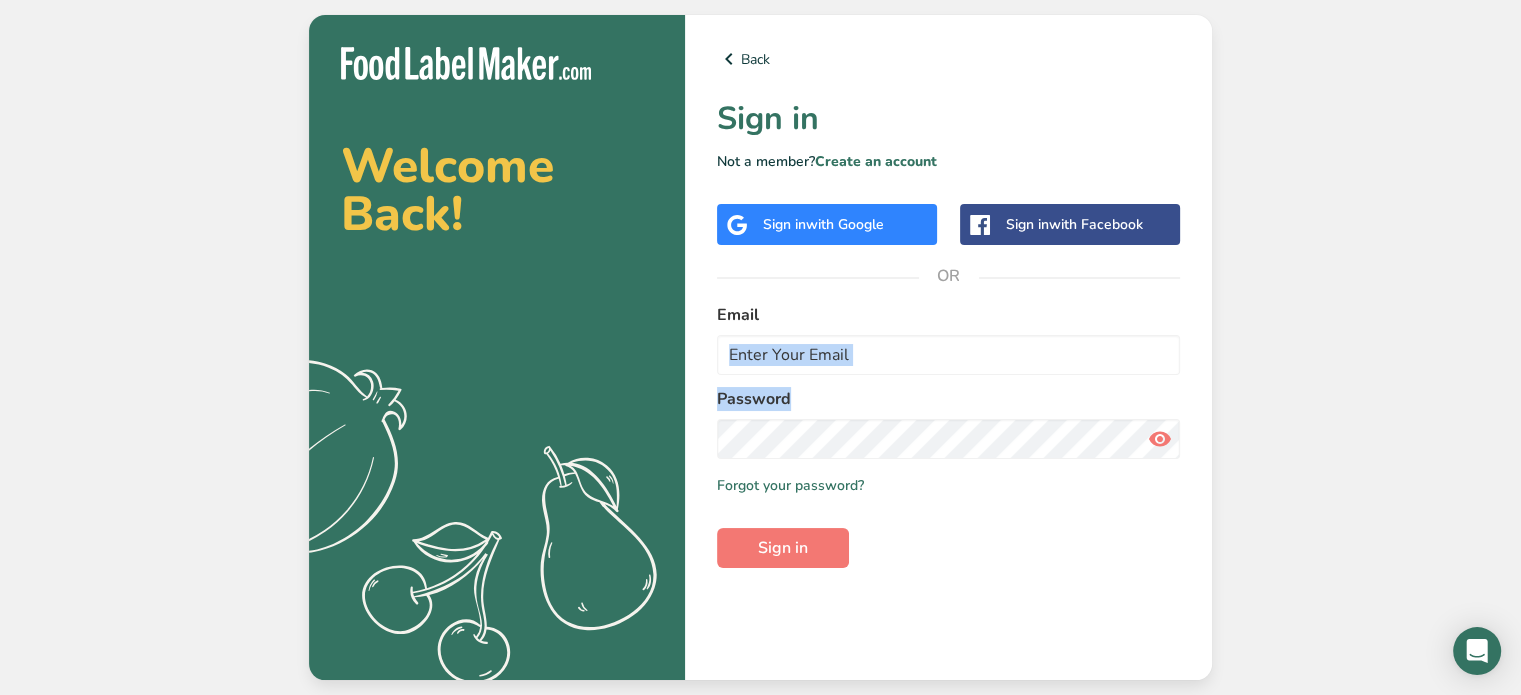 drag, startPoint x: 898, startPoint y: 311, endPoint x: 907, endPoint y: 408, distance: 97.41663 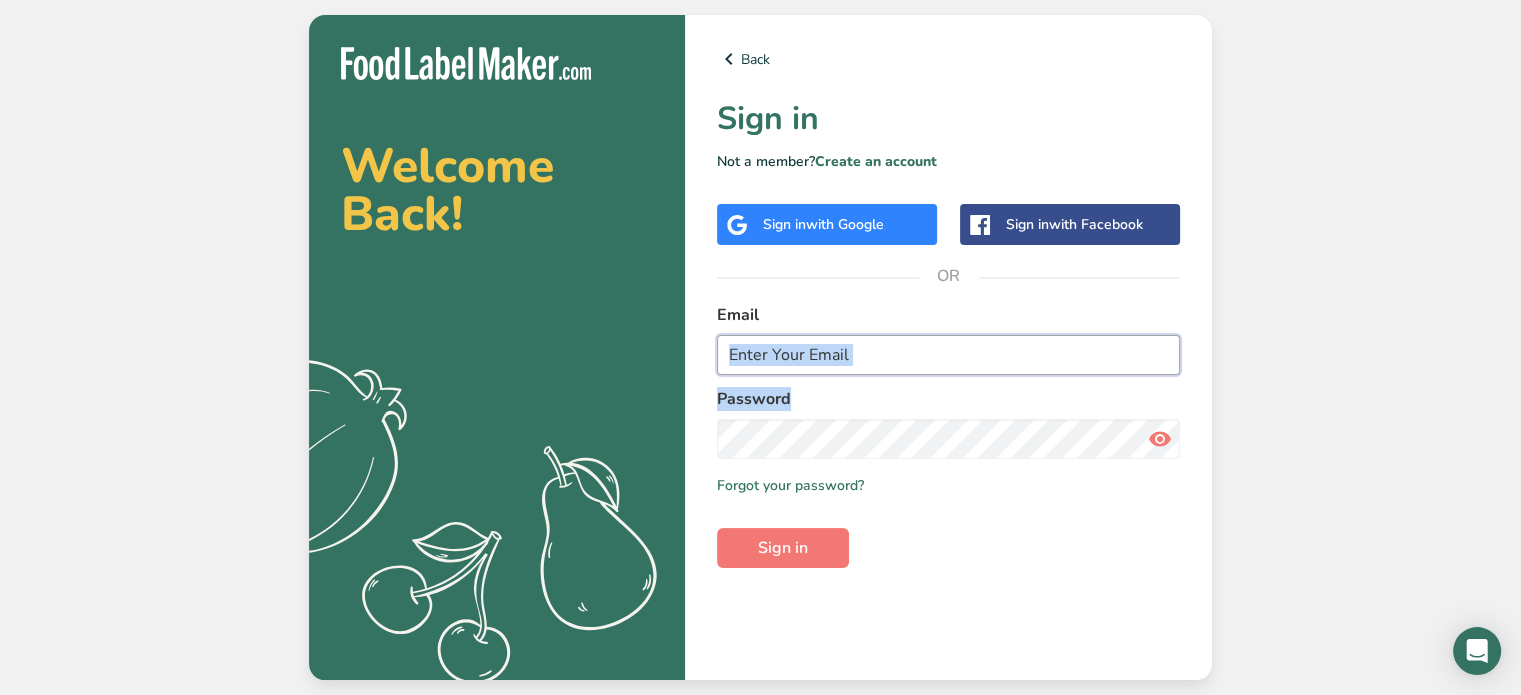 click at bounding box center (948, 355) 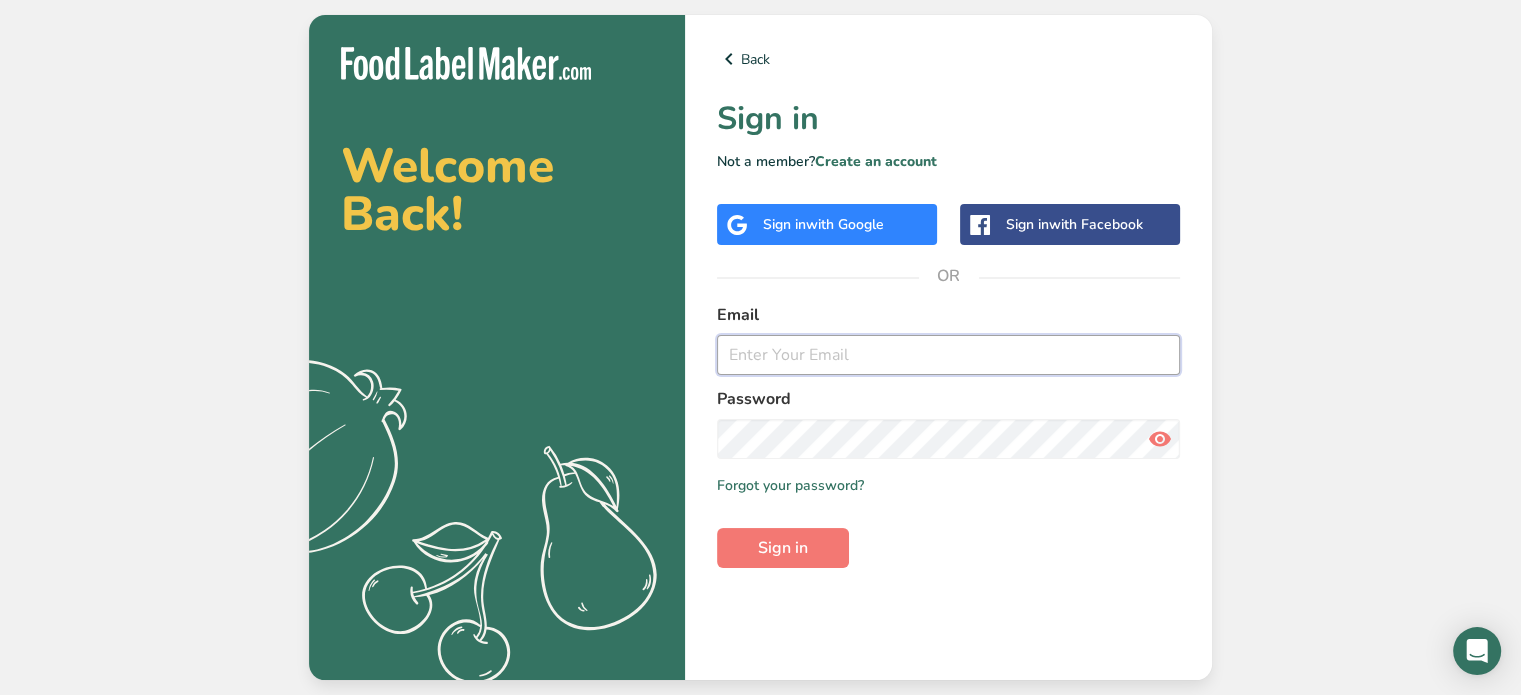 type on "[PERSON_NAME][EMAIL_ADDRESS][DOMAIN_NAME]" 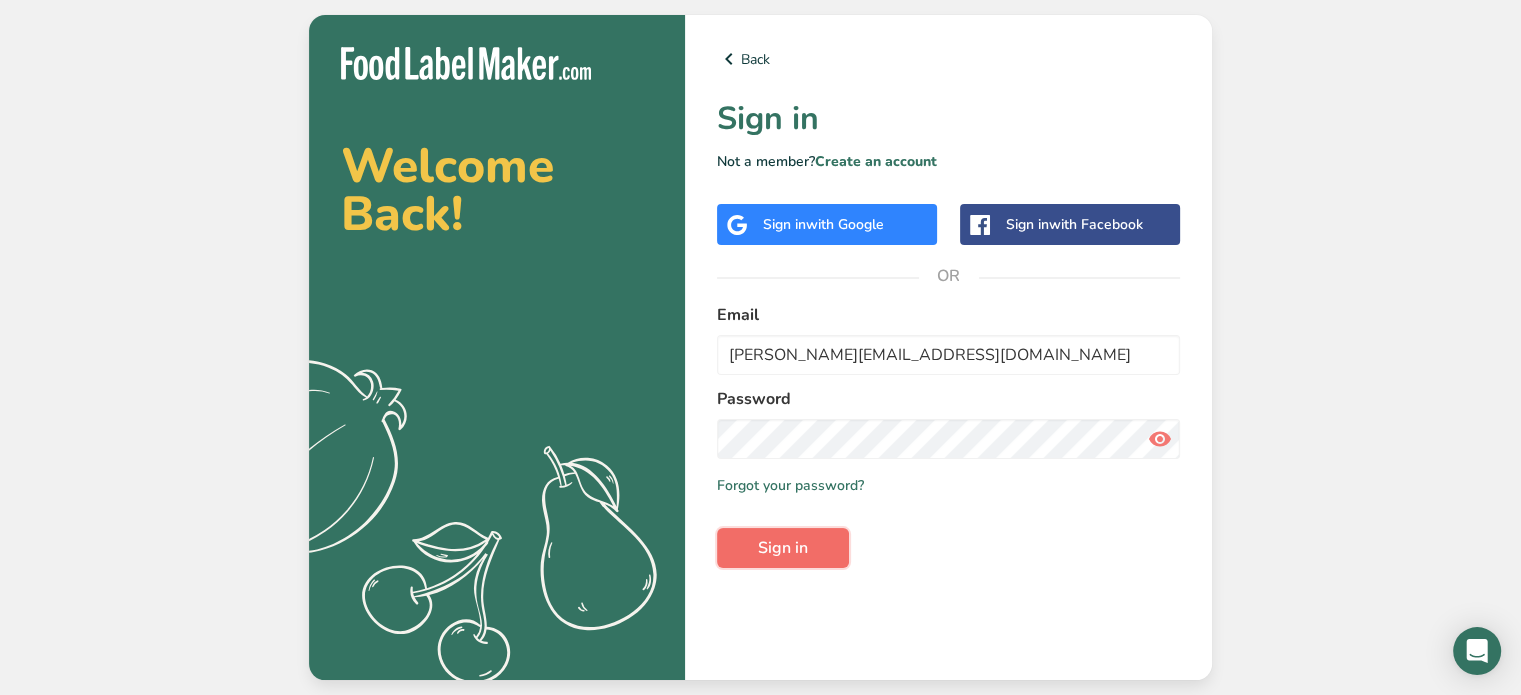 click on "Sign in" at bounding box center (783, 548) 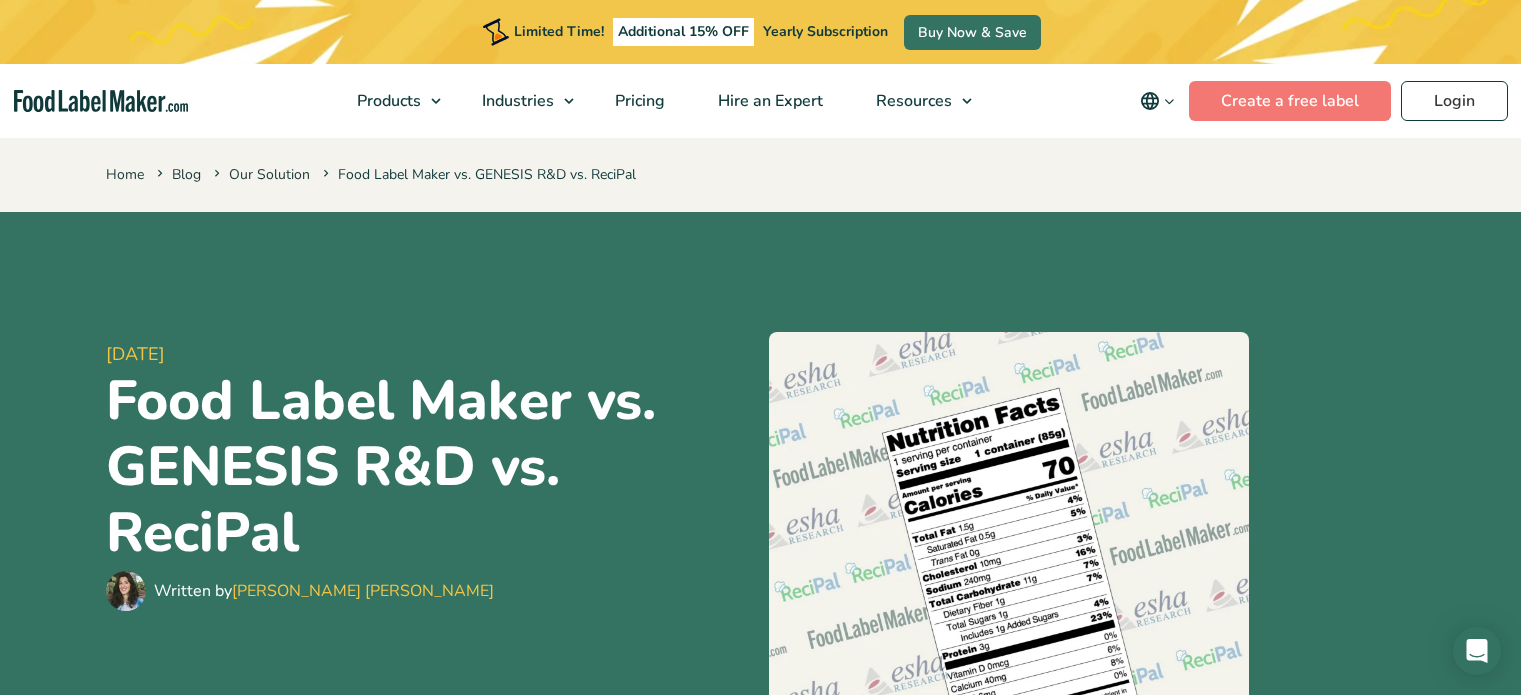 scroll, scrollTop: 0, scrollLeft: 0, axis: both 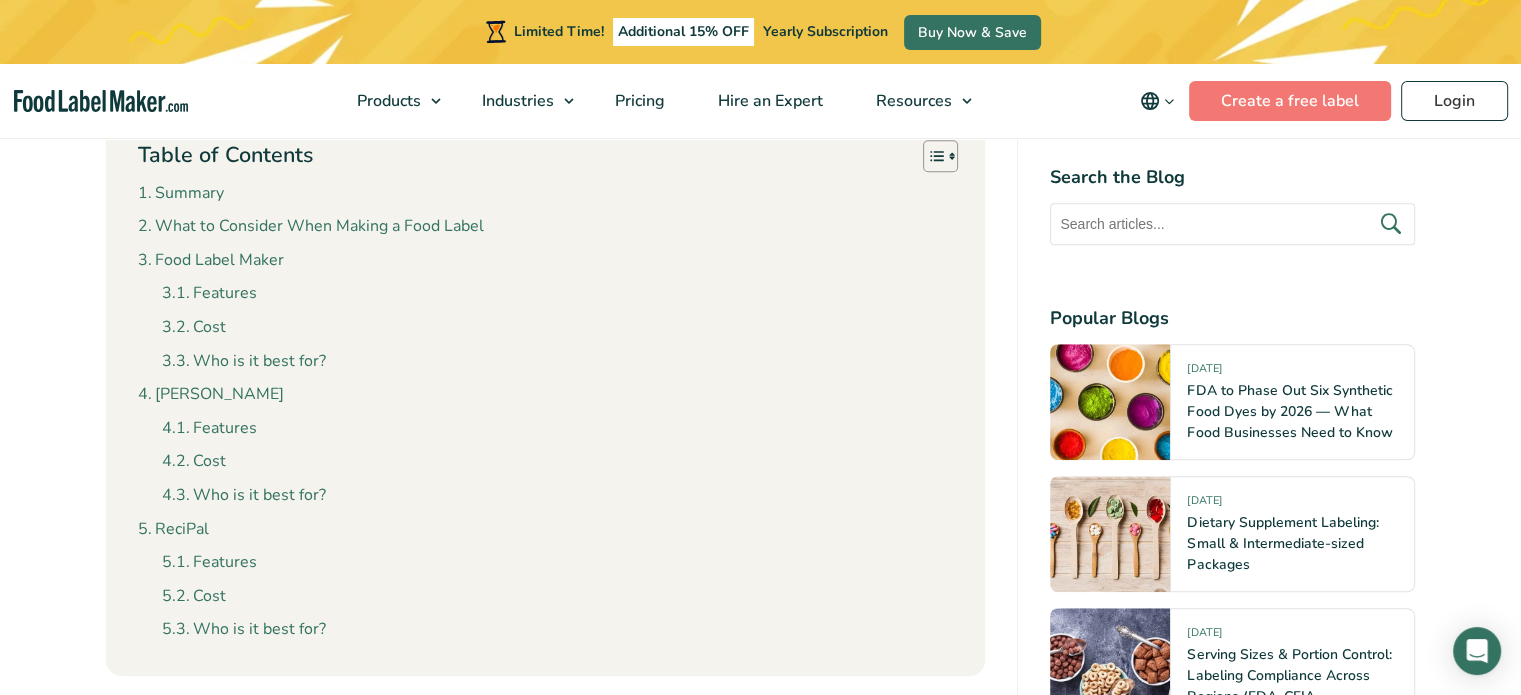 click on "Summary What to Consider When Making a Food Label Food Label Maker Features Cost Who is it best for? ESHA Features Cost Who is it best for? ReciPal Features Cost Who is it best for?" at bounding box center [546, 408] 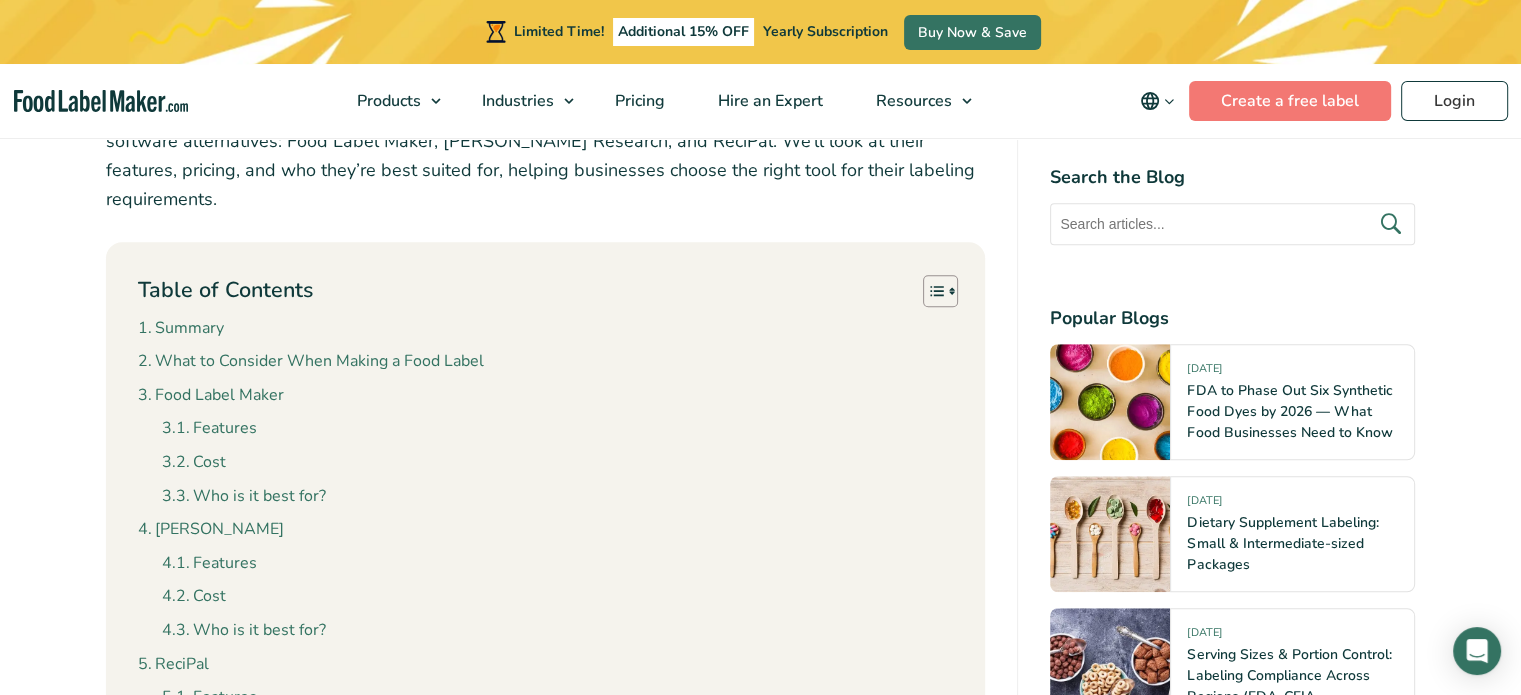 scroll, scrollTop: 1246, scrollLeft: 0, axis: vertical 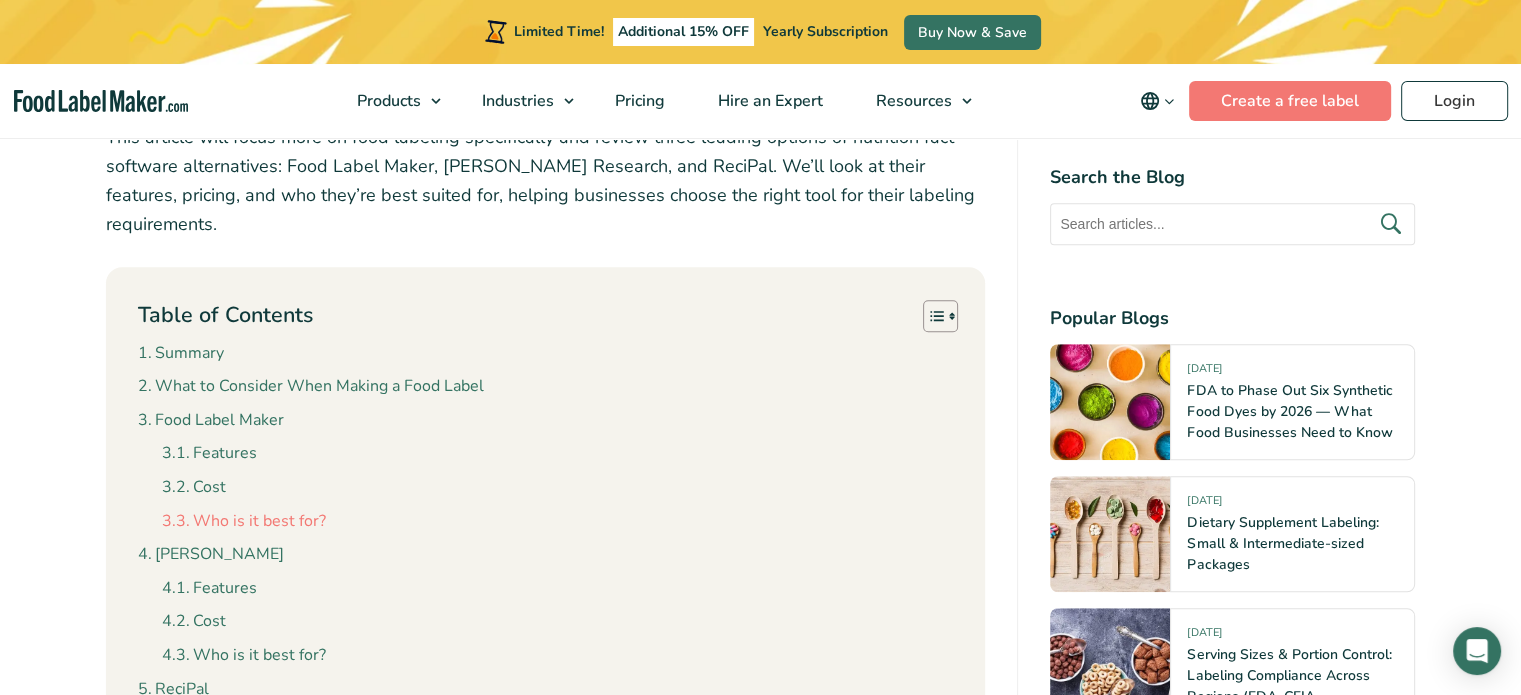 click on "Who is it best for?" at bounding box center (244, 522) 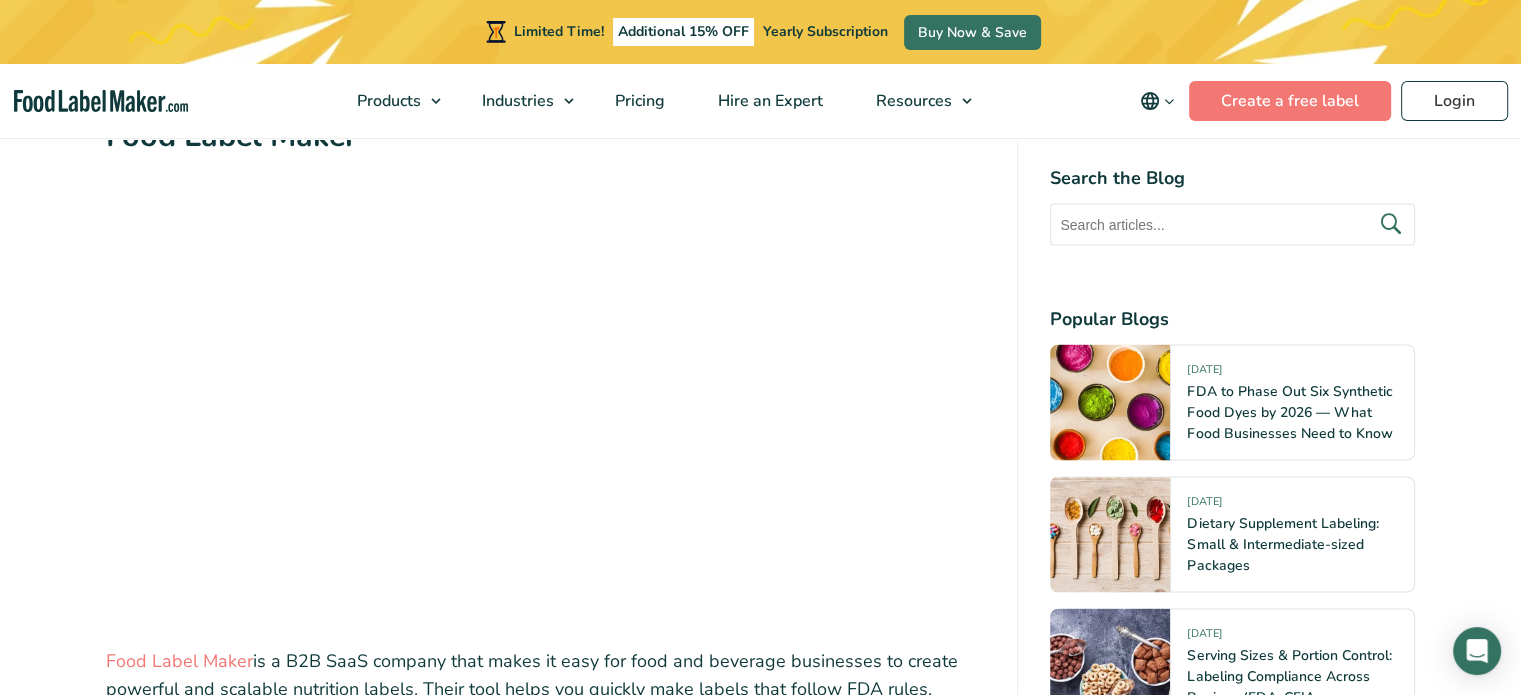 scroll, scrollTop: 5910, scrollLeft: 0, axis: vertical 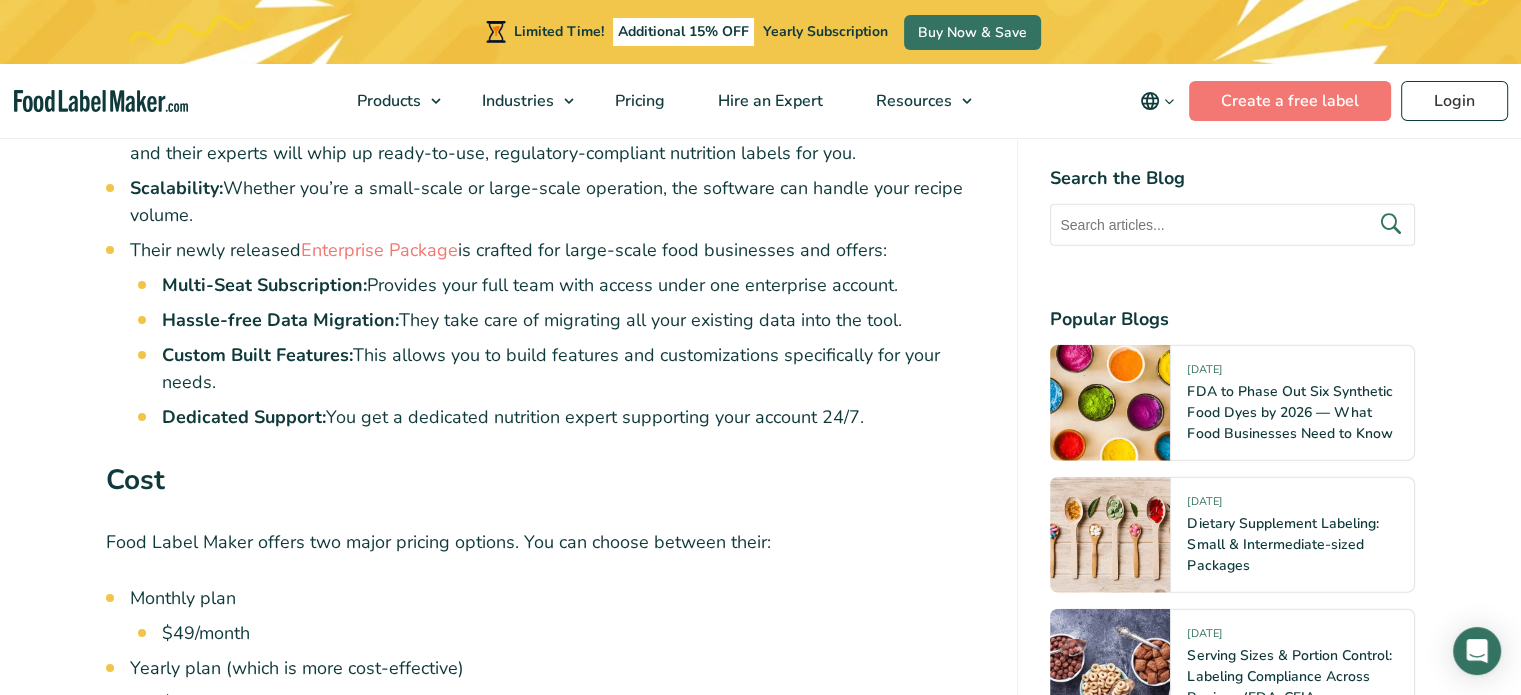 click on "Popular Blogs" at bounding box center (1232, 318) 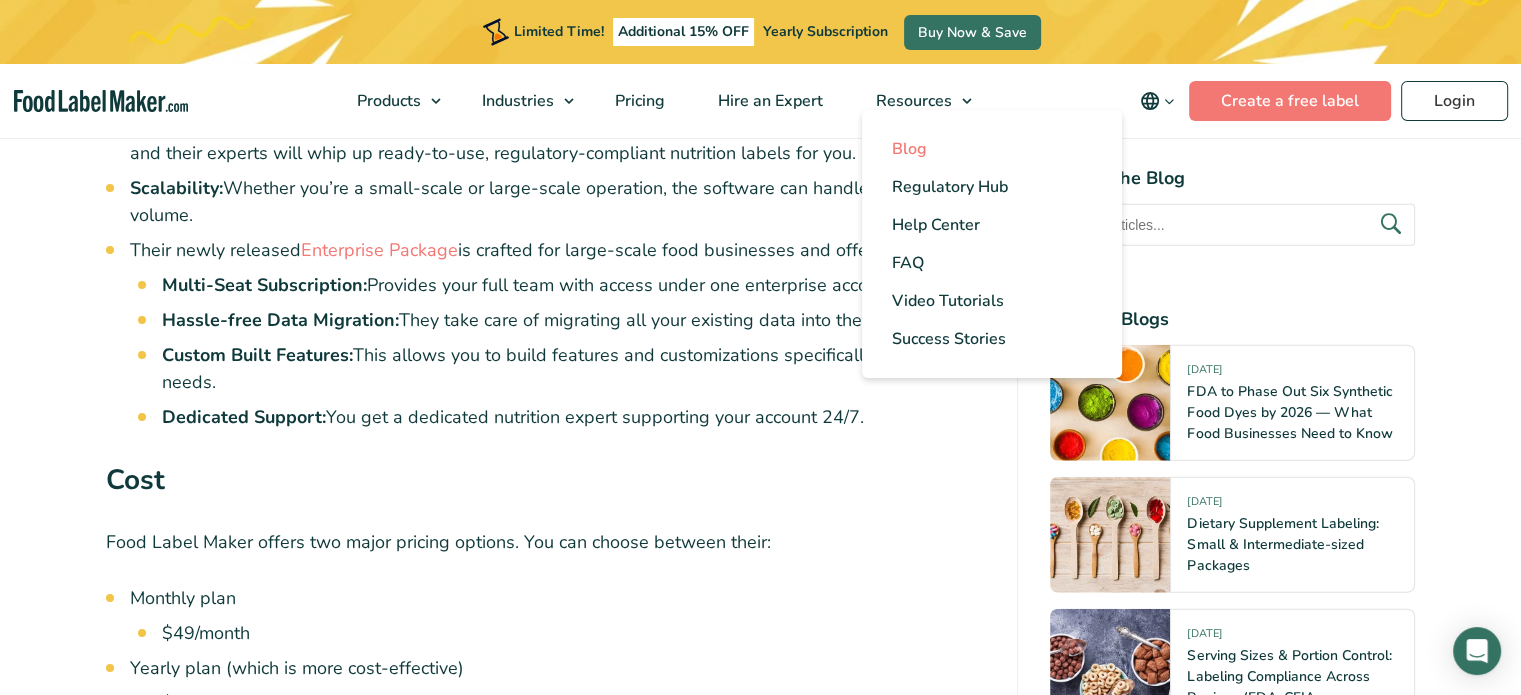 click on "Blog" at bounding box center [909, 149] 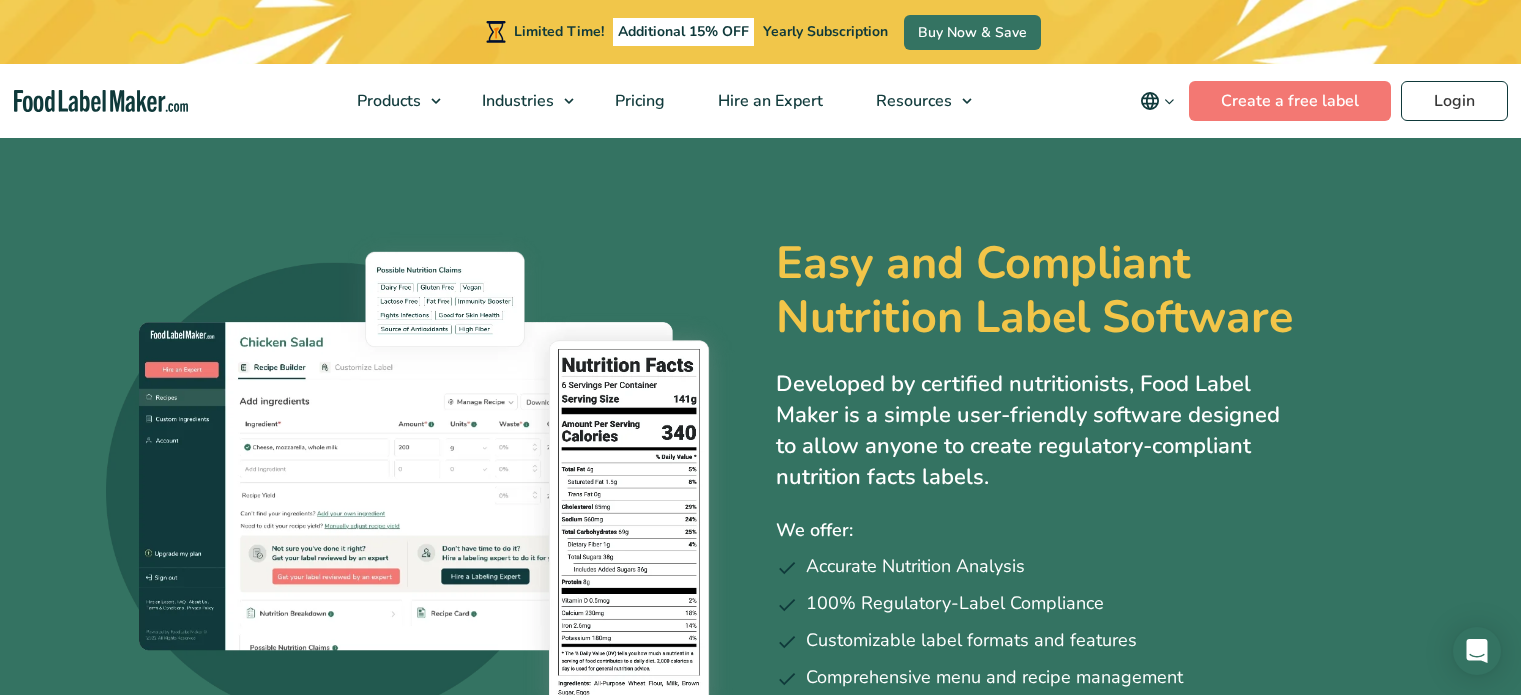 scroll, scrollTop: 0, scrollLeft: 0, axis: both 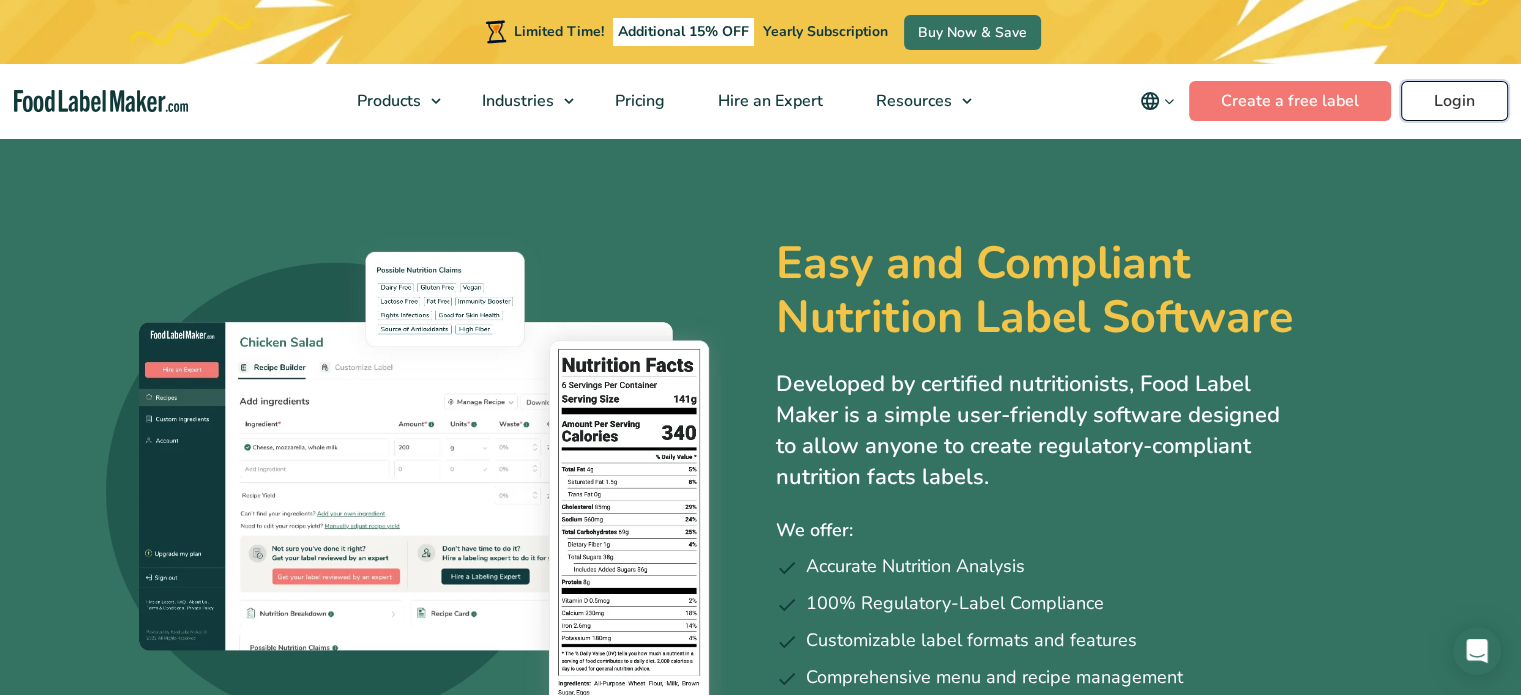 click on "Login" at bounding box center (1454, 101) 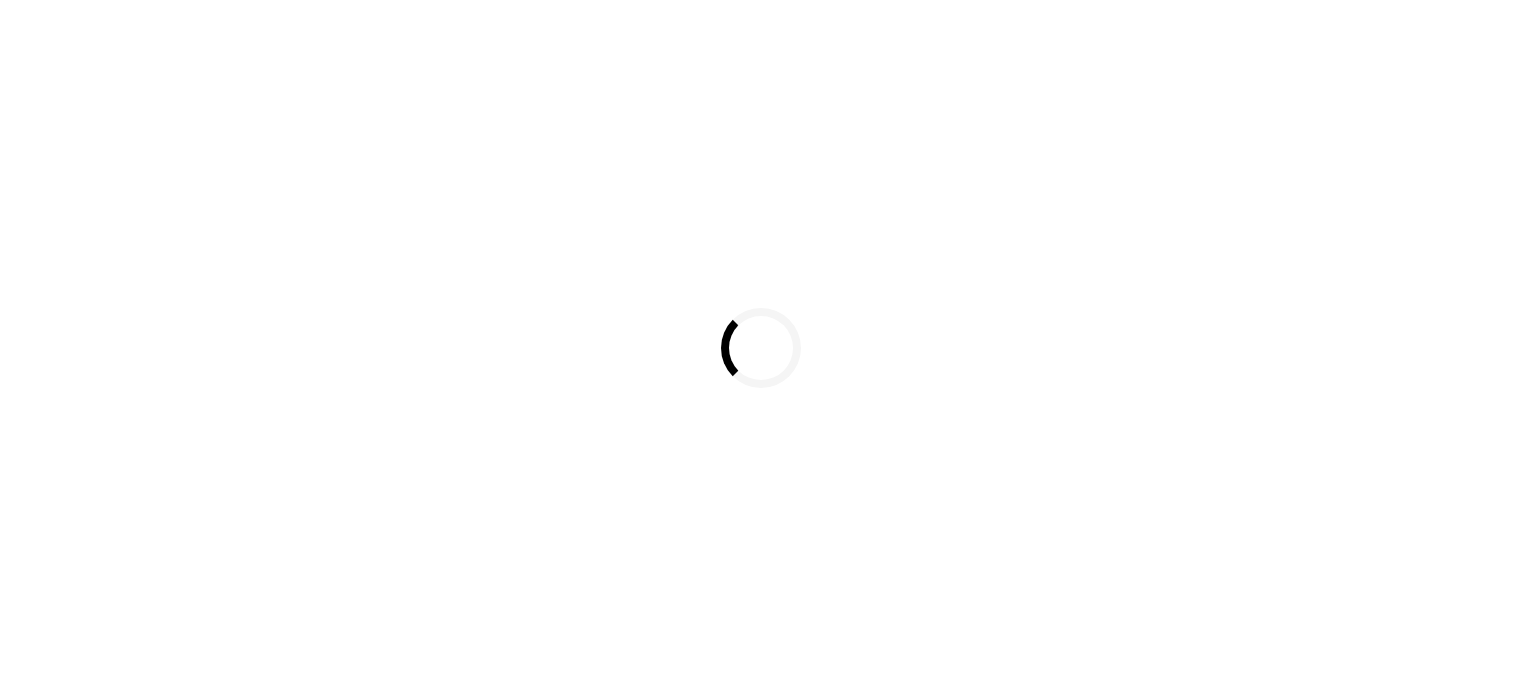 scroll, scrollTop: 0, scrollLeft: 0, axis: both 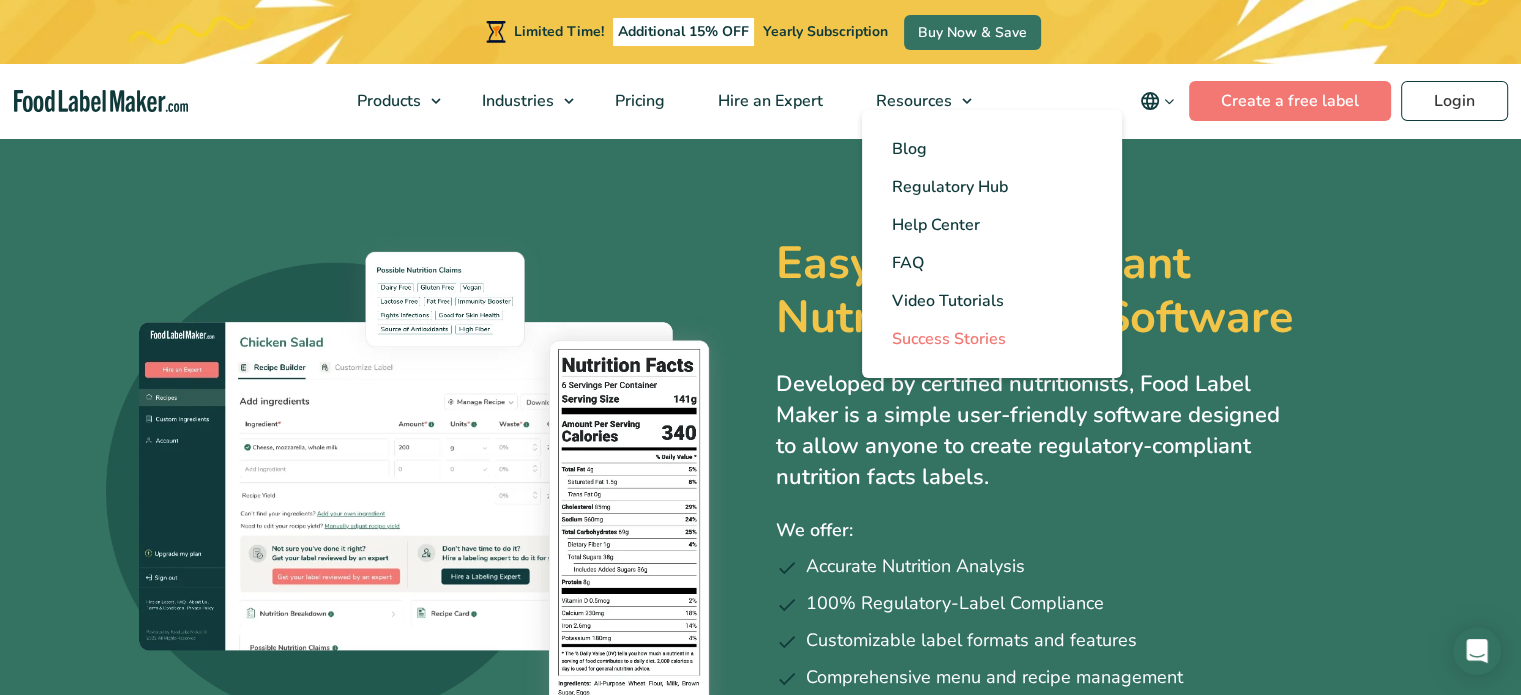 click on "Success Stories" at bounding box center [949, 339] 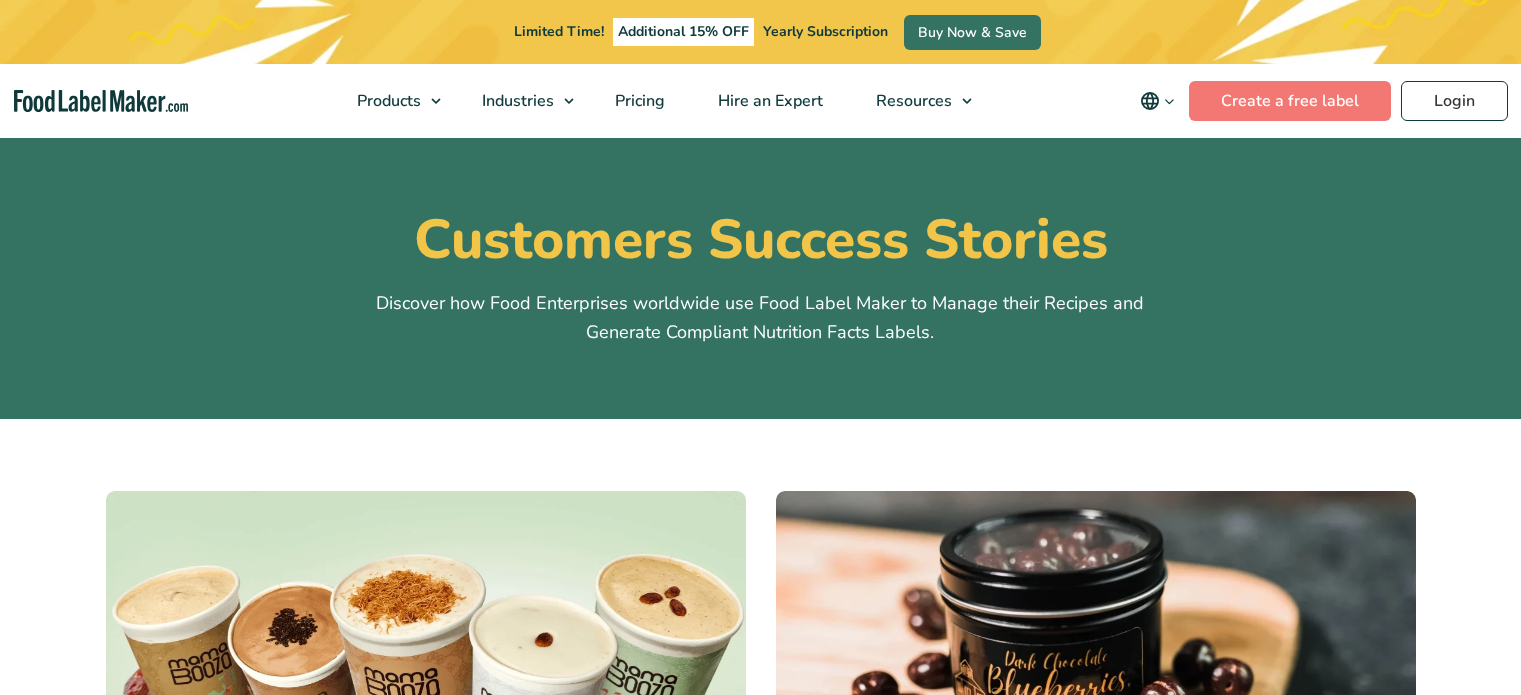 scroll, scrollTop: 0, scrollLeft: 0, axis: both 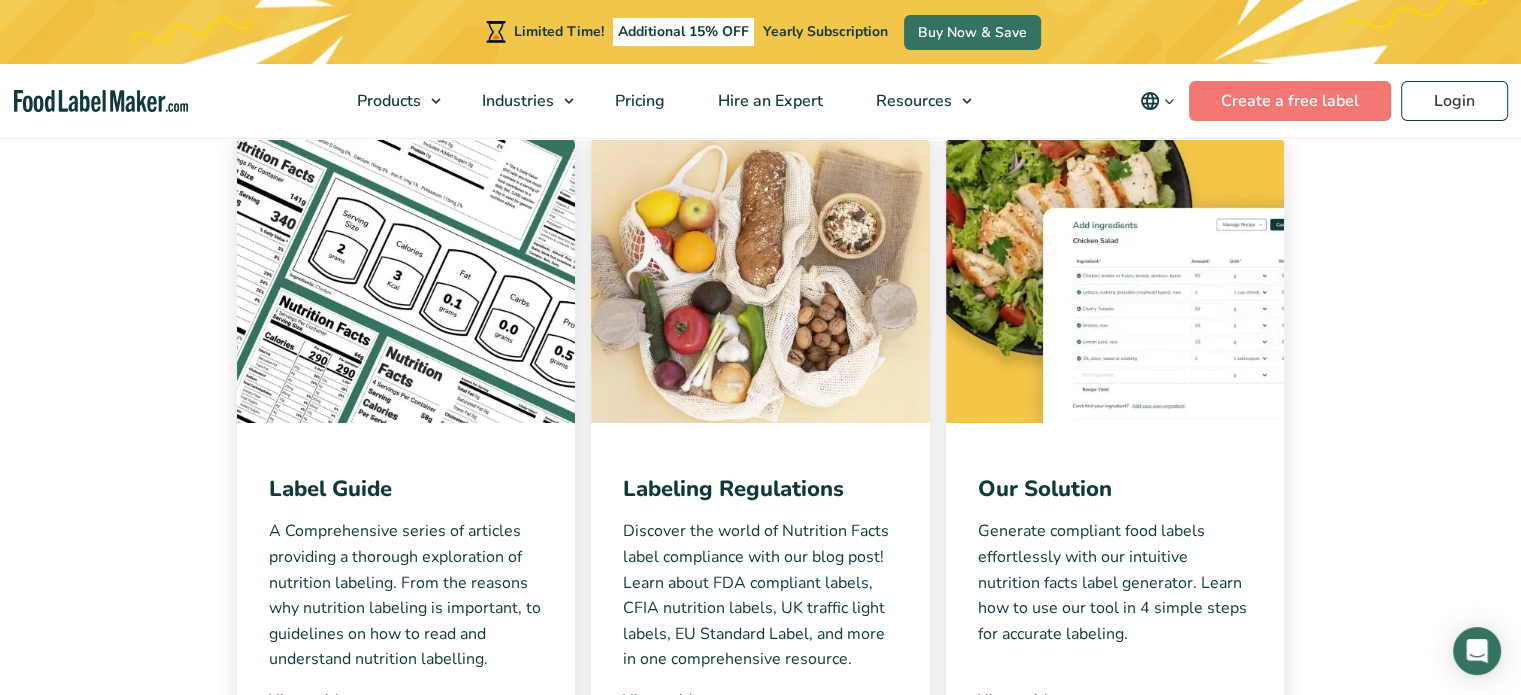 click at bounding box center (1115, 280) 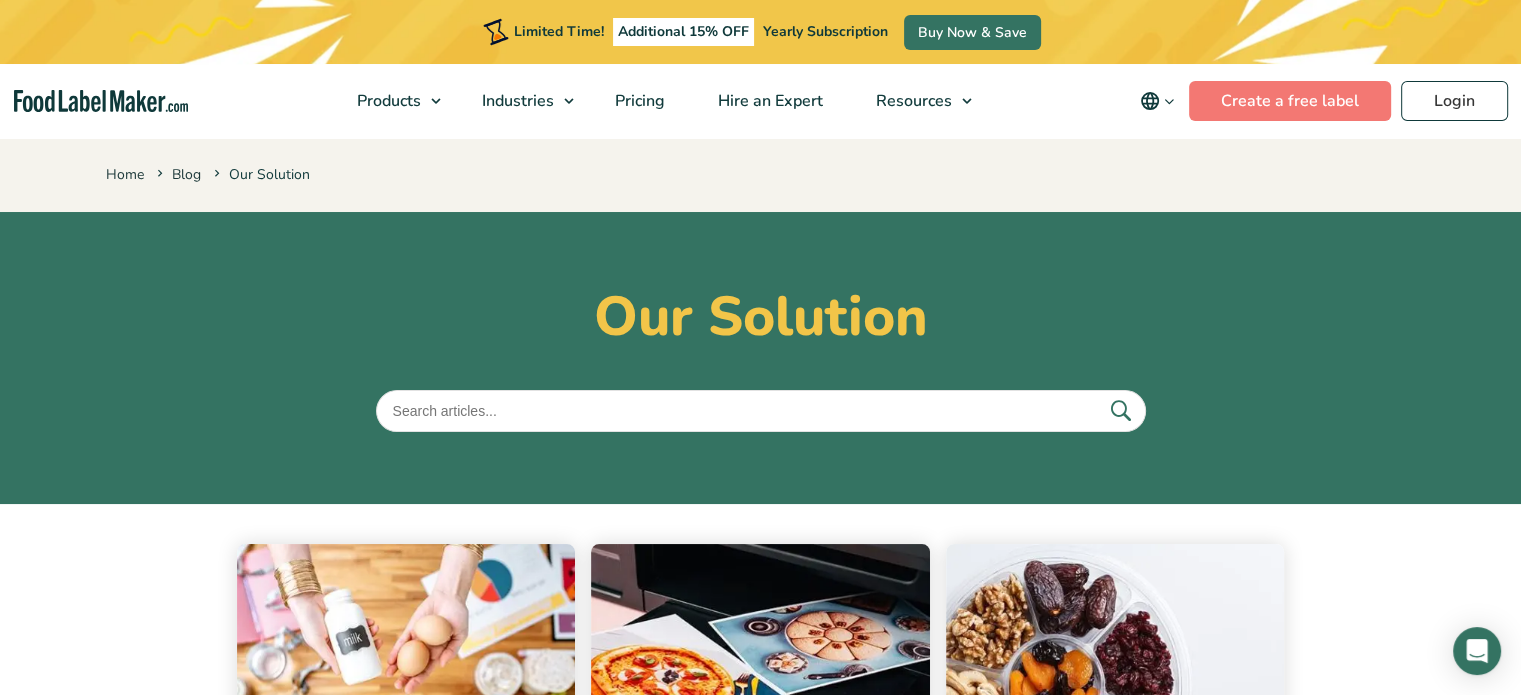 scroll, scrollTop: 608, scrollLeft: 0, axis: vertical 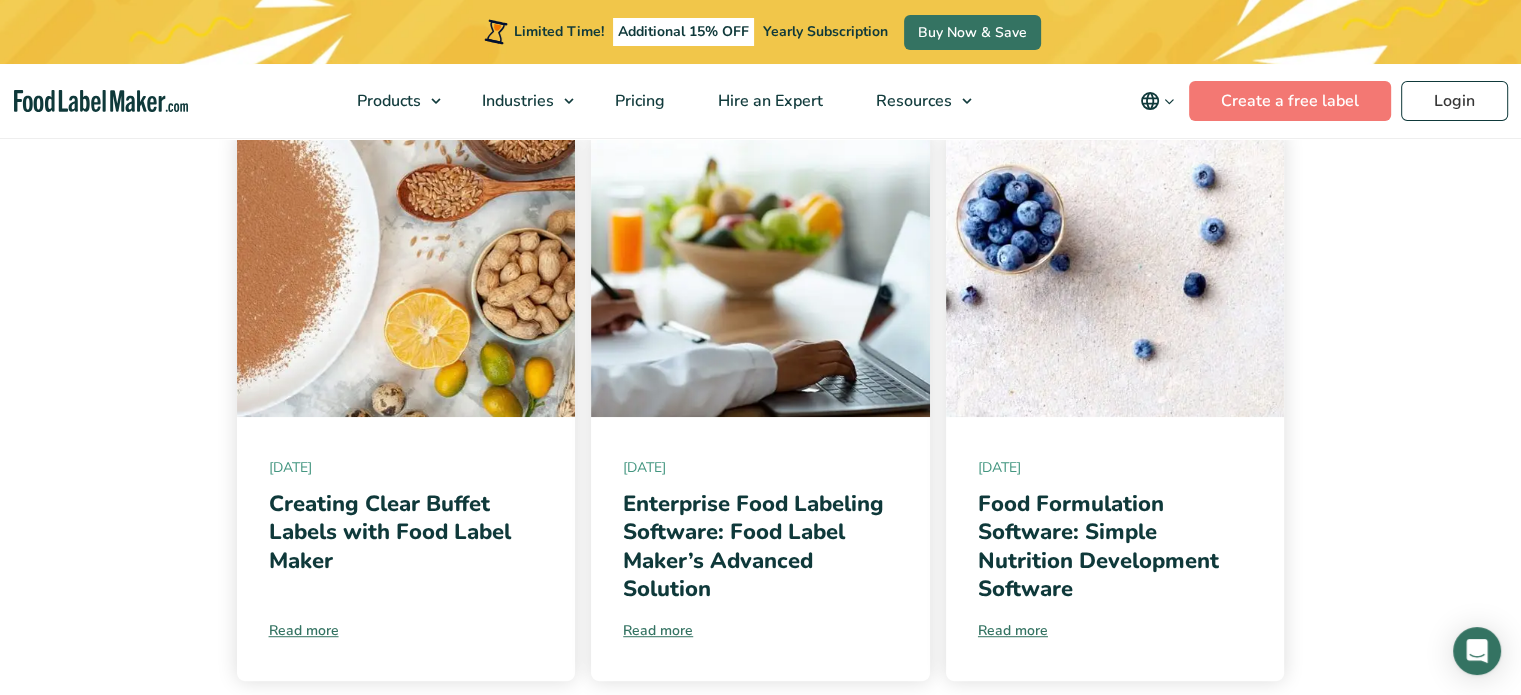 click at bounding box center (760, 274) 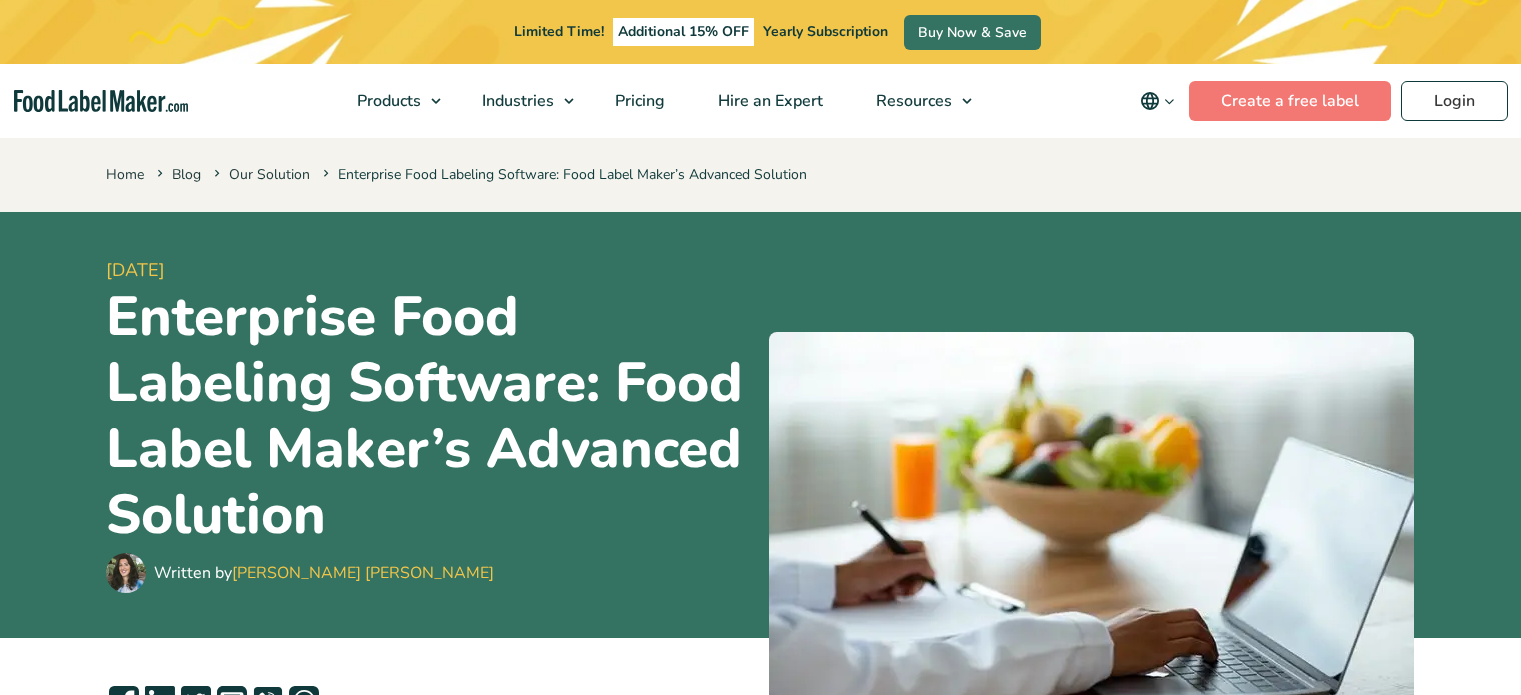 scroll, scrollTop: 0, scrollLeft: 0, axis: both 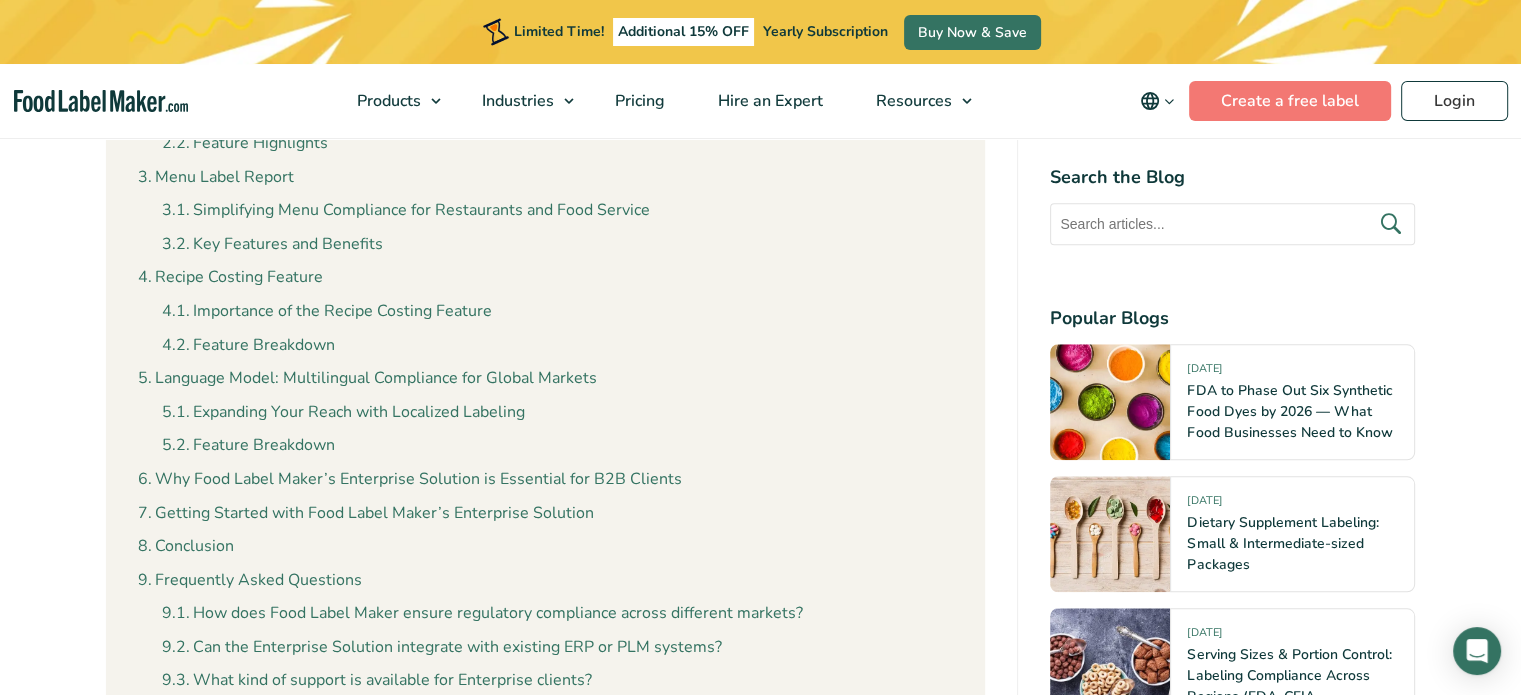 click on "[DATE]
Enterprise Food Labeling Software: Food Label Maker’s Advanced Solution
Written by                                         [PERSON_NAME] [PERSON_NAME]" at bounding box center (760, 6360) 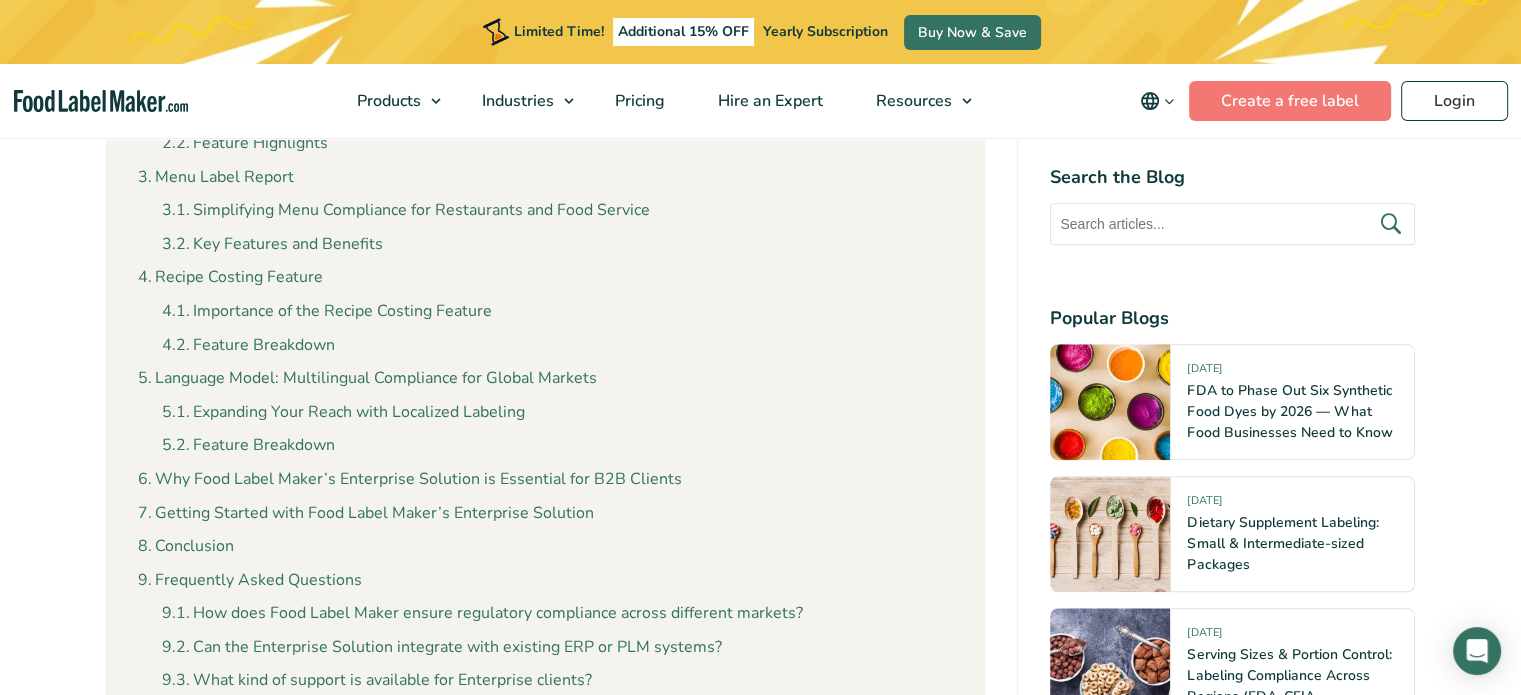 drag, startPoint x: 1520, startPoint y: 177, endPoint x: 1527, endPoint y: 195, distance: 19.313208 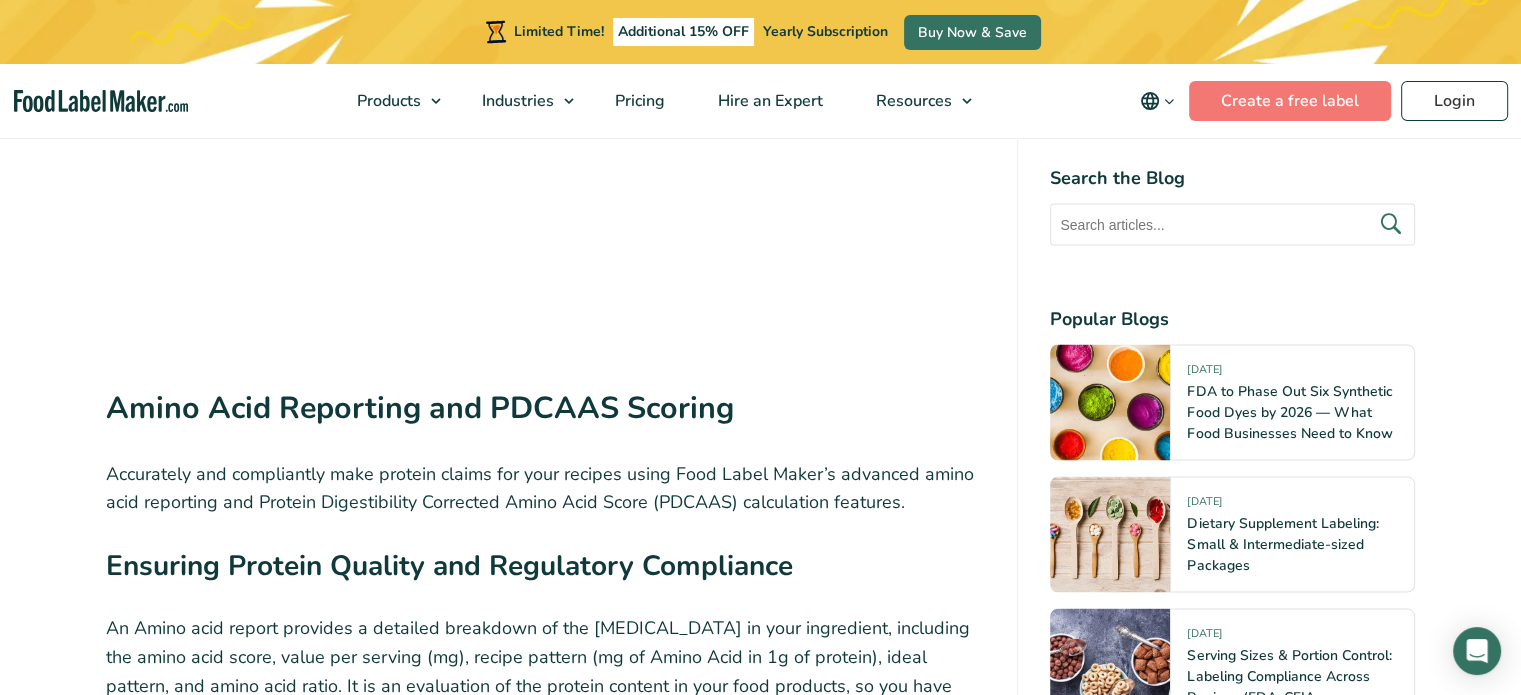 scroll, scrollTop: 4241, scrollLeft: 0, axis: vertical 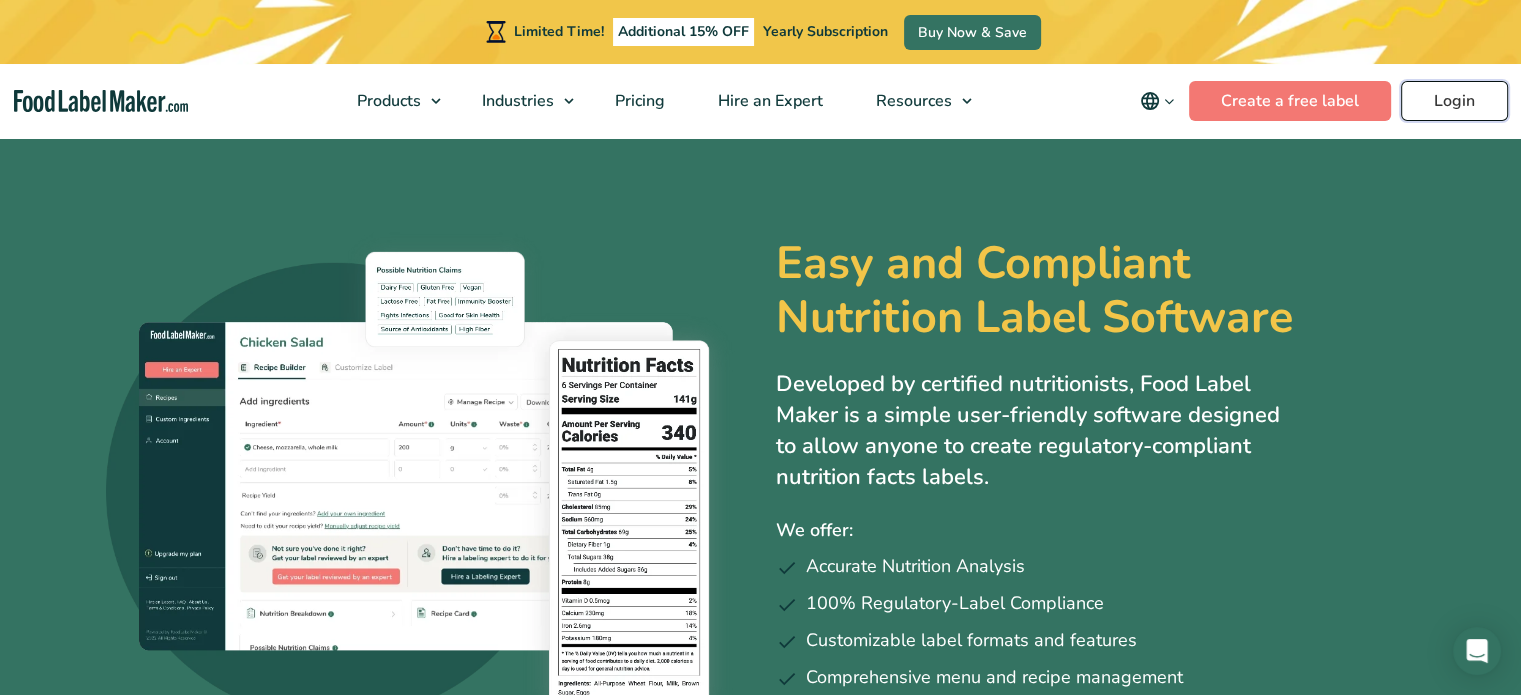 click on "Login" at bounding box center [1454, 101] 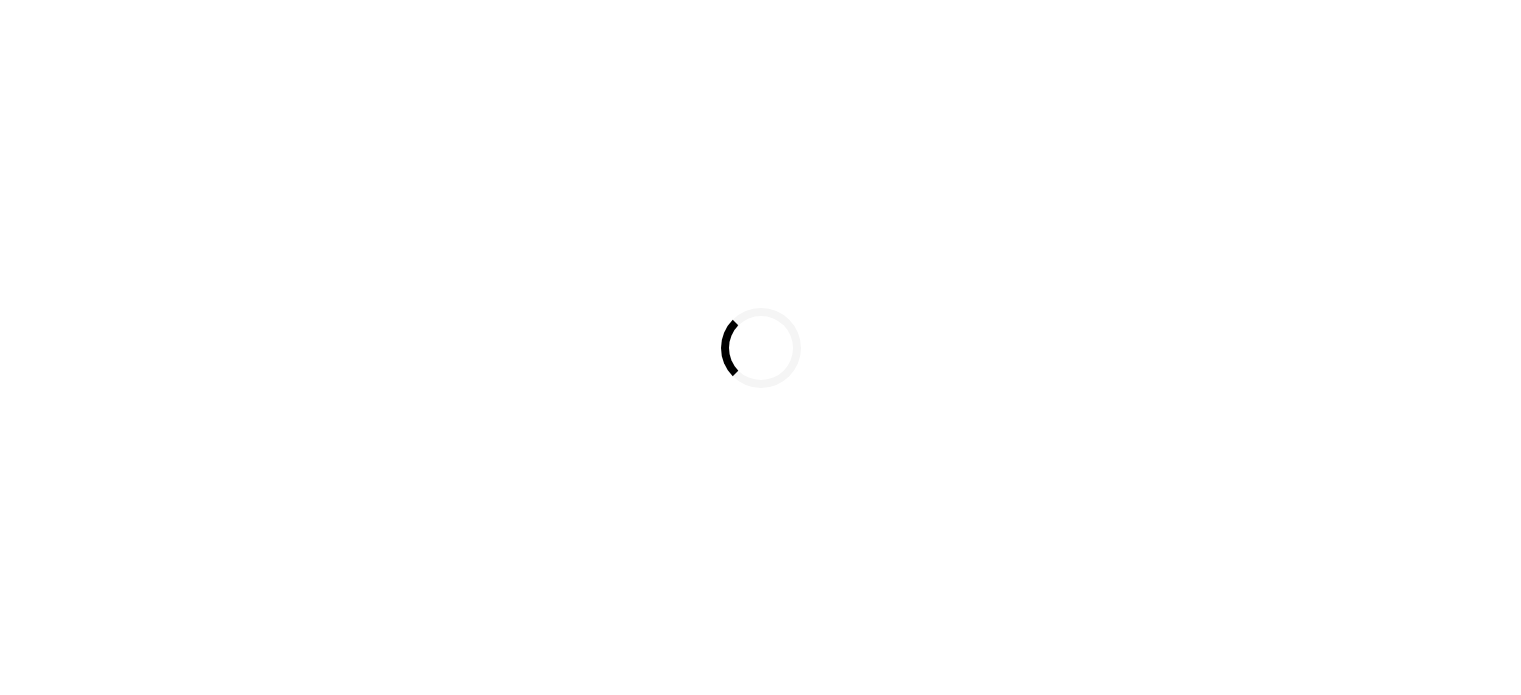 scroll, scrollTop: 0, scrollLeft: 0, axis: both 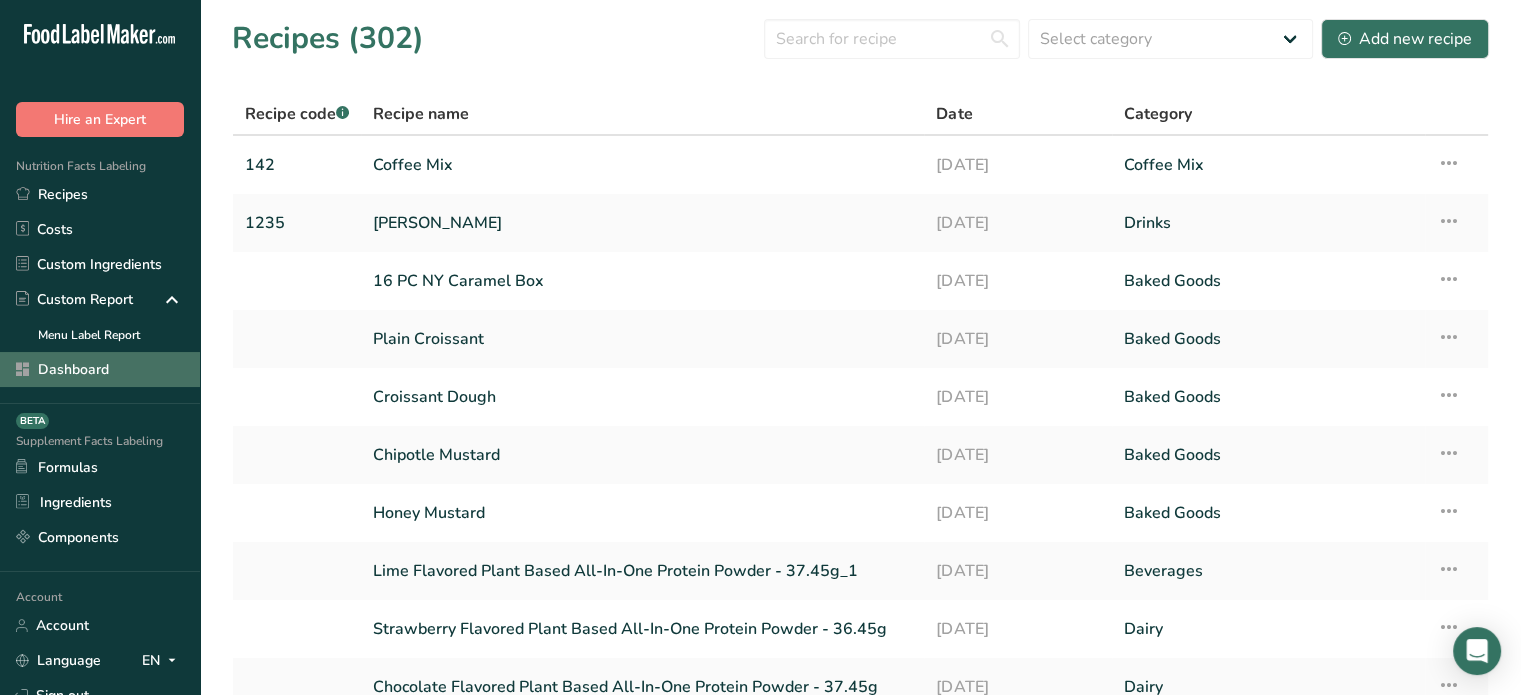 click on "Dashboard" at bounding box center (100, 369) 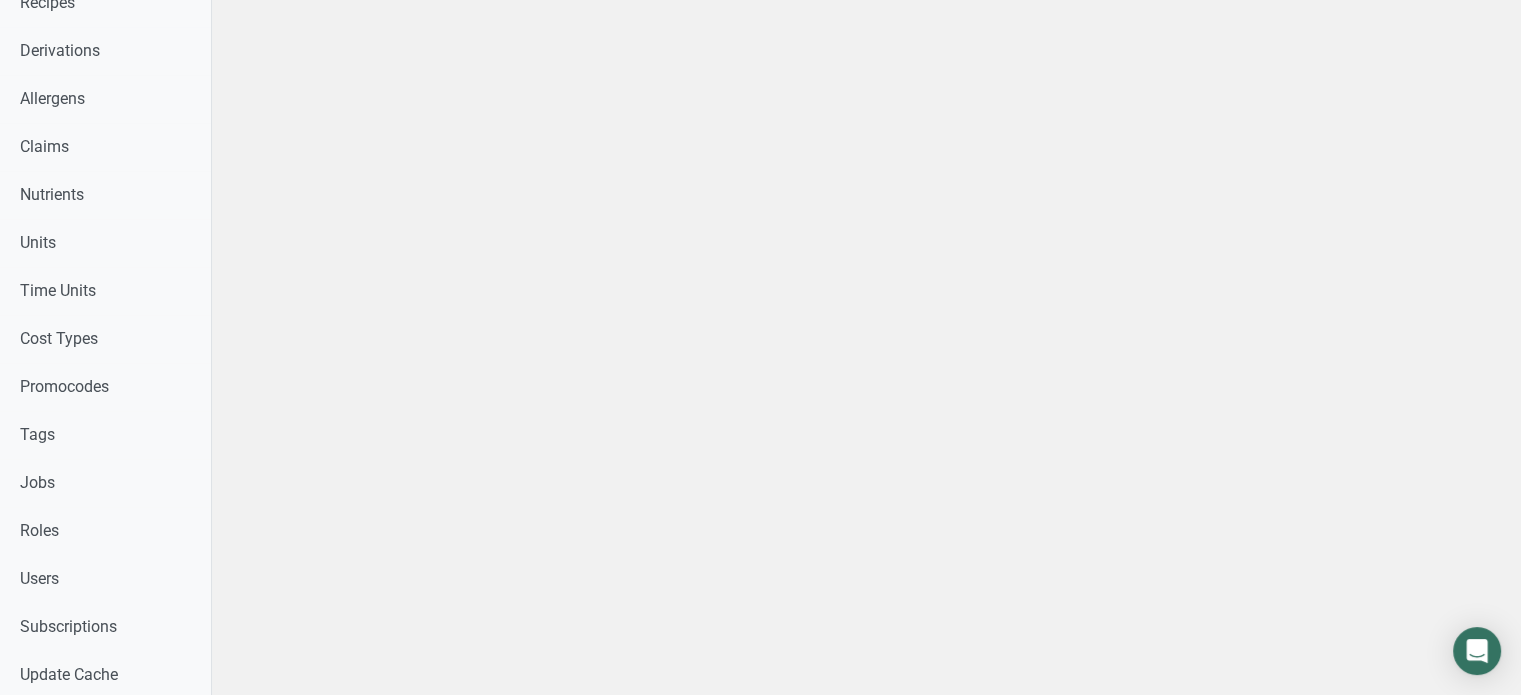 scroll, scrollTop: 748, scrollLeft: 0, axis: vertical 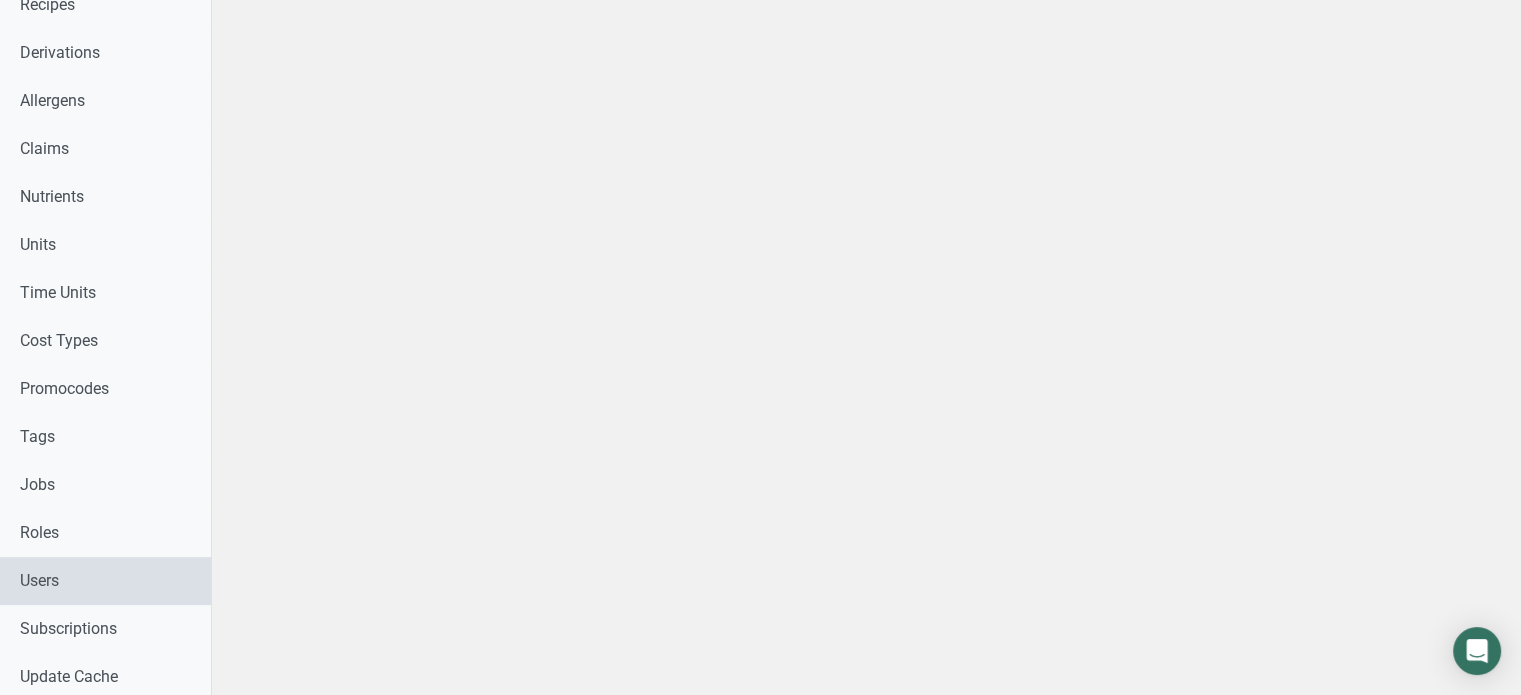 click on "Users" at bounding box center [105, 581] 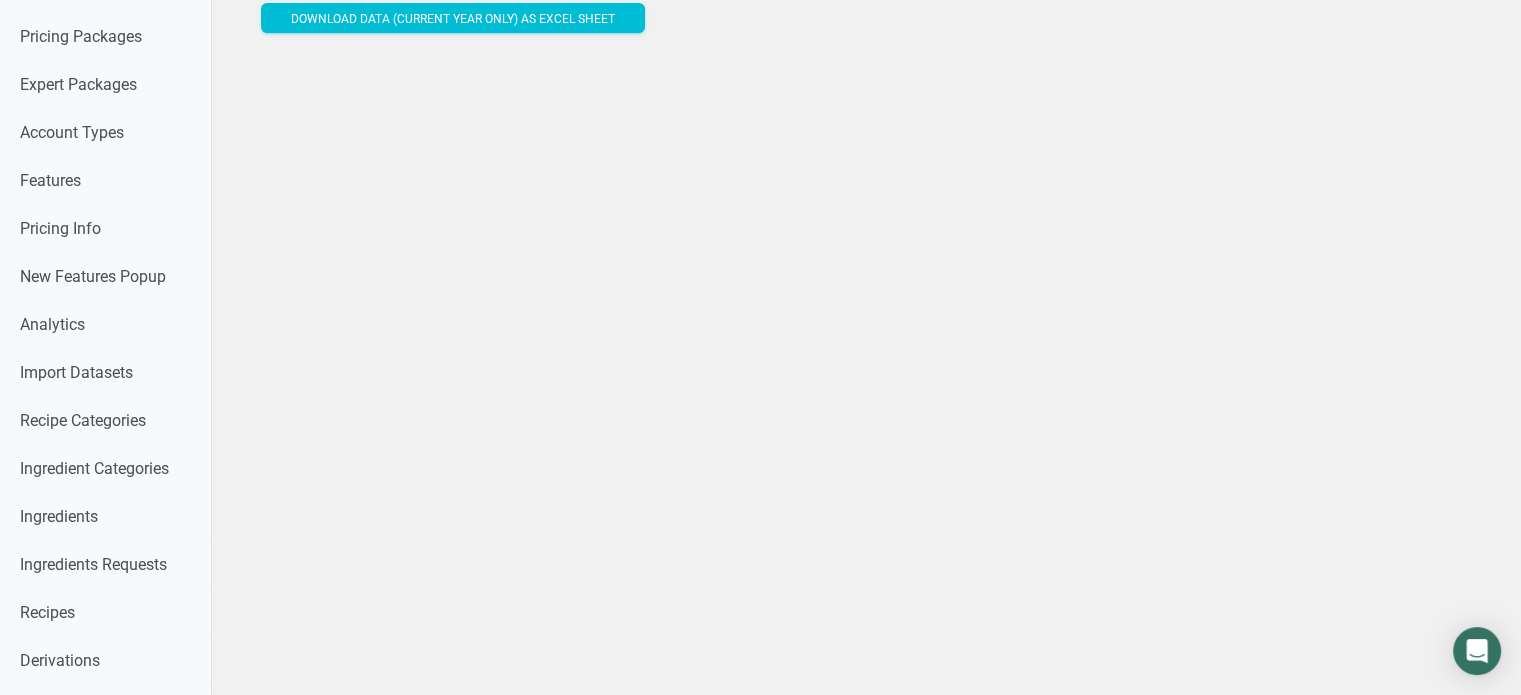 scroll, scrollTop: 0, scrollLeft: 0, axis: both 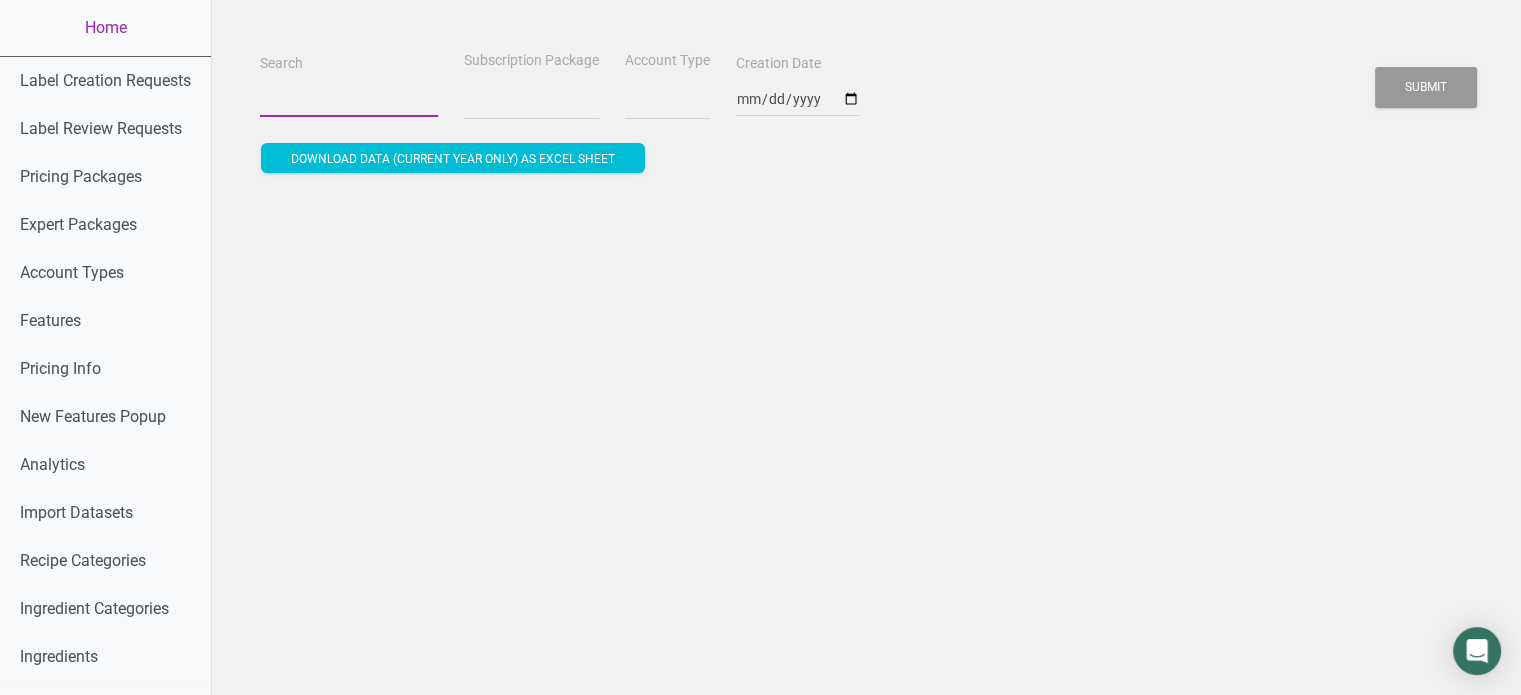 click on "Search" at bounding box center (349, 99) 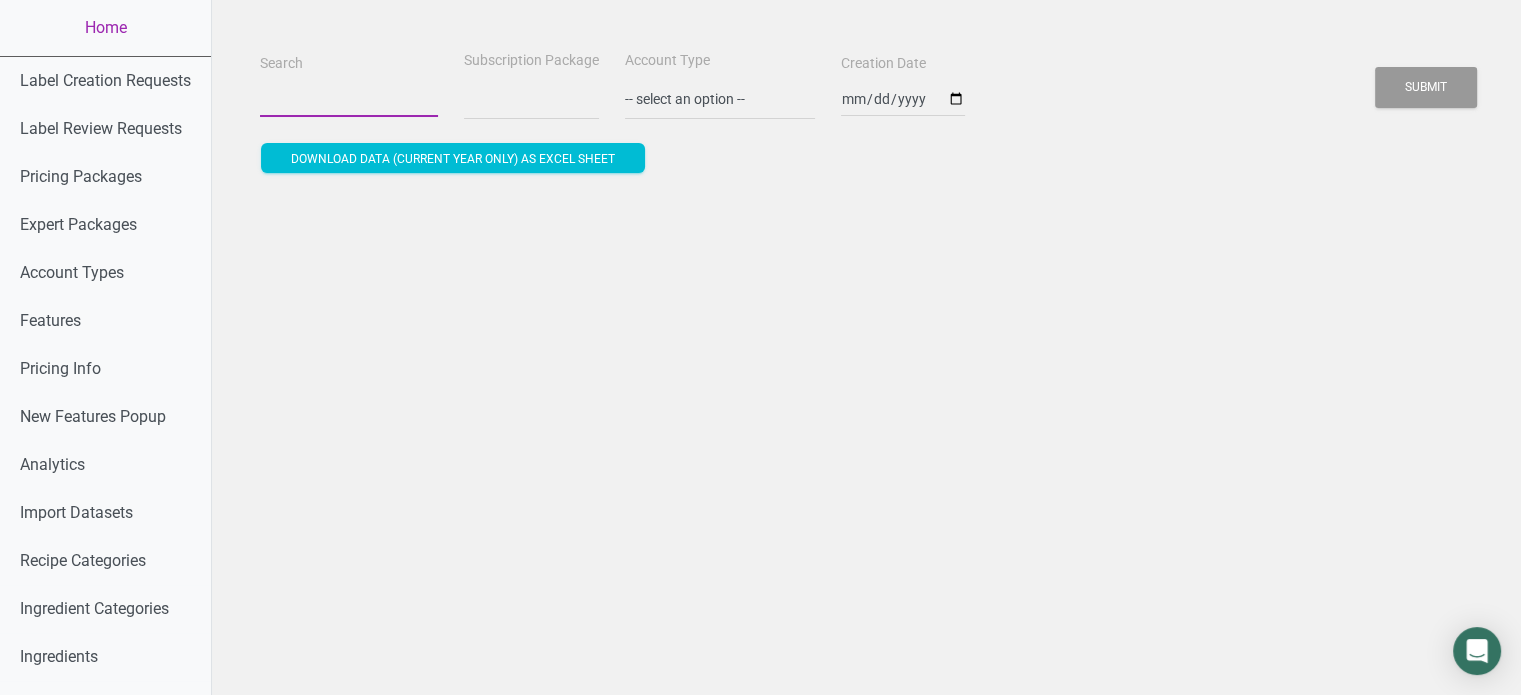 paste on "angie@creativebrandinnovations.com" 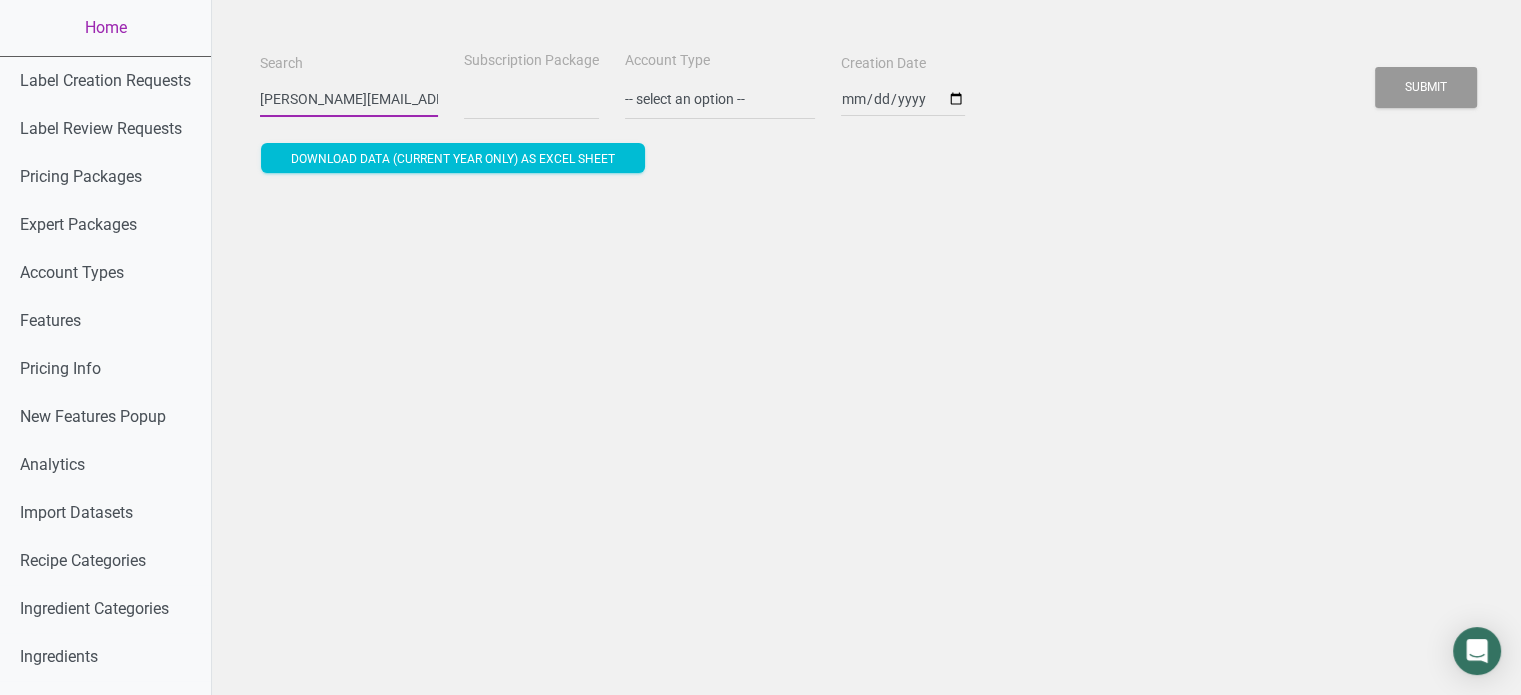 scroll, scrollTop: 0, scrollLeft: 77, axis: horizontal 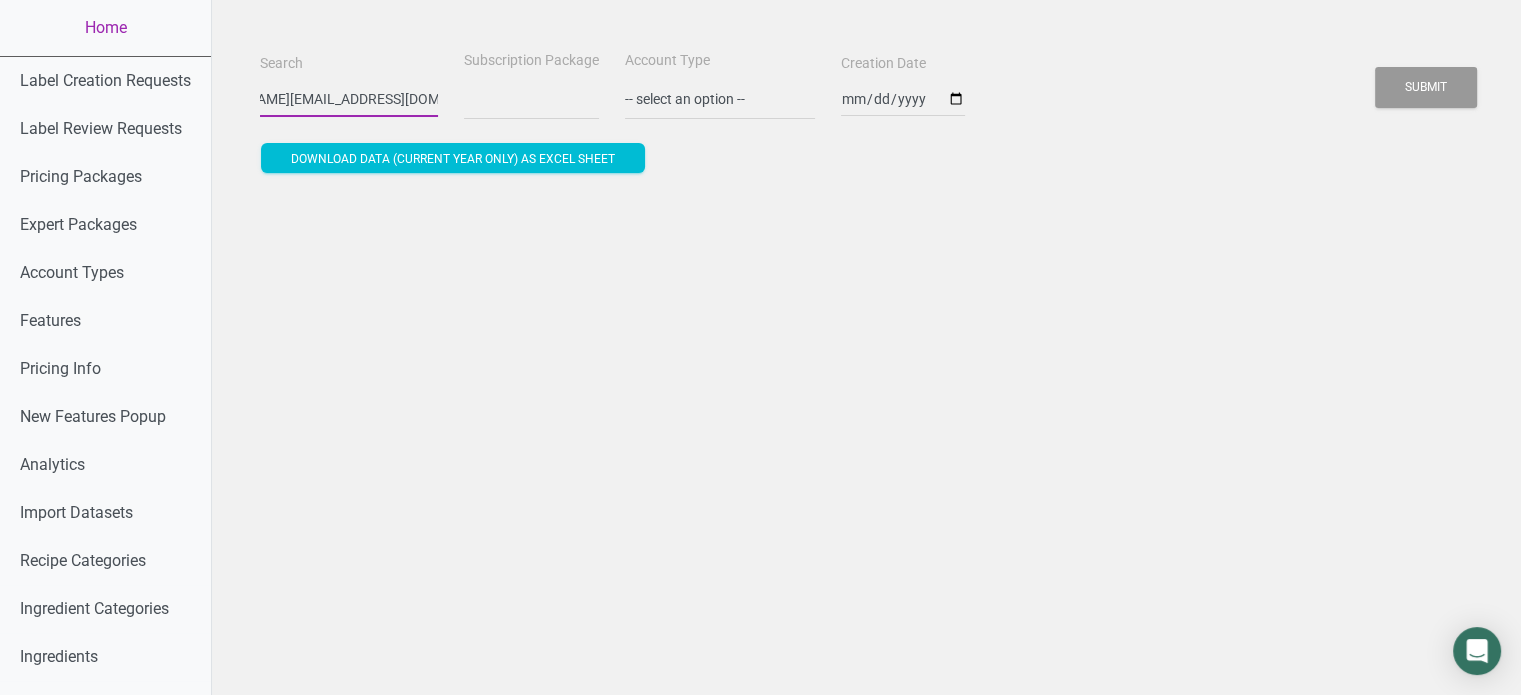 type on "angie@creativebrandinnovations.com" 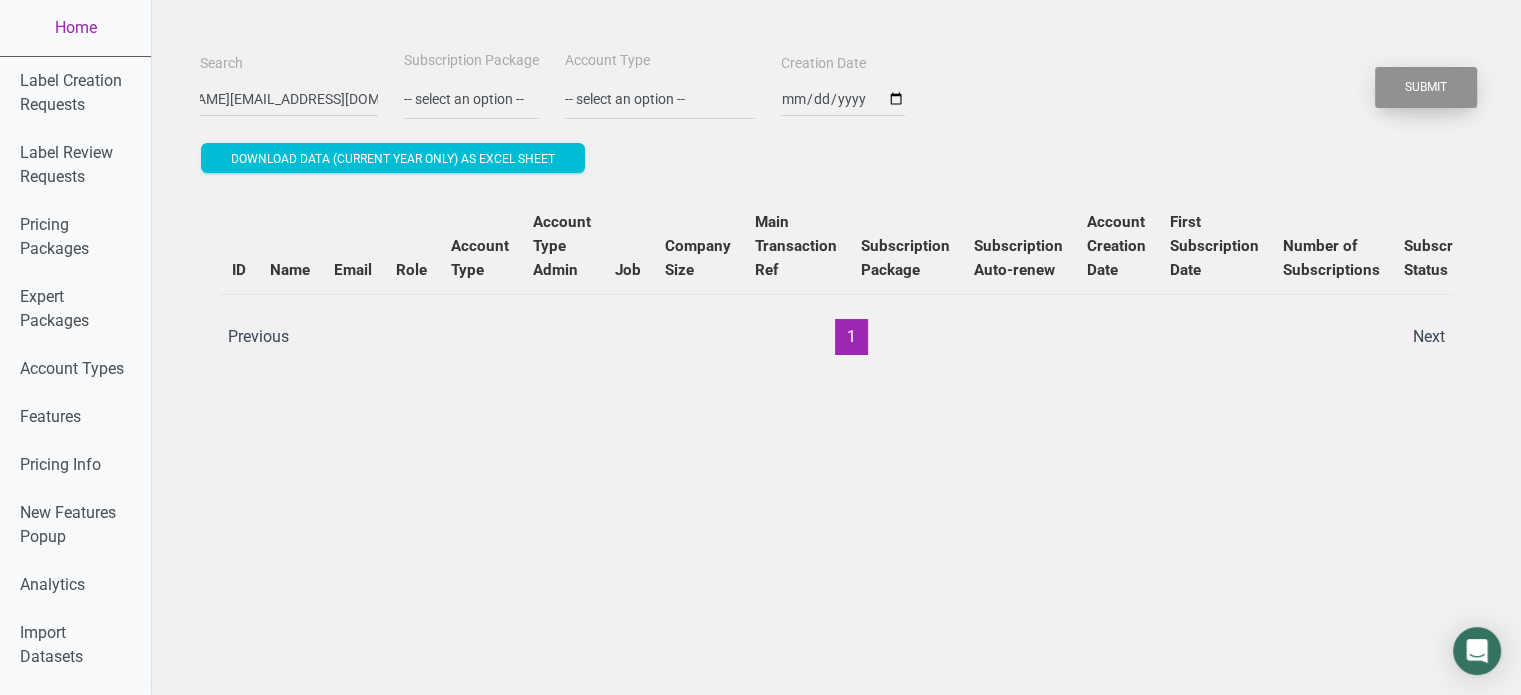 scroll, scrollTop: 0, scrollLeft: 0, axis: both 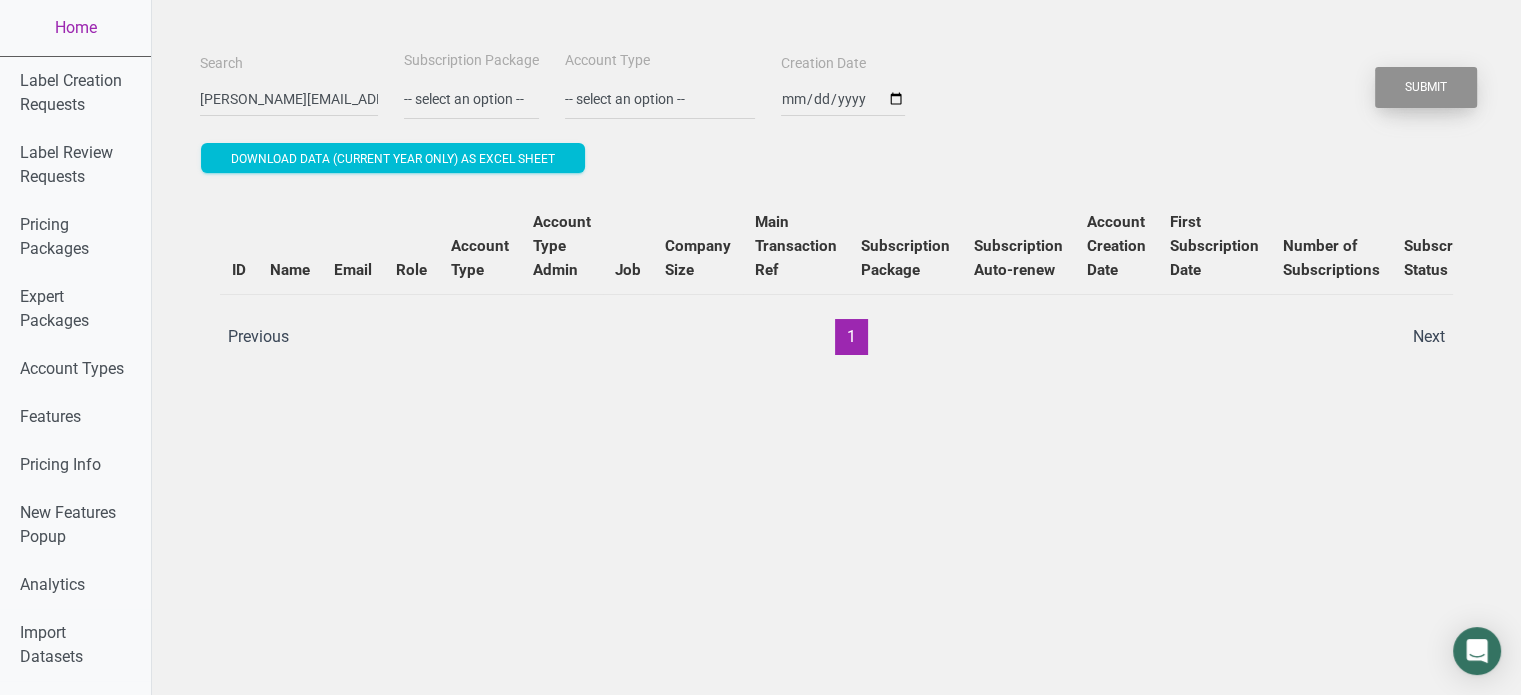 click on "Submit" at bounding box center (1426, 87) 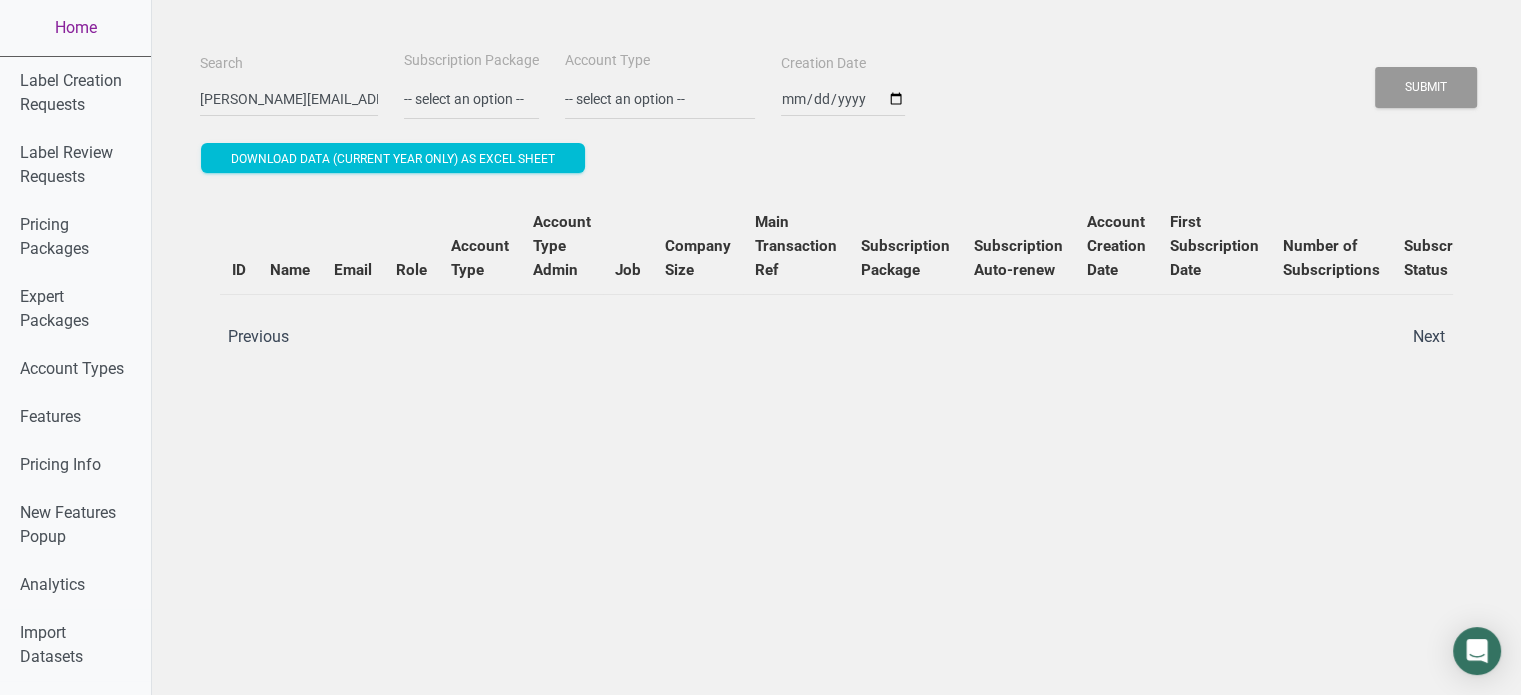 click on "Home" at bounding box center [75, 28] 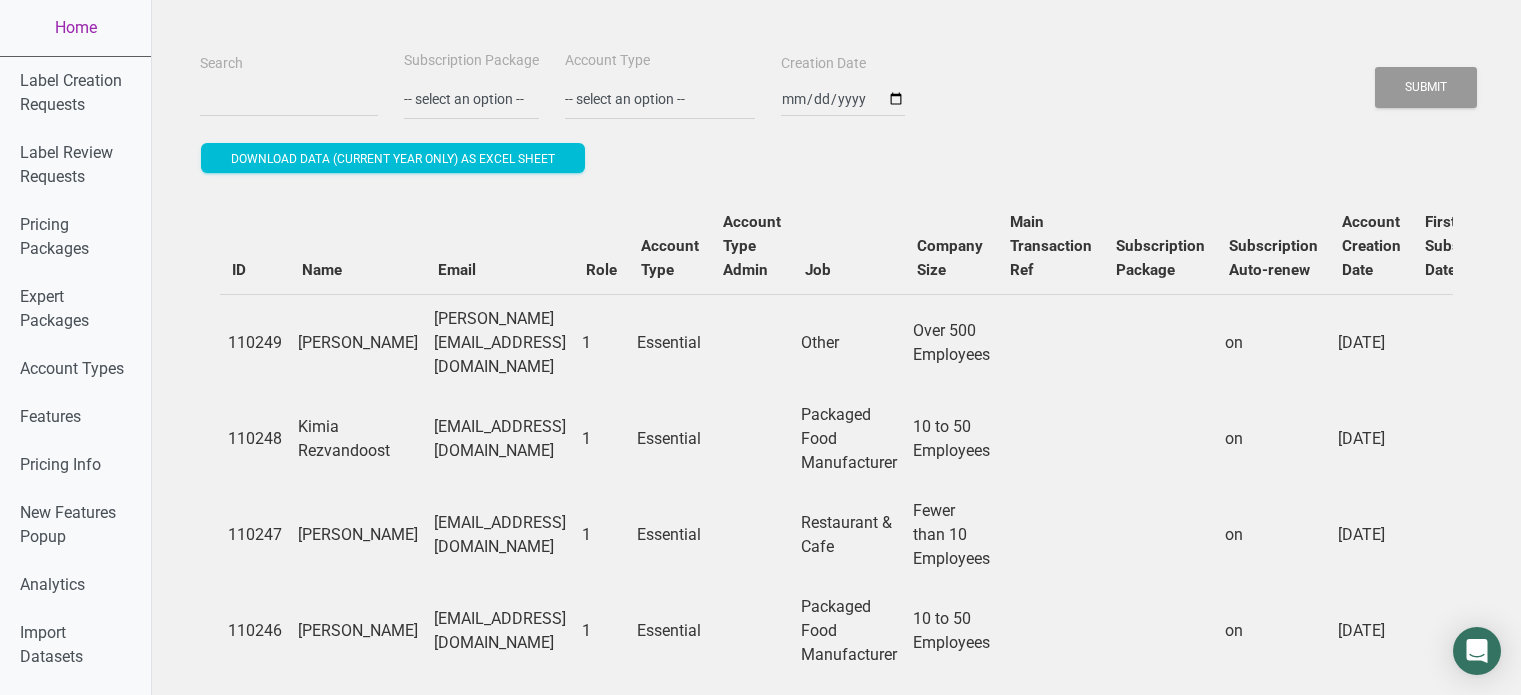 scroll, scrollTop: 85, scrollLeft: 0, axis: vertical 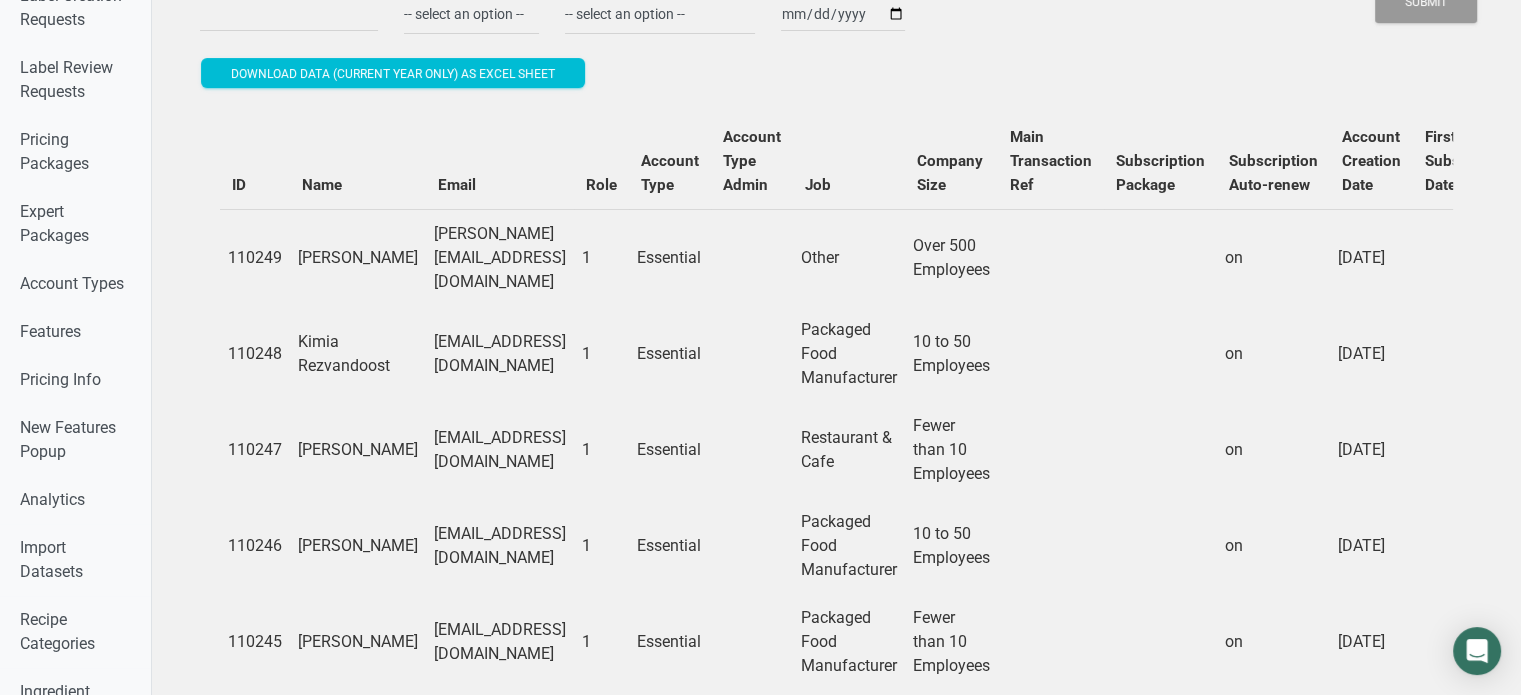 click on "Search" at bounding box center (289, -1) 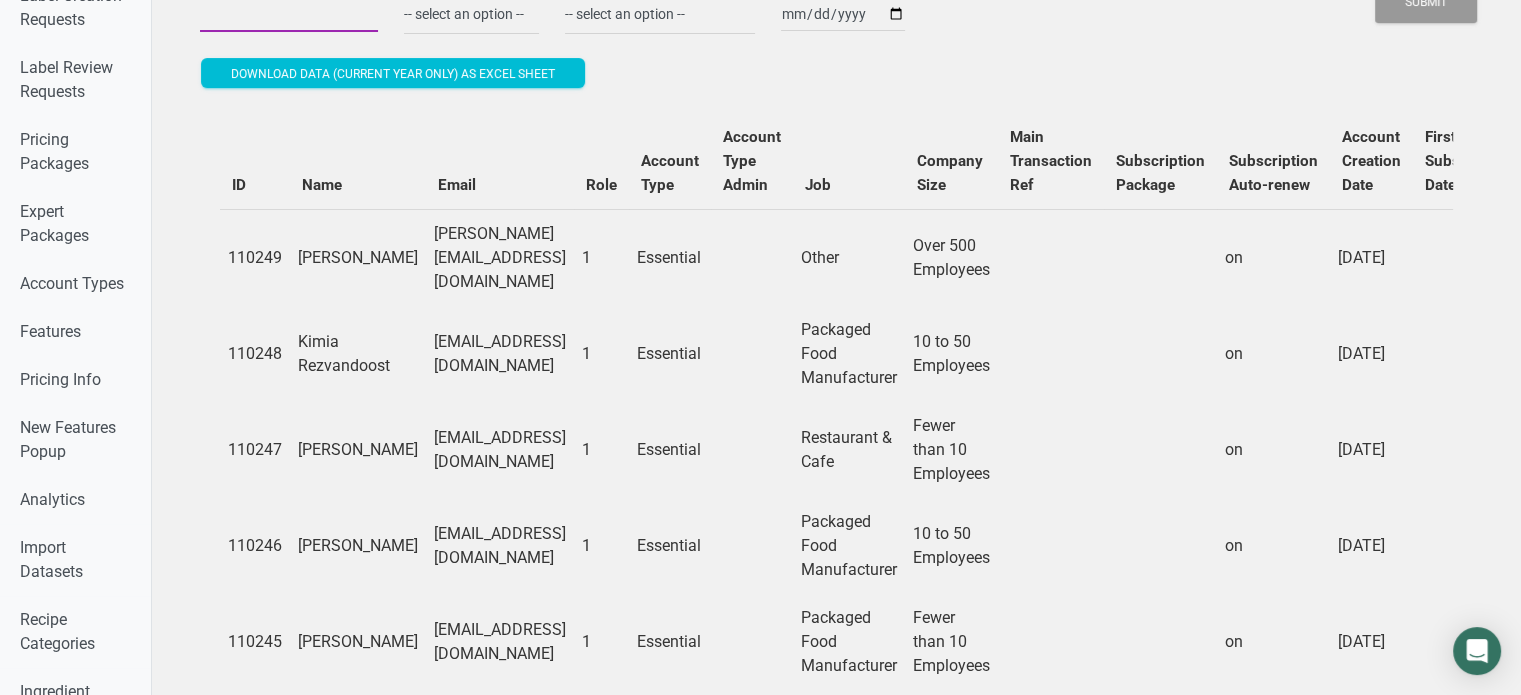click on "Search" at bounding box center (289, 14) 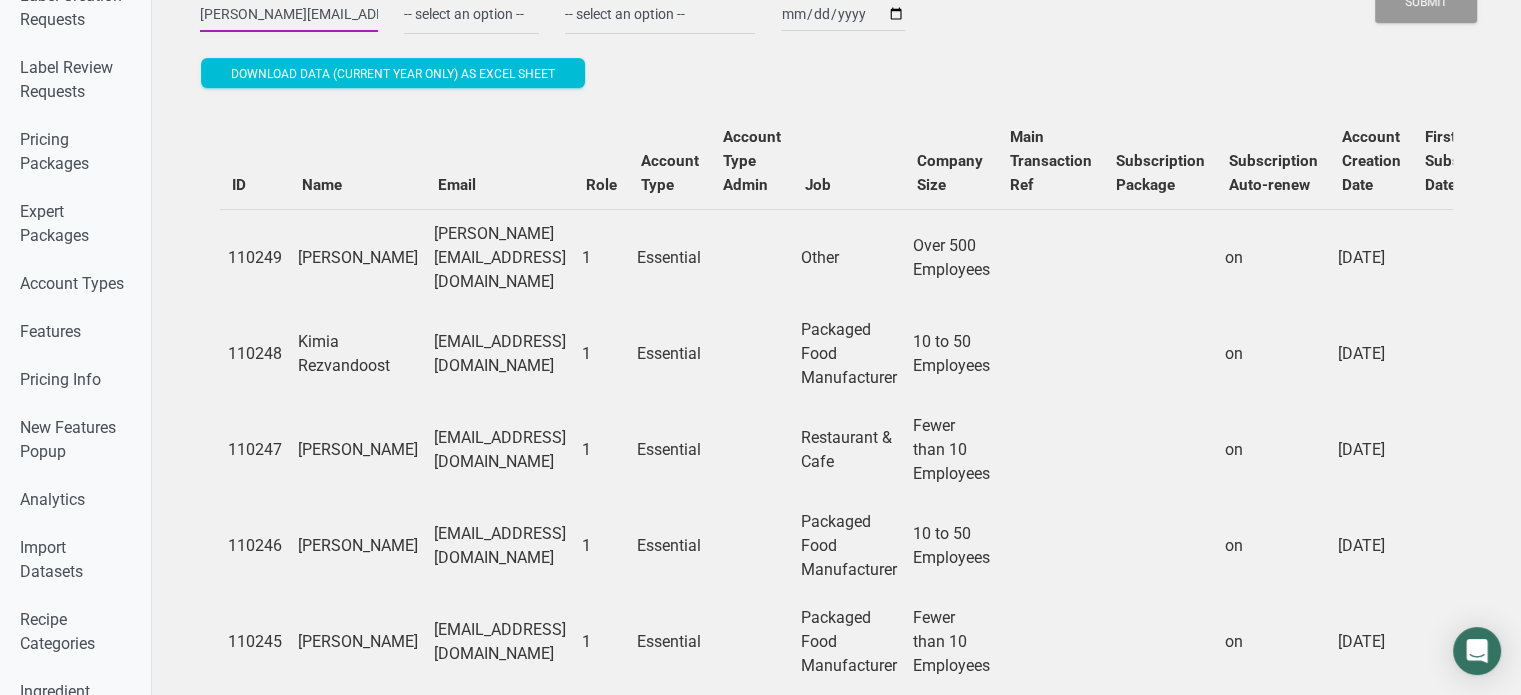 scroll, scrollTop: 0, scrollLeft: 76, axis: horizontal 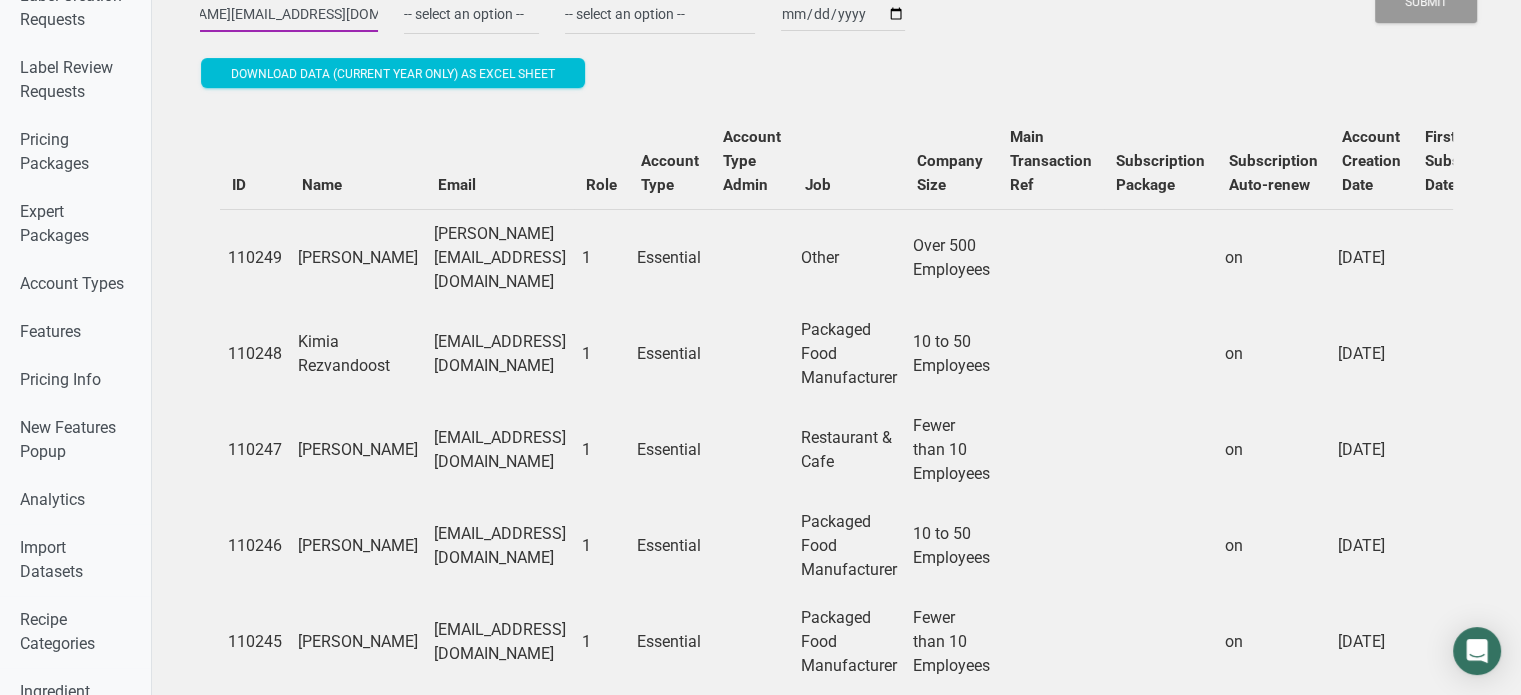 type on "[PERSON_NAME][EMAIL_ADDRESS][DOMAIN_NAME]" 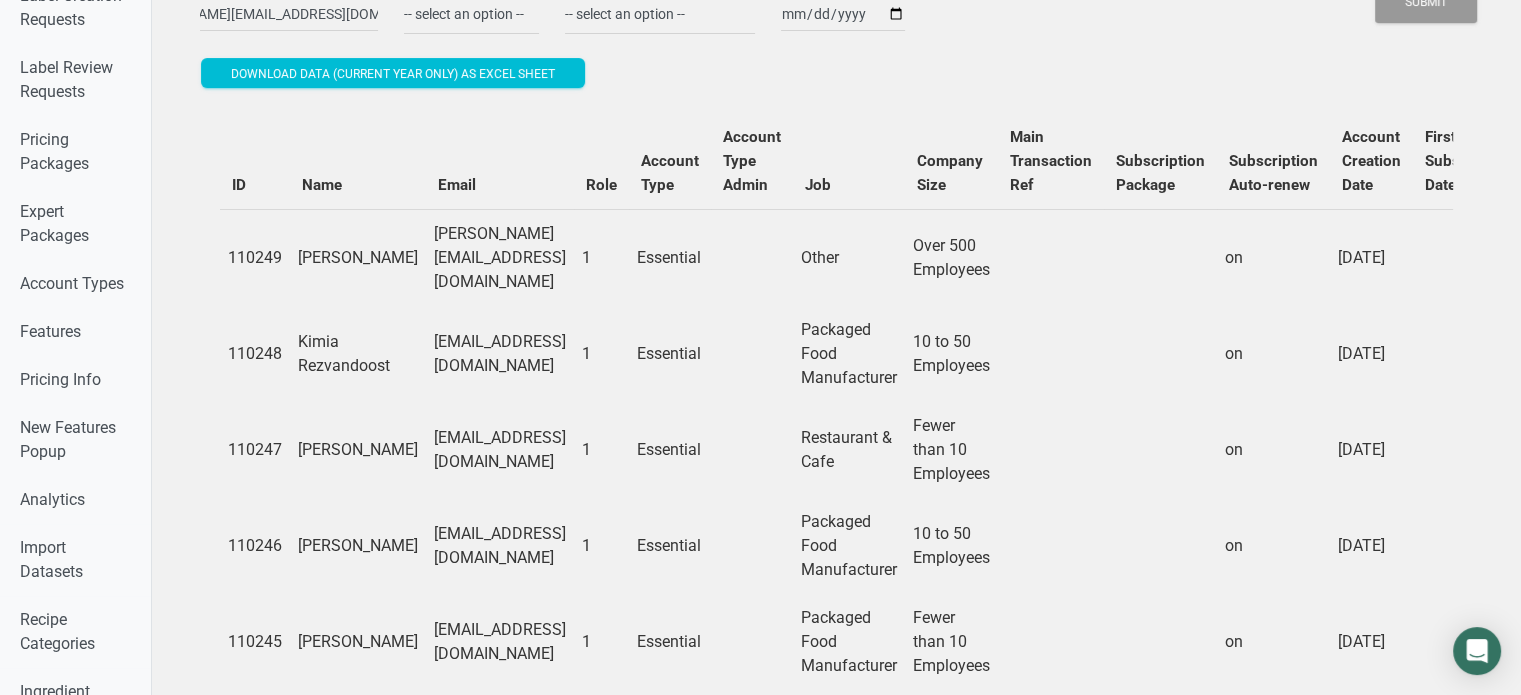 scroll, scrollTop: 0, scrollLeft: 0, axis: both 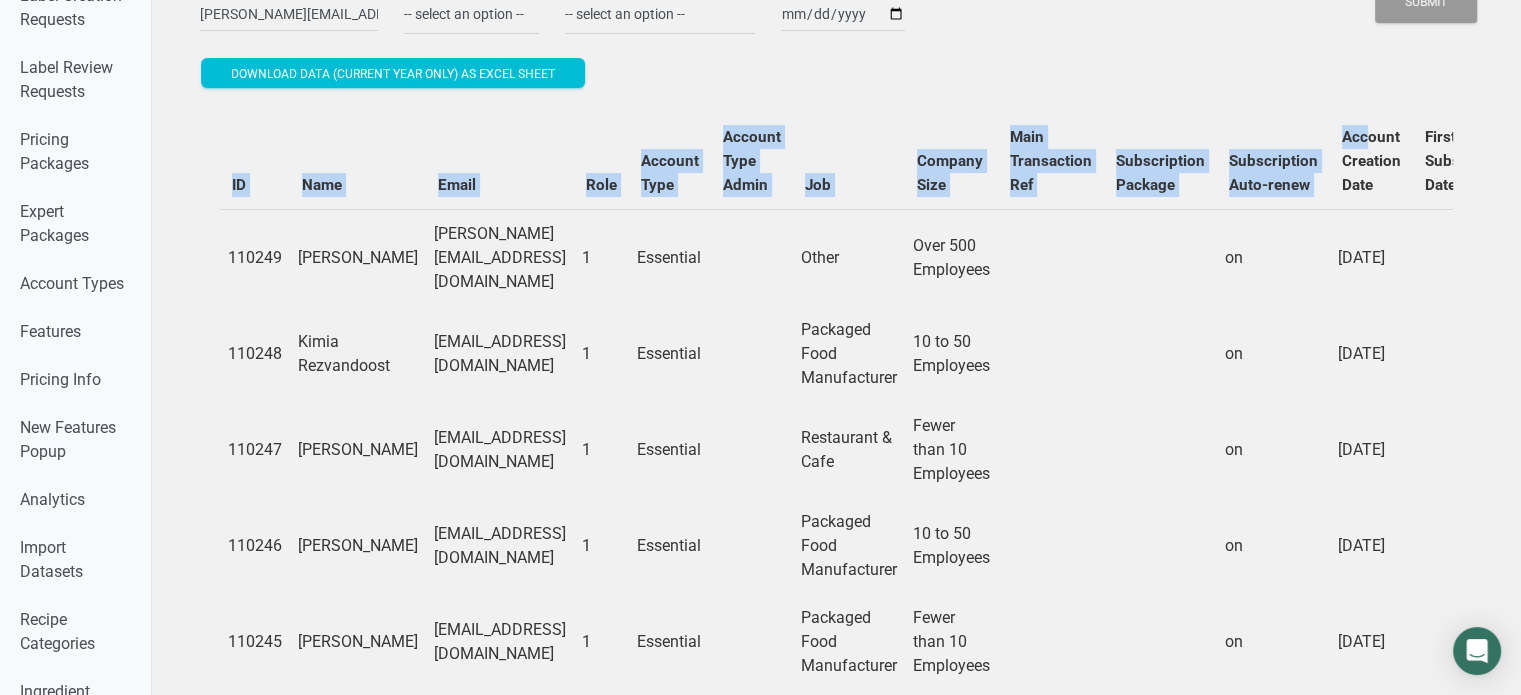 drag, startPoint x: 1483, startPoint y: 139, endPoint x: 1535, endPoint y: 109, distance: 60.033325 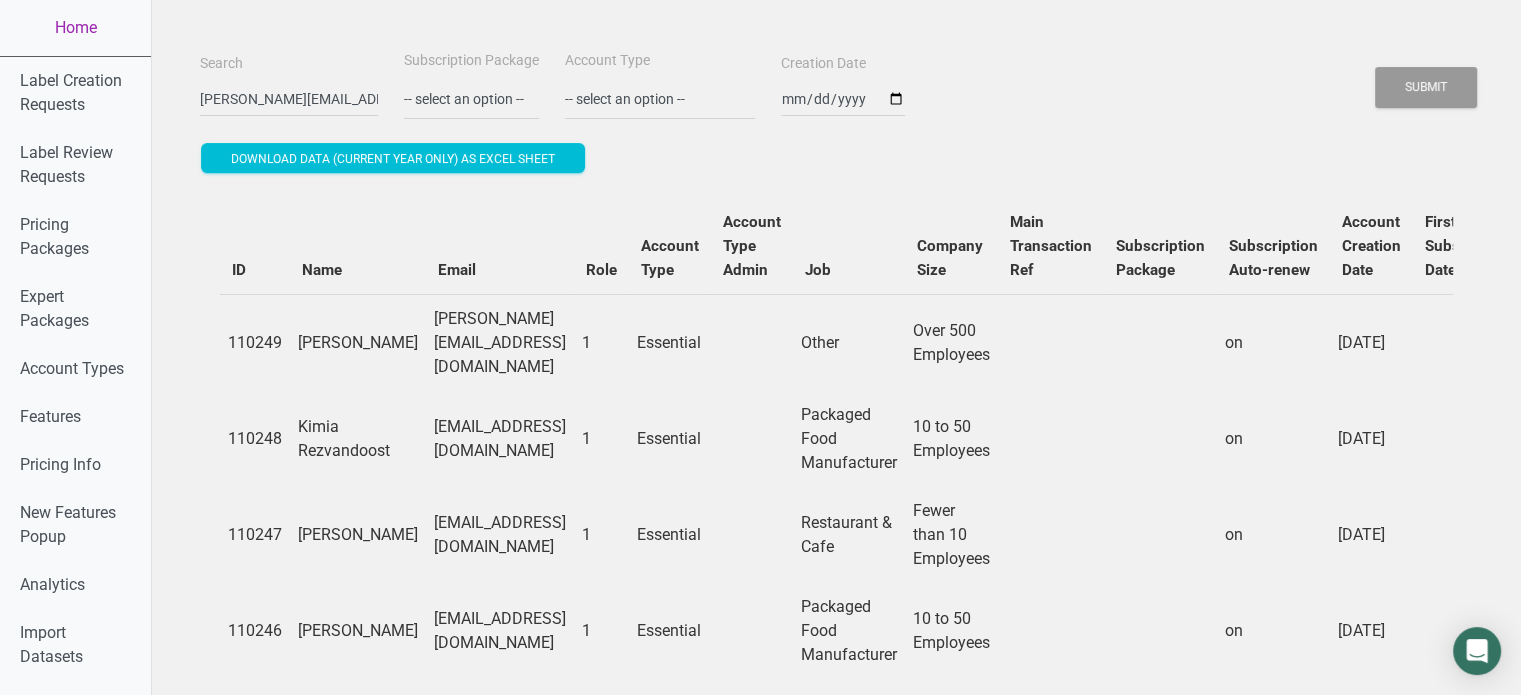 click on "Search
angie@creativebrandinnovations.com
Subscription Package
-- select an option --
Monthly
Yearly
Quarterly
Free Trial
Account Type
-- select an option --
Individual
Essential
Pro
Business
Old Enterprise 3 Users (799$)
Old Enterprise 4 Users (898$)
Enterprise Standard (1 user)
Enterprise Standard (2 users)
Enterprise Standard (3 users)
Enterprise Standard (4 users)
Enterprise Standard (5 users)
Enterprise Standard (6 users)
Enterprise Standard (7 users)
Enterprise Standard (8 users)
Enterprise Standard (9 users)" at bounding box center (836, 84) 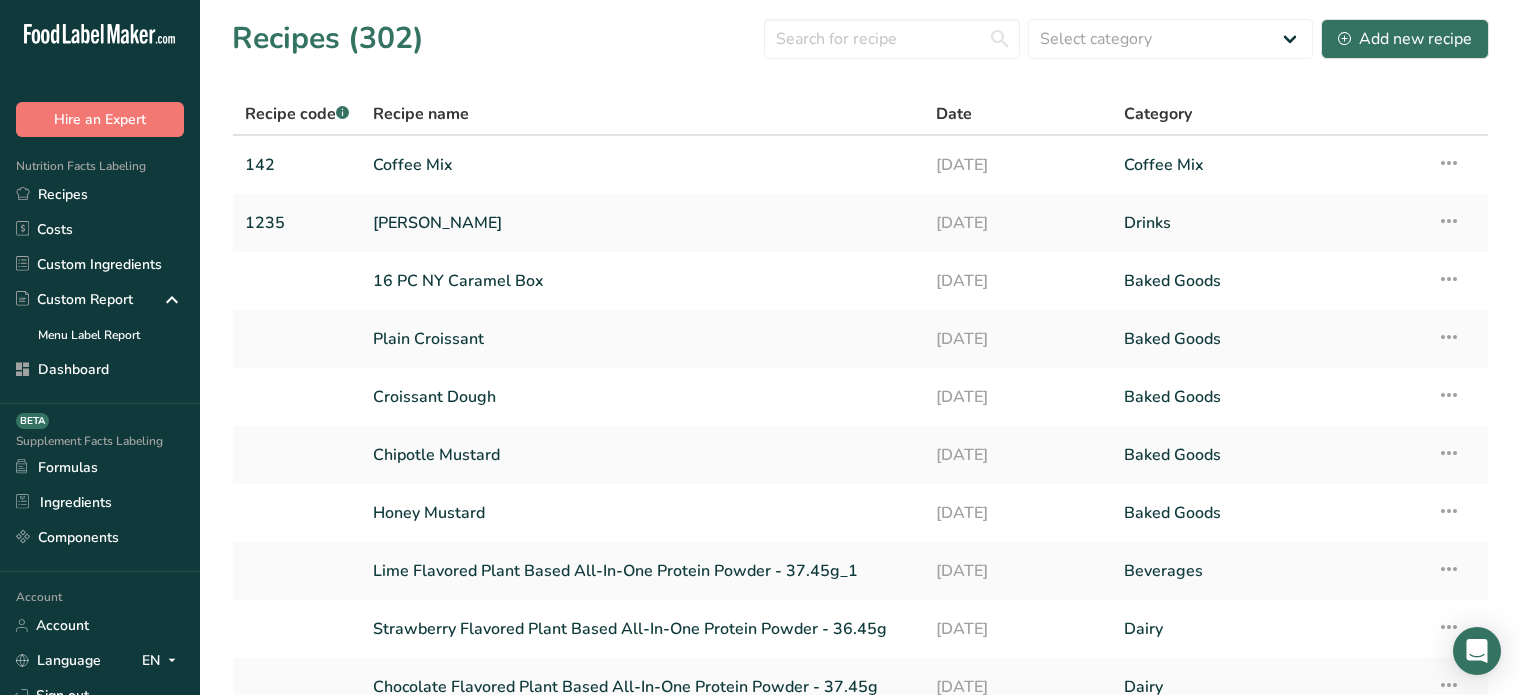 scroll, scrollTop: 0, scrollLeft: 0, axis: both 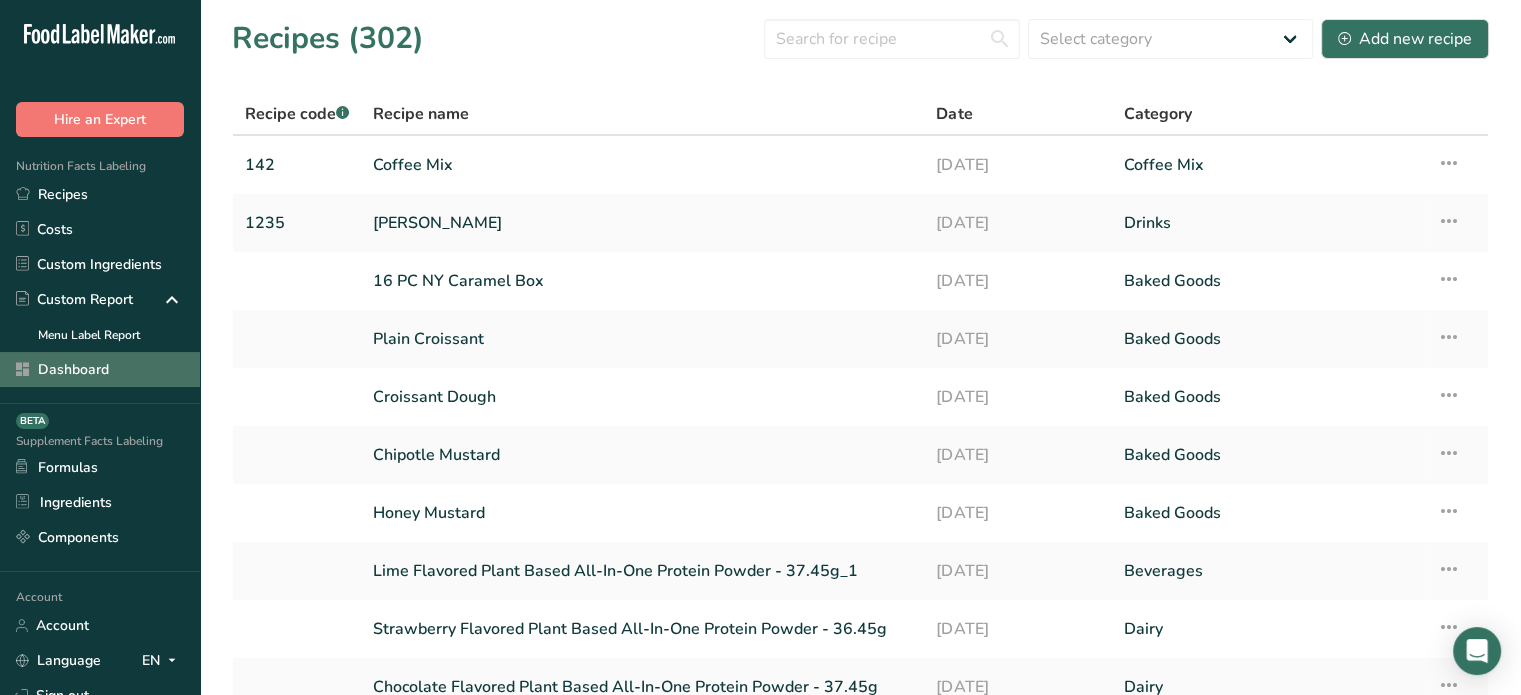 click on "Dashboard" at bounding box center [100, 369] 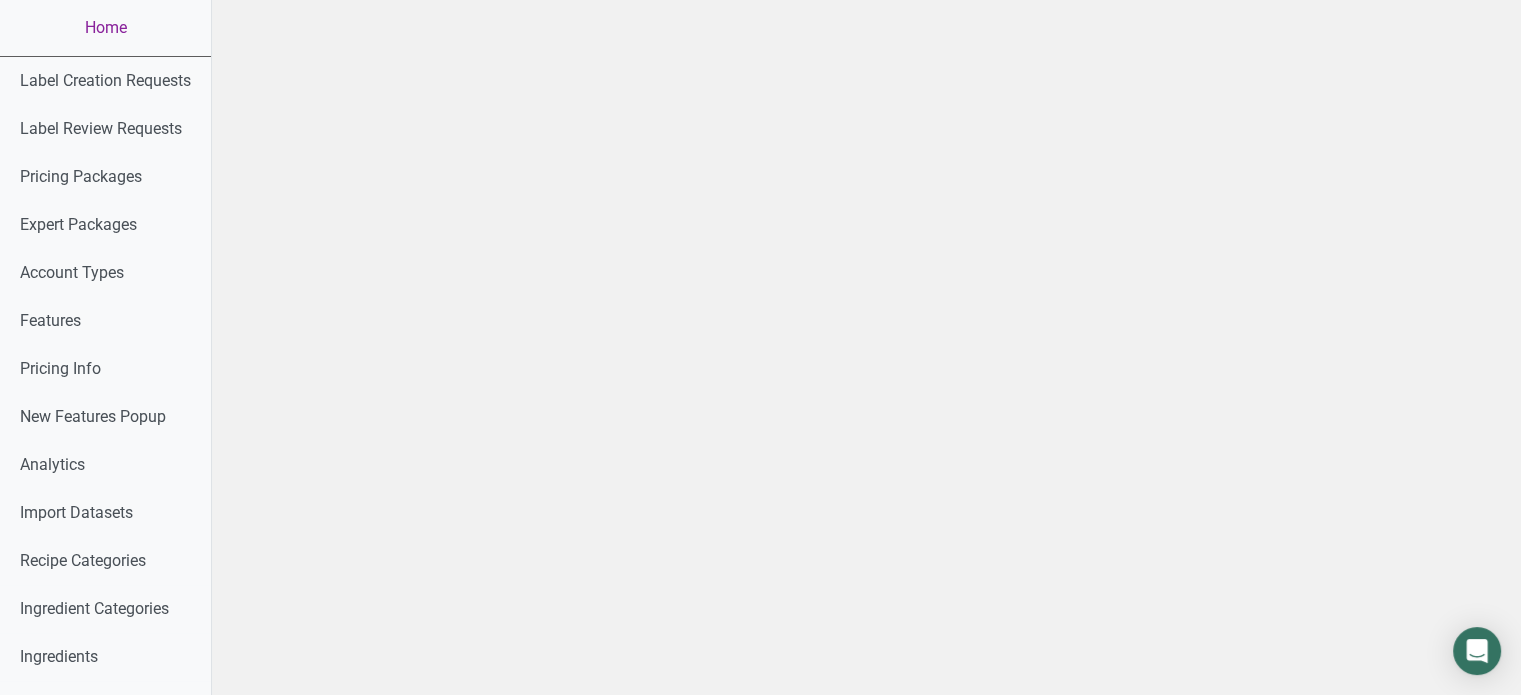 click on "Home" at bounding box center [105, 28] 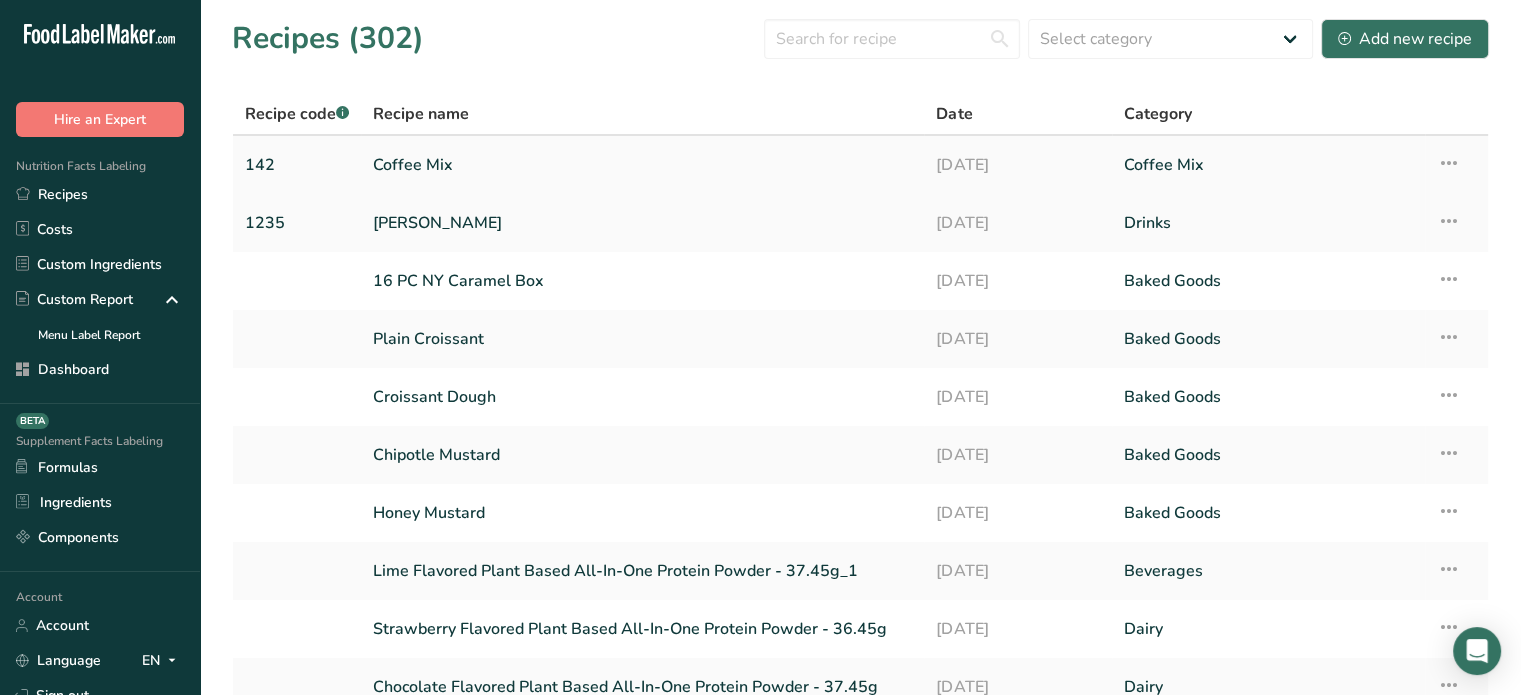 click at bounding box center [1449, 163] 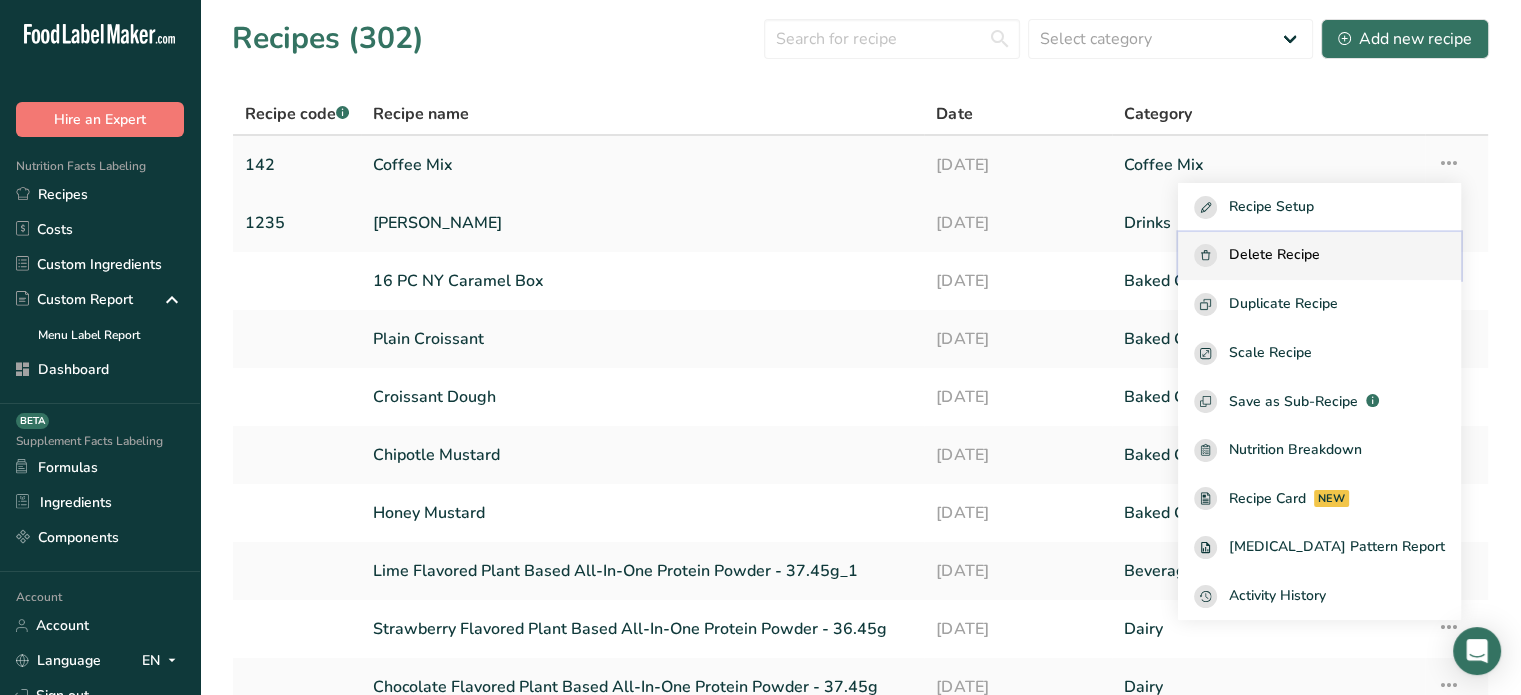 click on "Delete Recipe" at bounding box center [1274, 255] 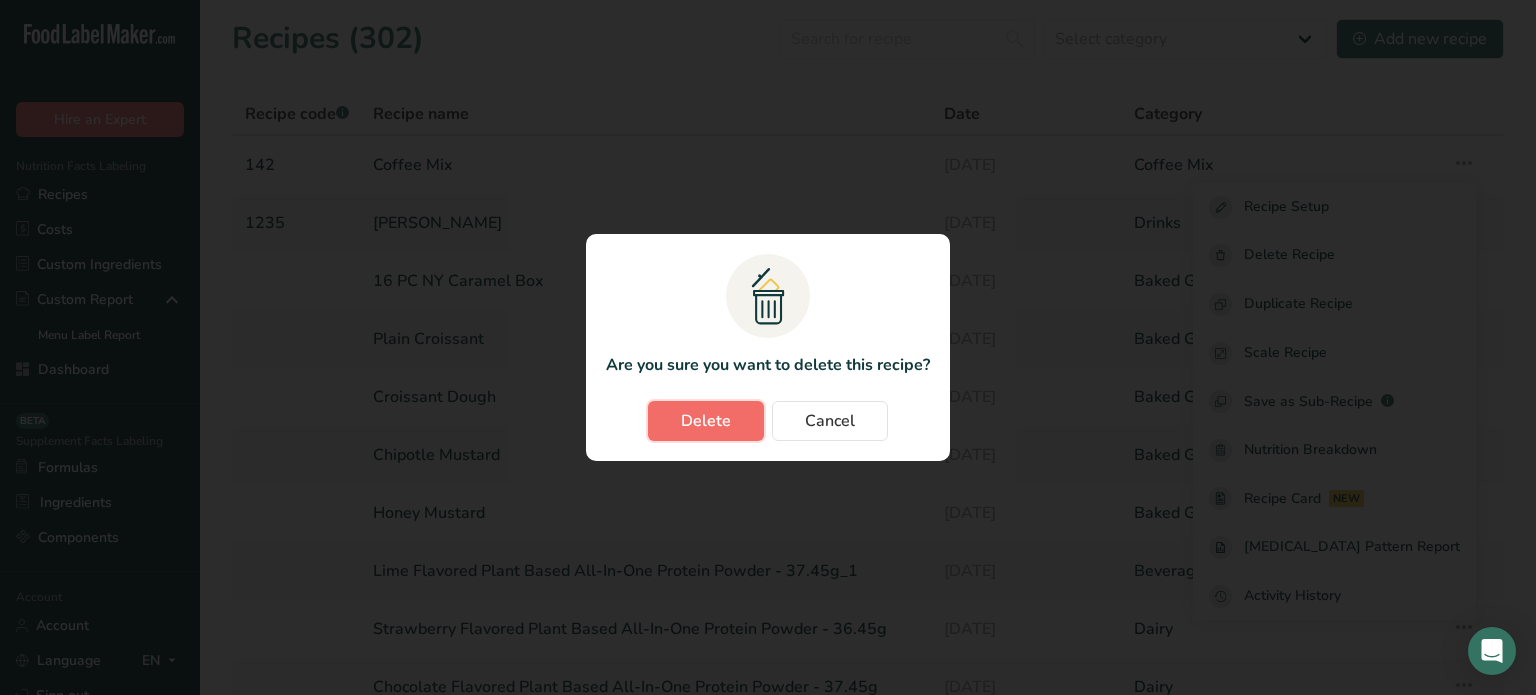 click on "Delete" at bounding box center [706, 421] 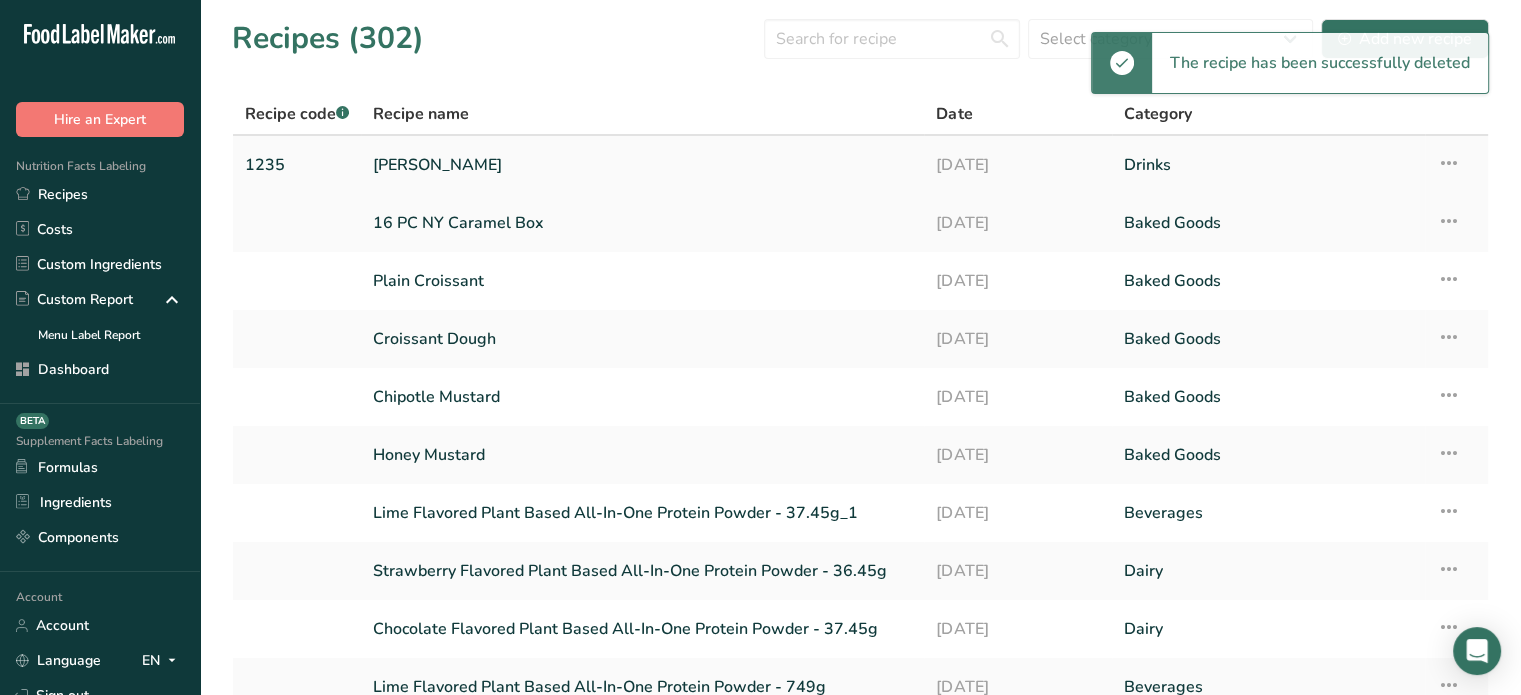 click at bounding box center [1449, 163] 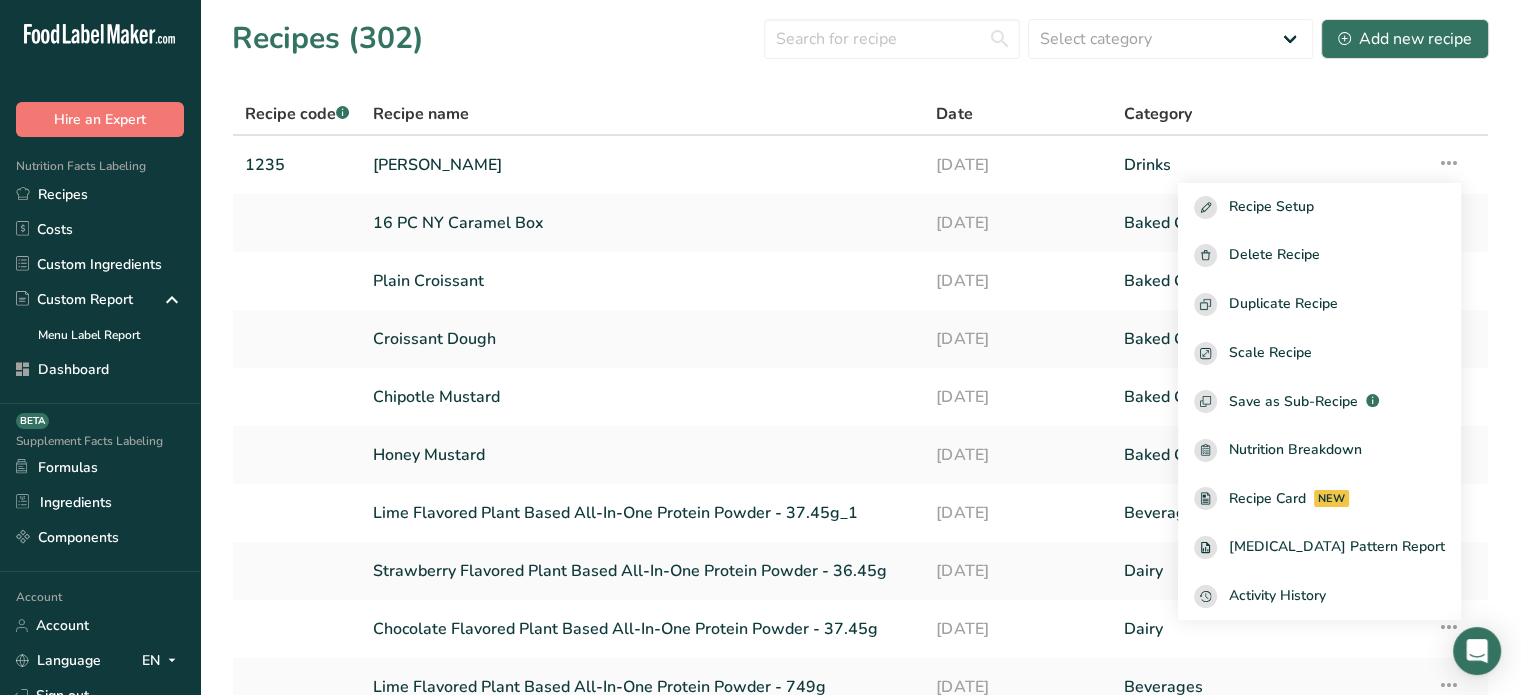 click on "Recipe name" at bounding box center (642, 114) 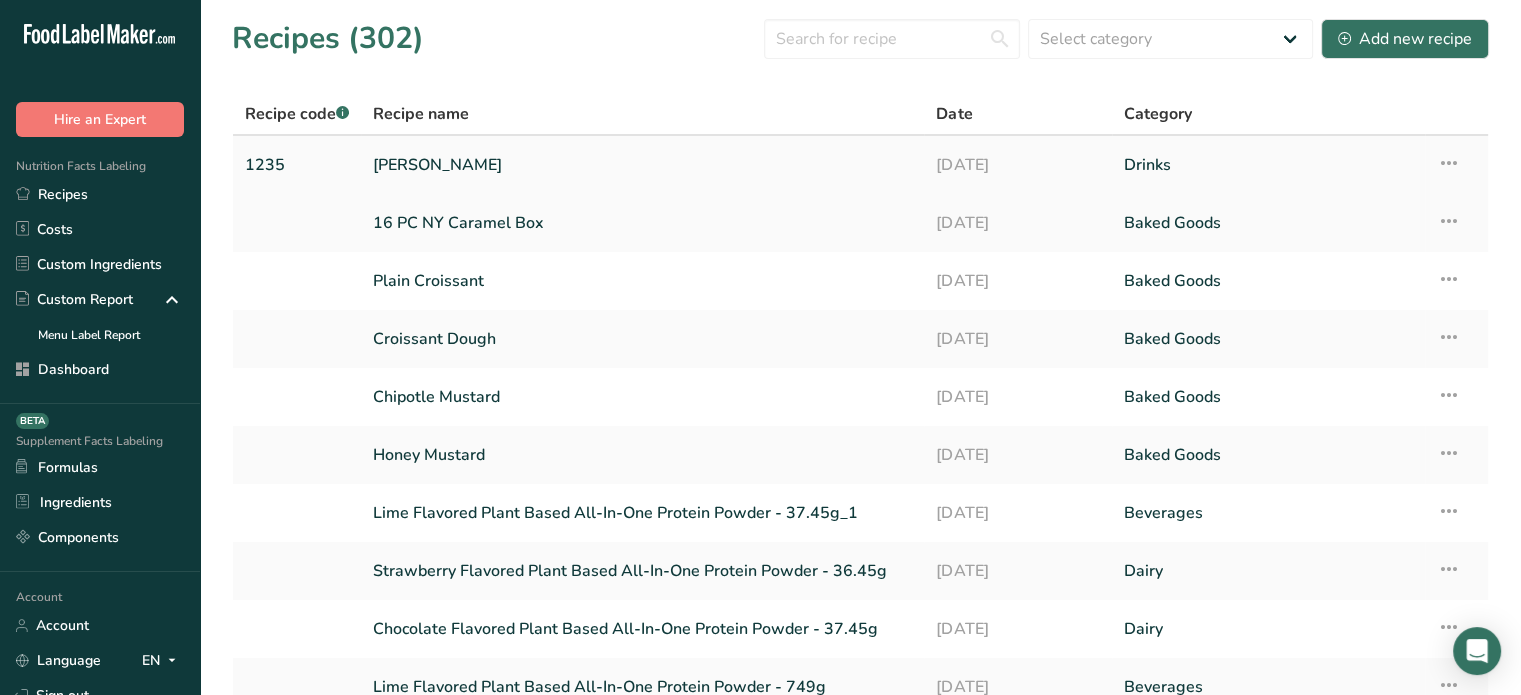 click at bounding box center (1449, 163) 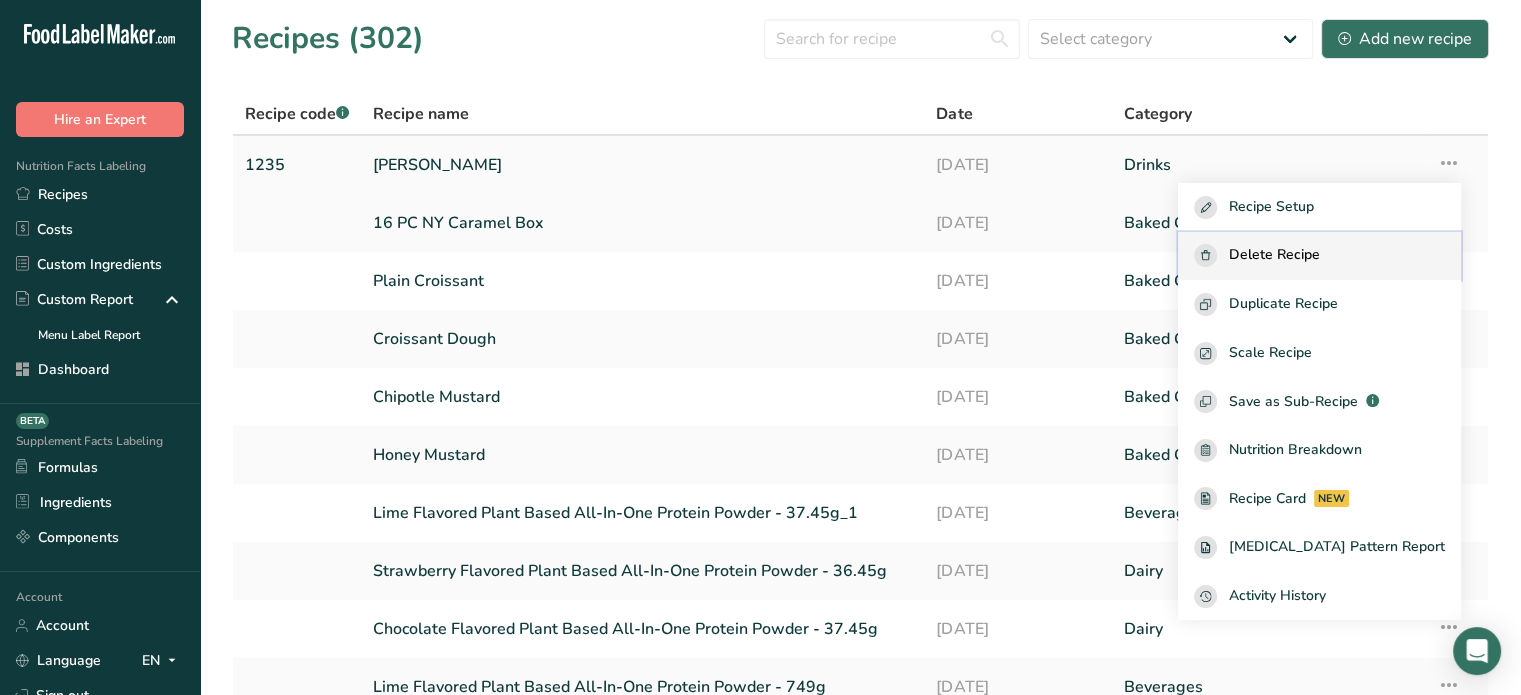 click on "Delete Recipe" at bounding box center (1274, 255) 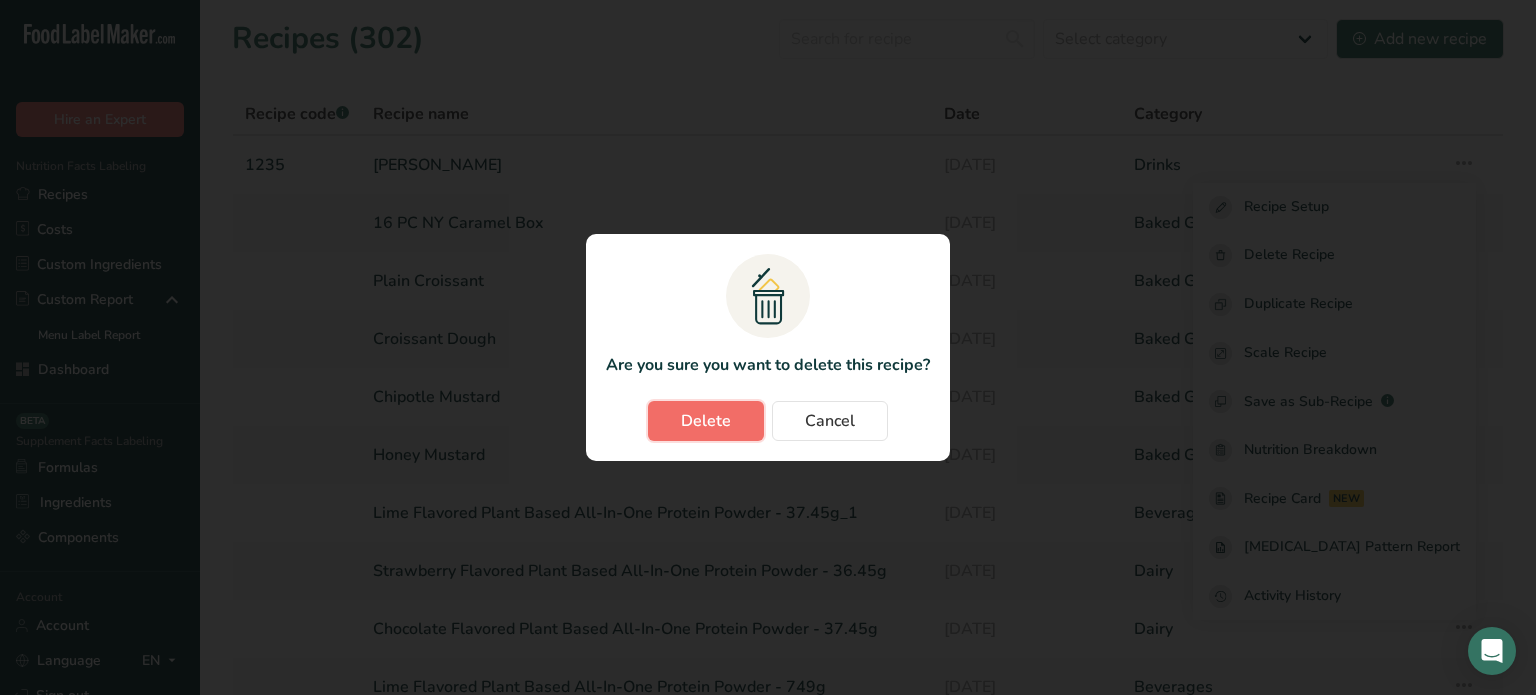click on "Delete" at bounding box center (706, 421) 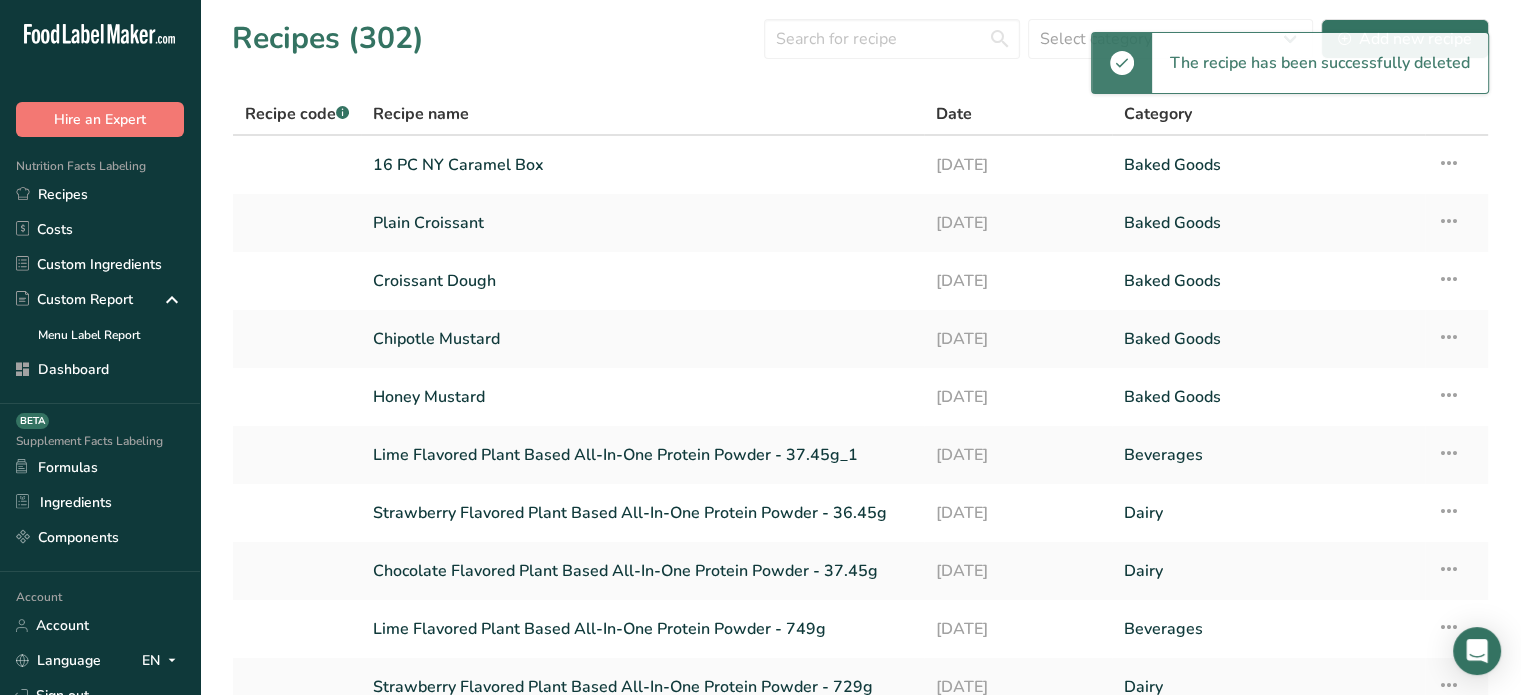 click on "The recipe has been successfully deleted" at bounding box center [1320, 63] 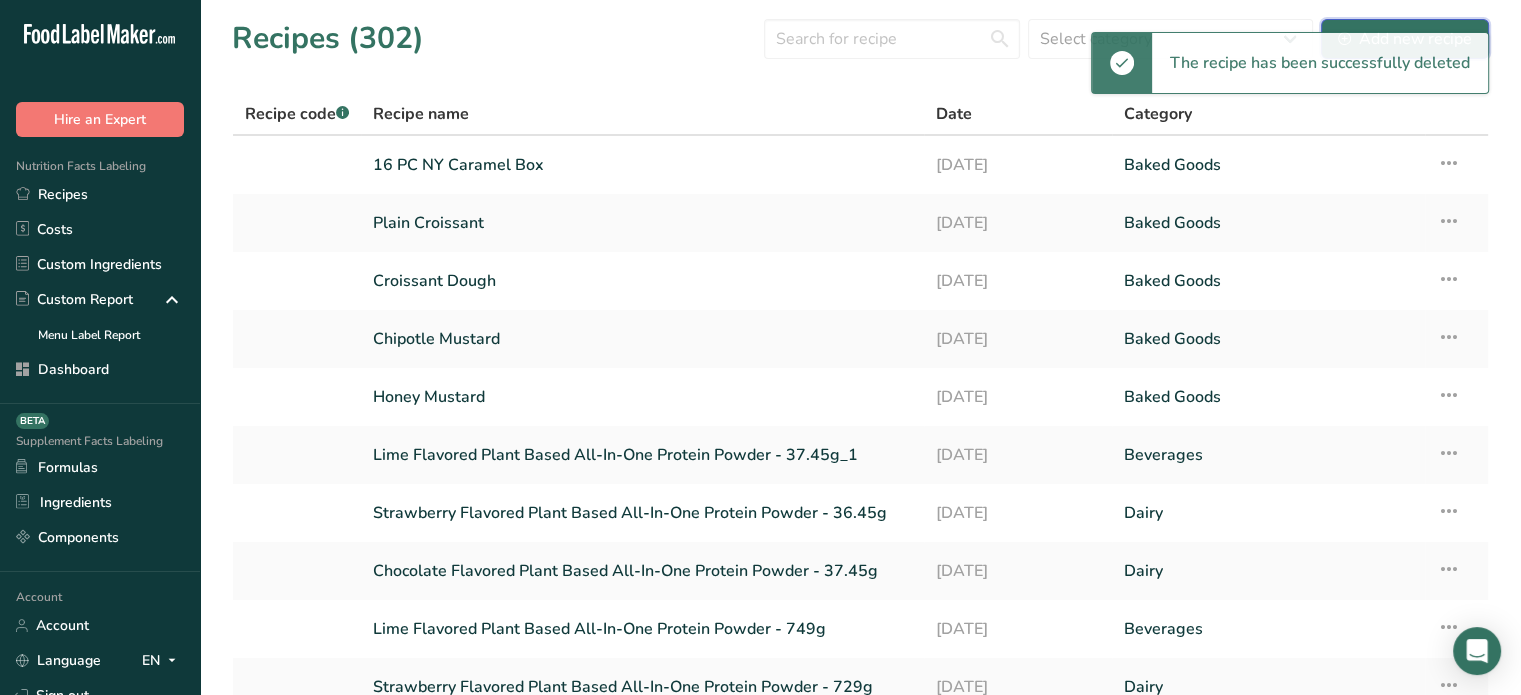 click on "Add new recipe" at bounding box center (1405, 39) 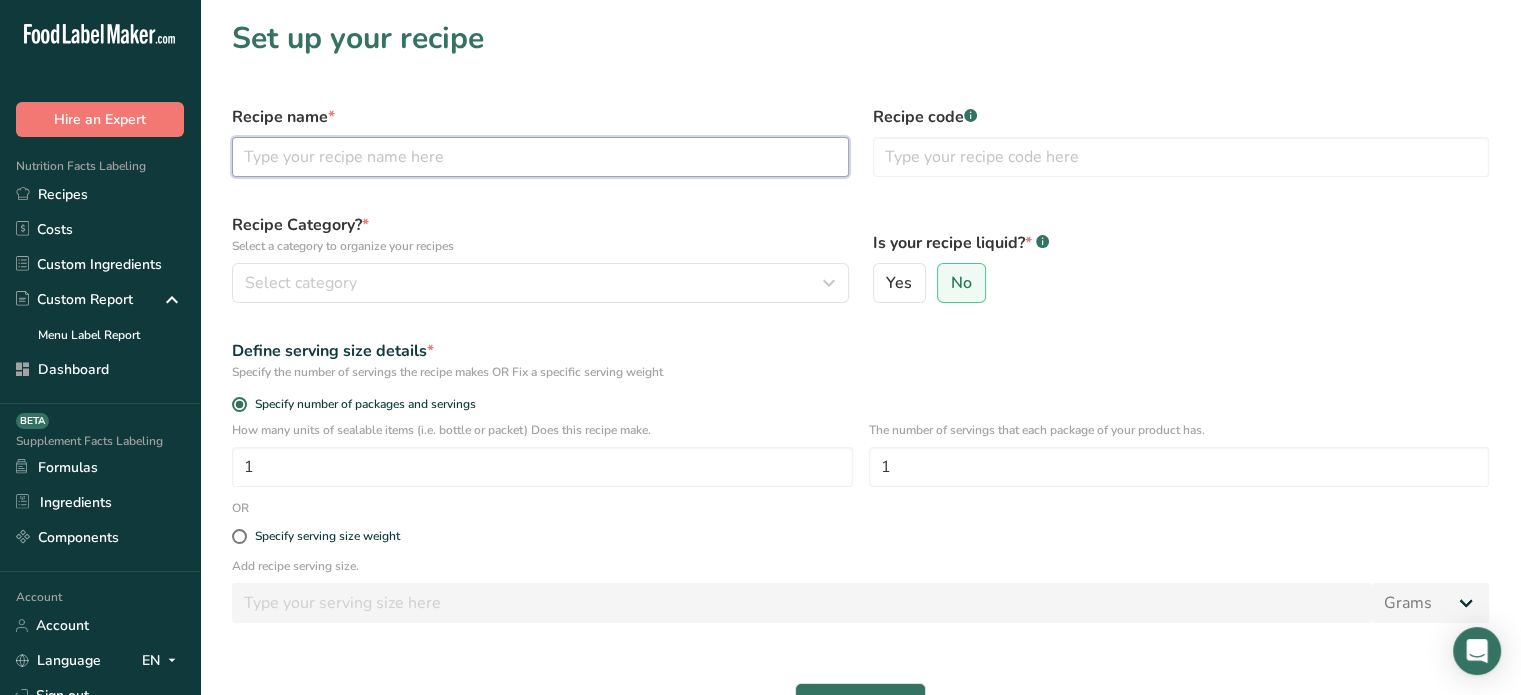 click at bounding box center (540, 157) 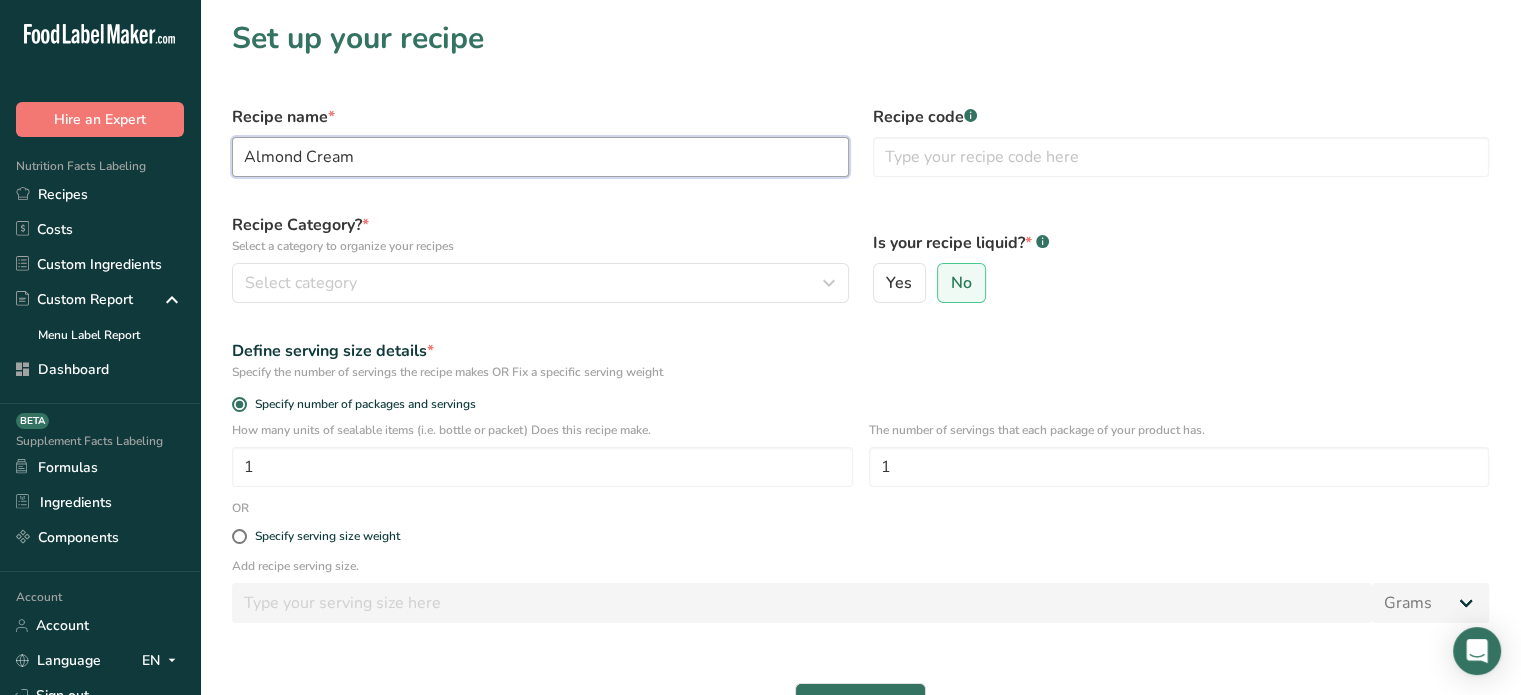 type on "Almond Cream" 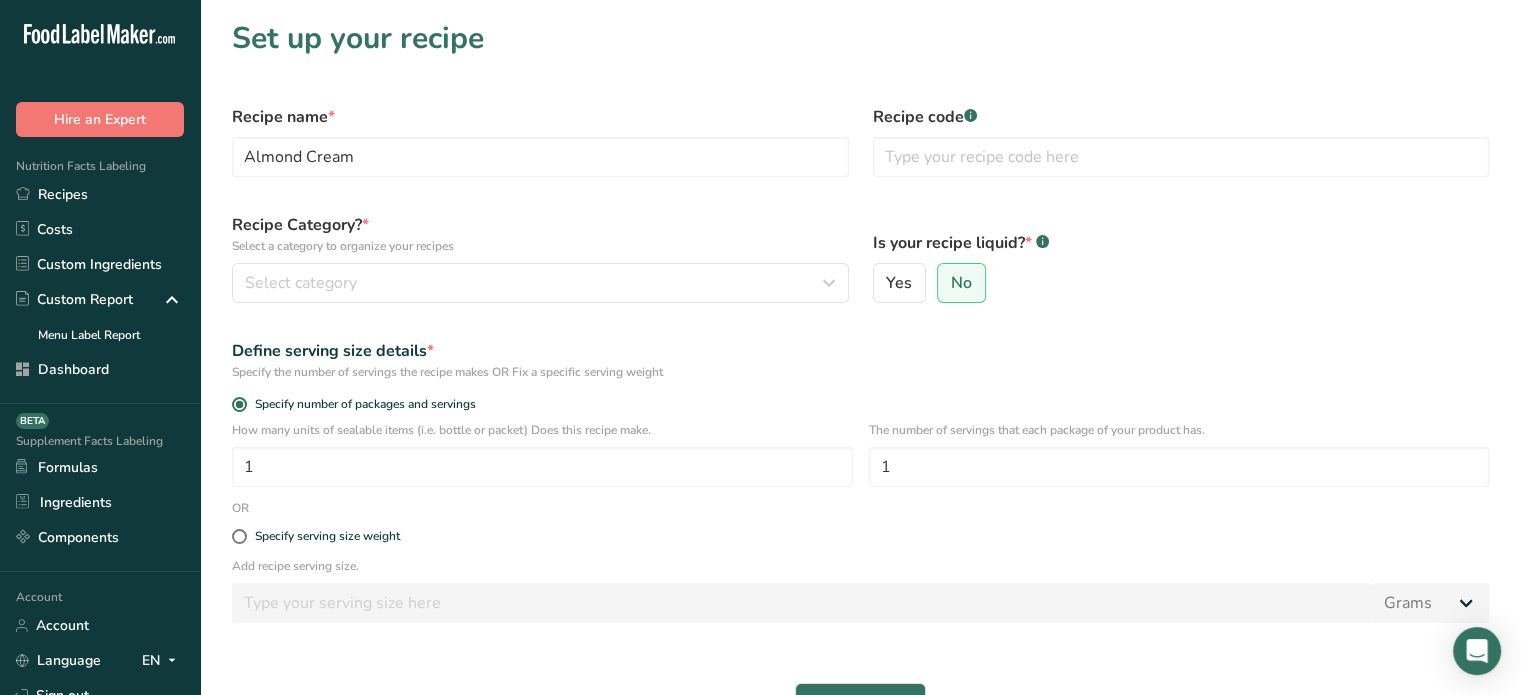 click on "Recipe Category? *
Select a category to organize your recipes
Select category
Standard Categories
Custom Categories
.a-a{fill:#347362;}.b-a{fill:#fff;}
Baked Goods
[GEOGRAPHIC_DATA]
Confectionery
Cooked Meals, Salads, & Sauces
[GEOGRAPHIC_DATA]
Snacks
Add New Category" at bounding box center (540, 258) 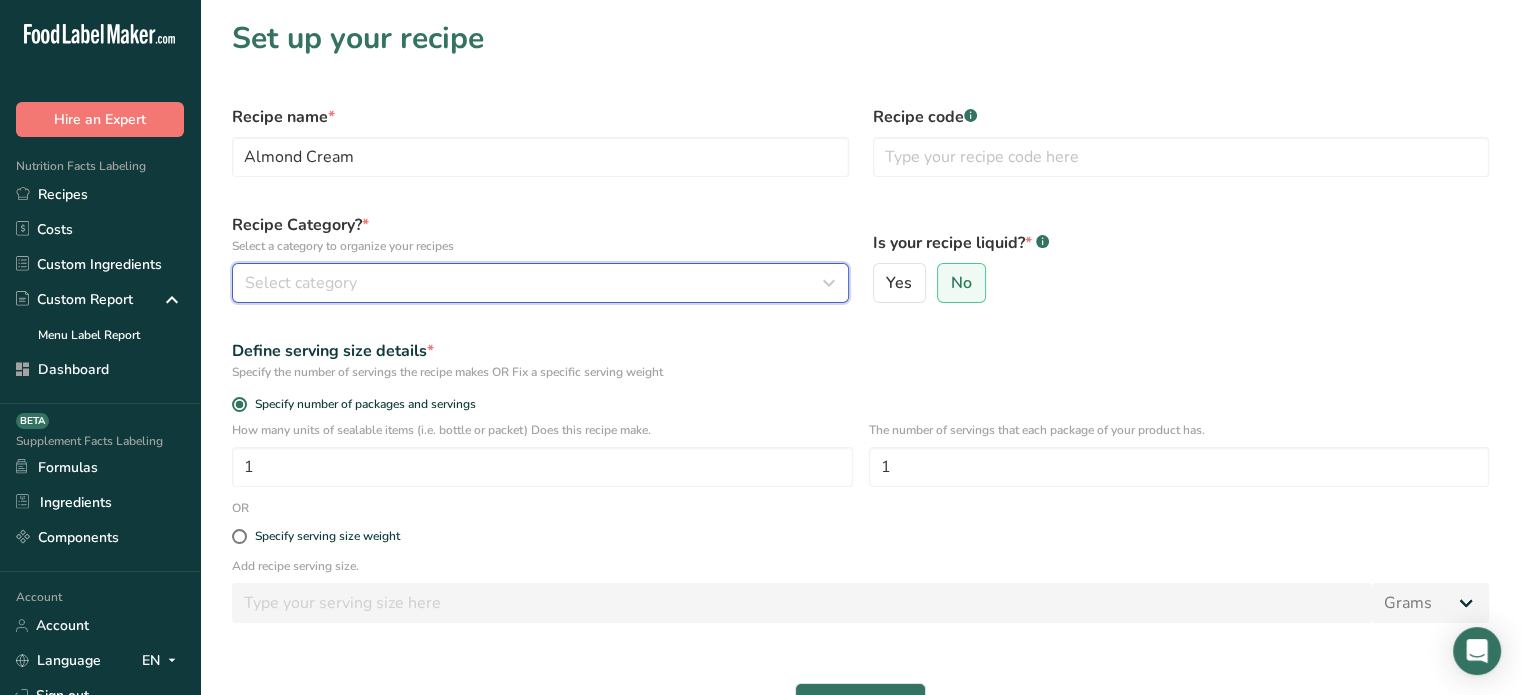 click on "Select category" at bounding box center [534, 283] 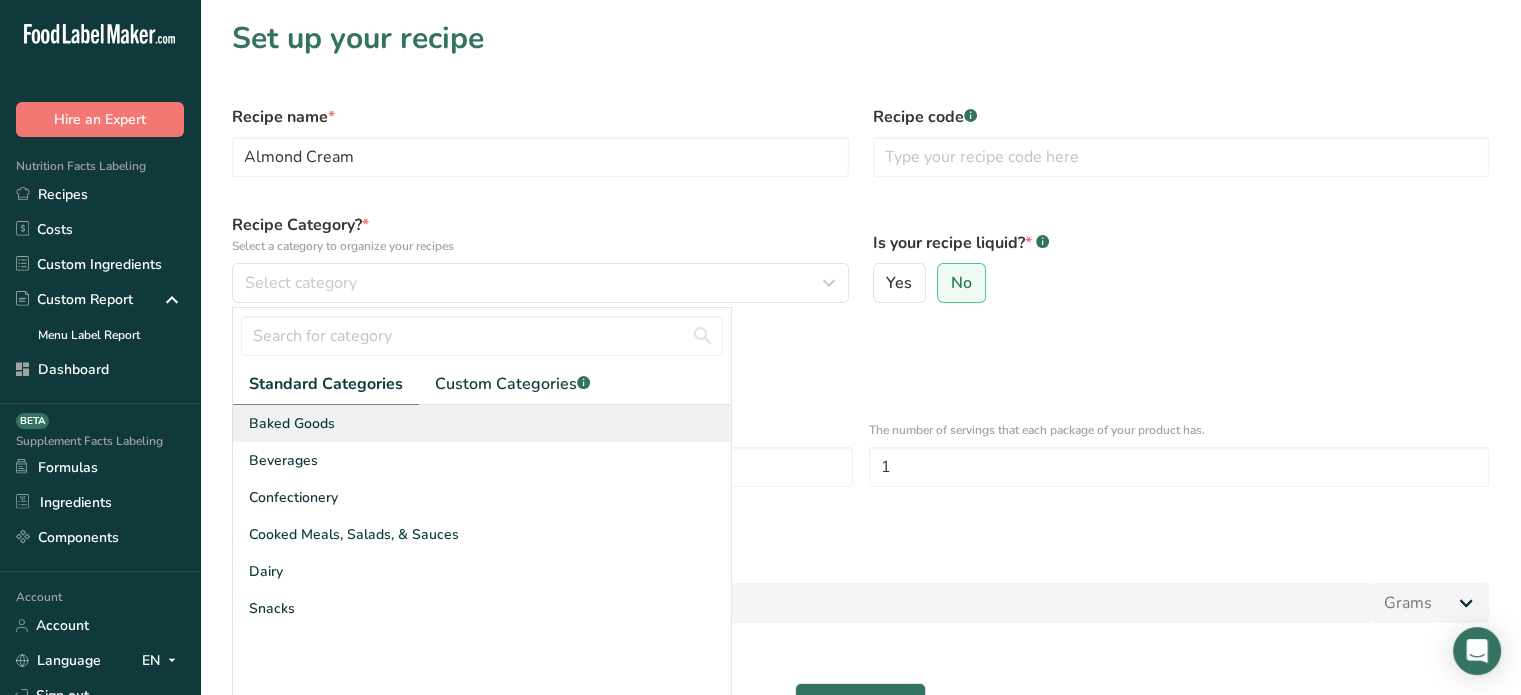 click on "Baked Goods" at bounding box center (482, 423) 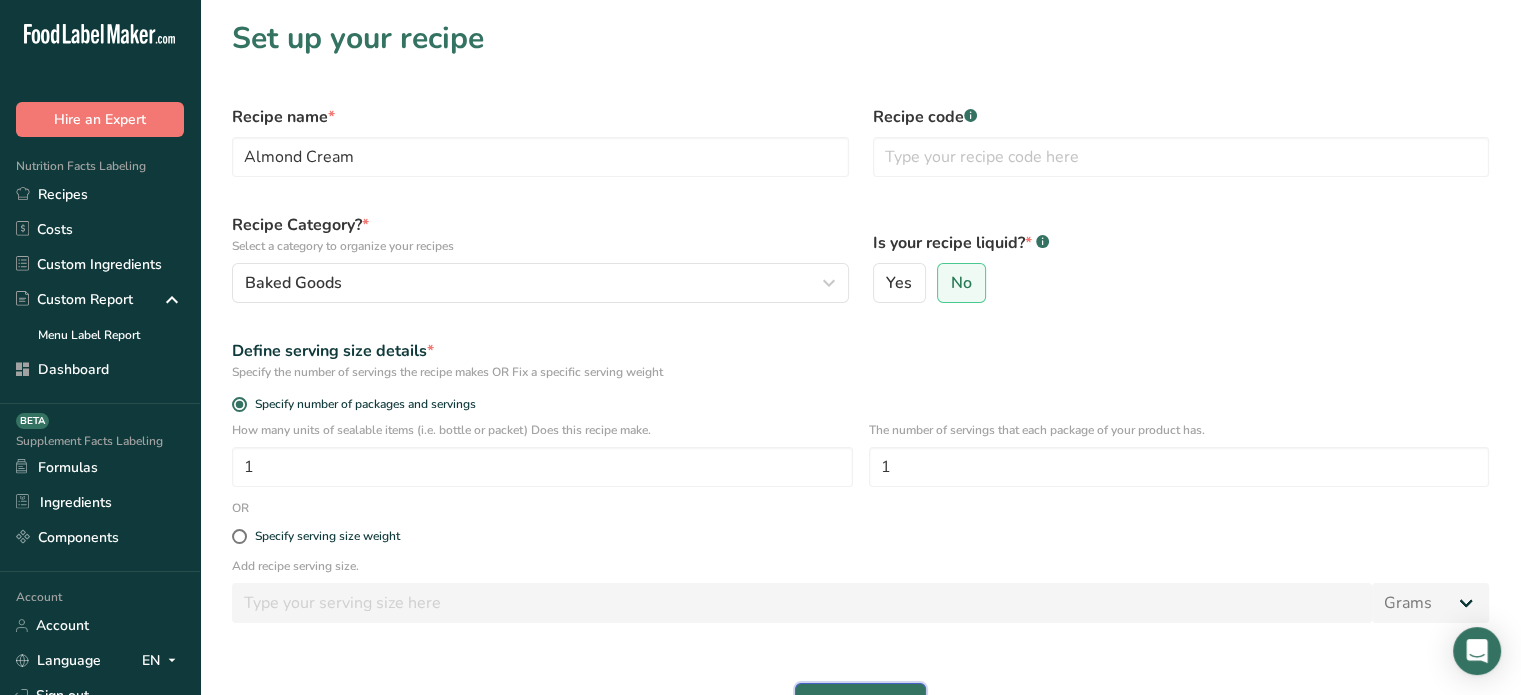 click on "Continue" at bounding box center (860, 703) 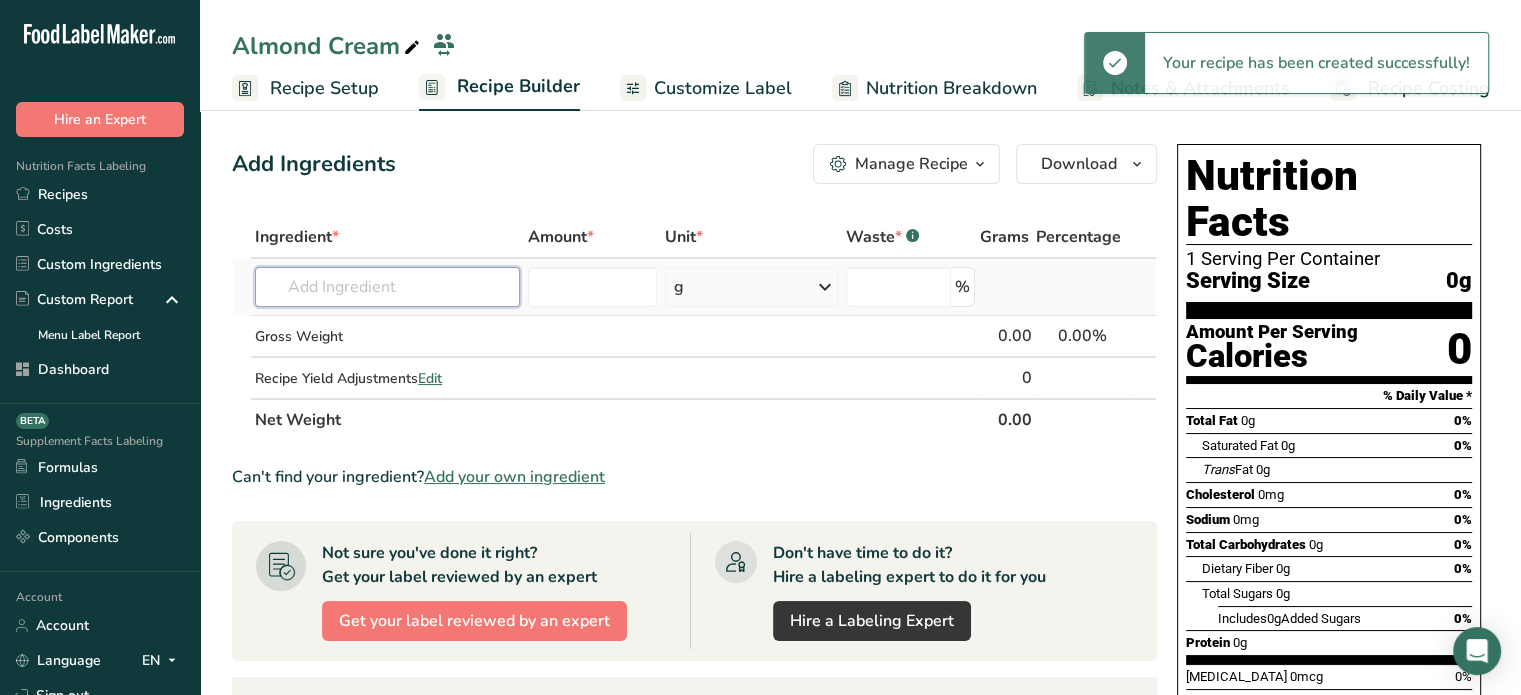 click at bounding box center [387, 287] 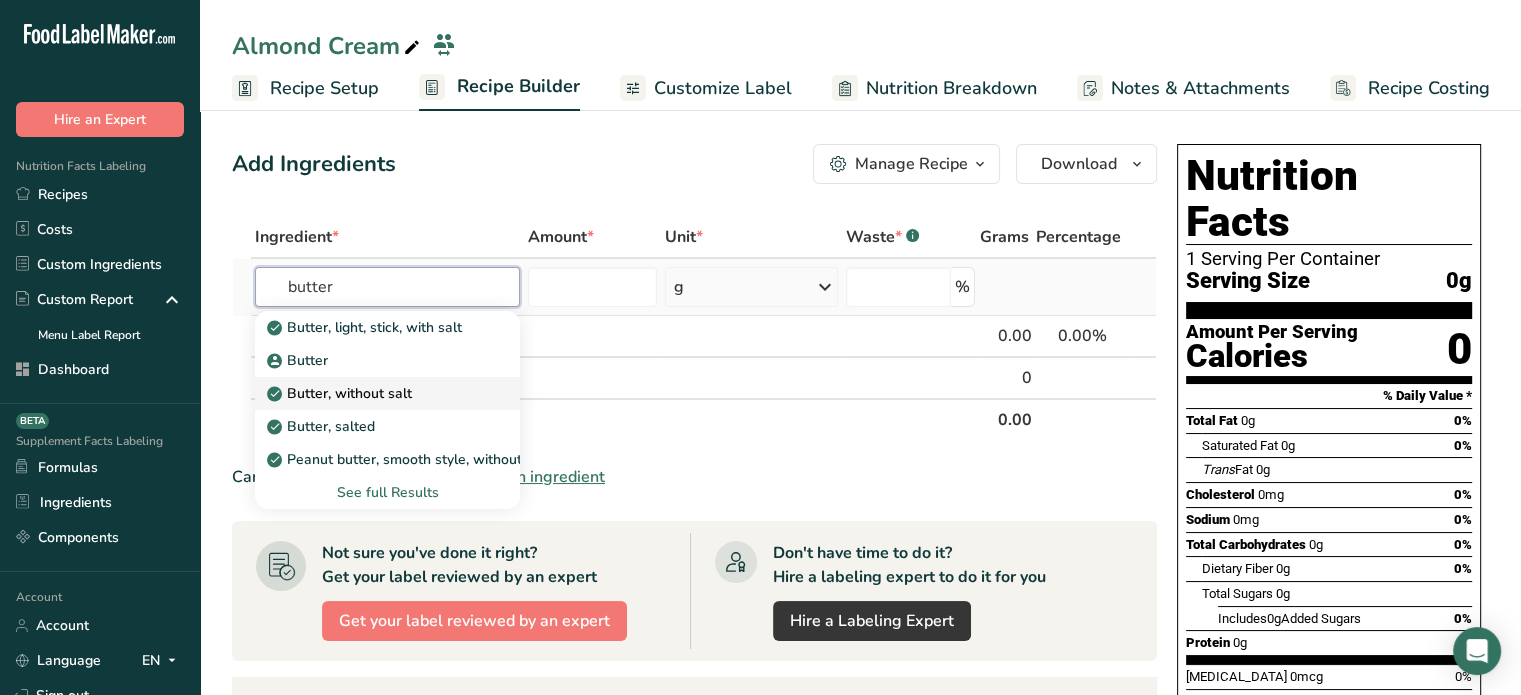 type on "butter" 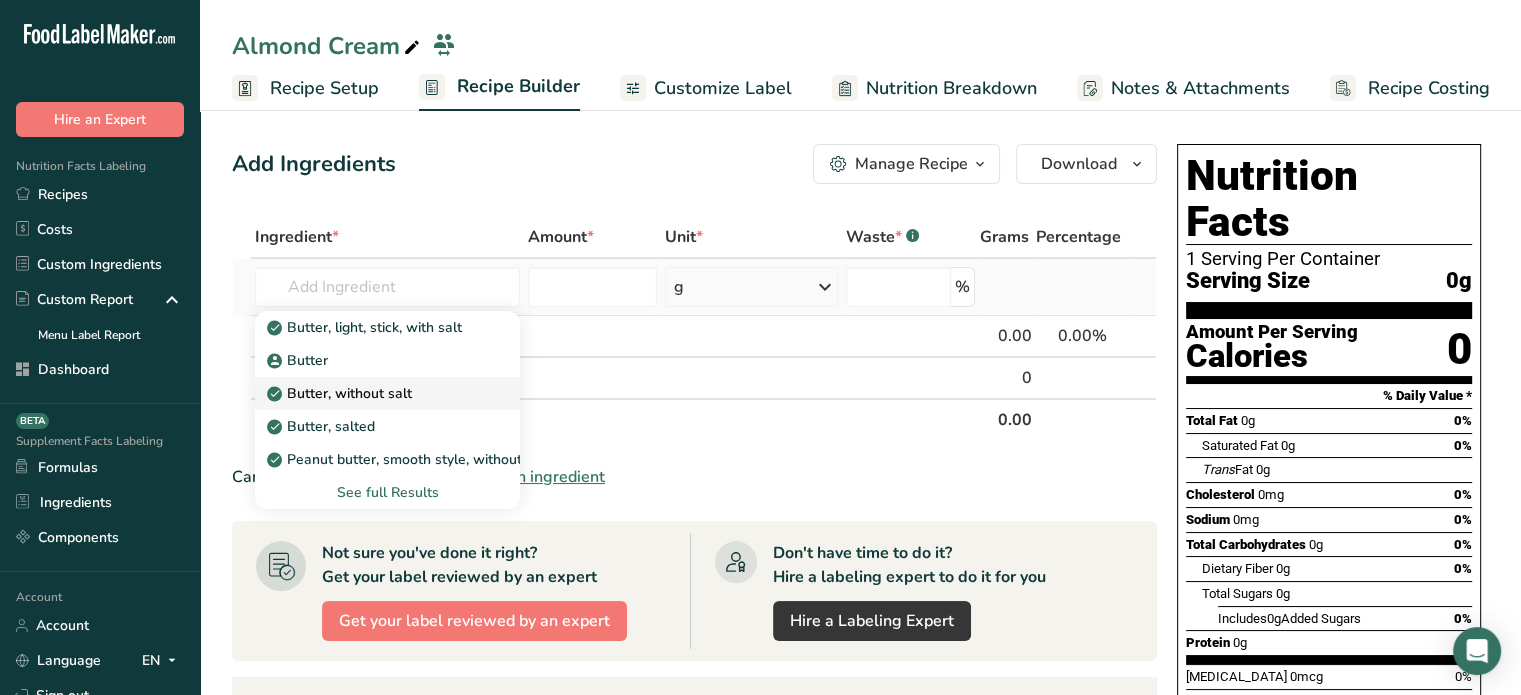 click on "Butter, without salt" at bounding box center [371, 393] 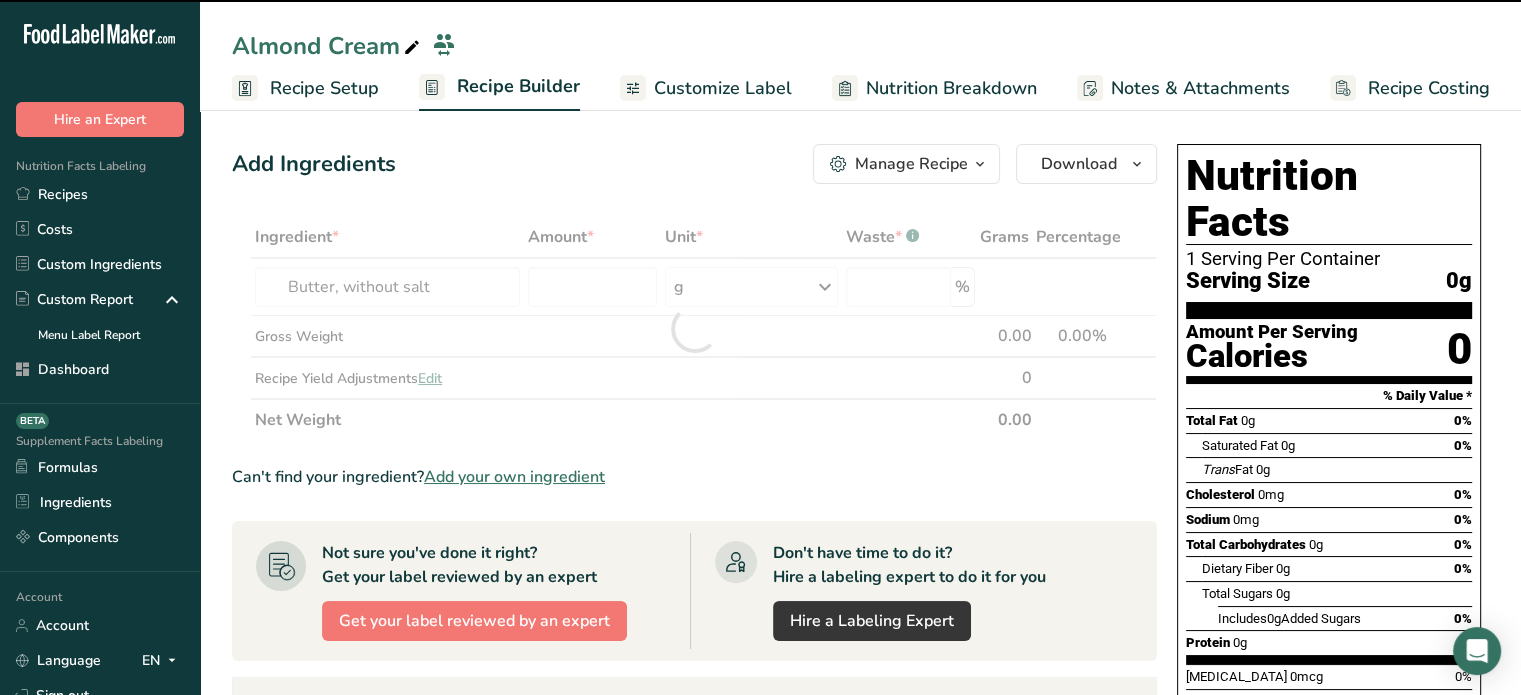type on "0" 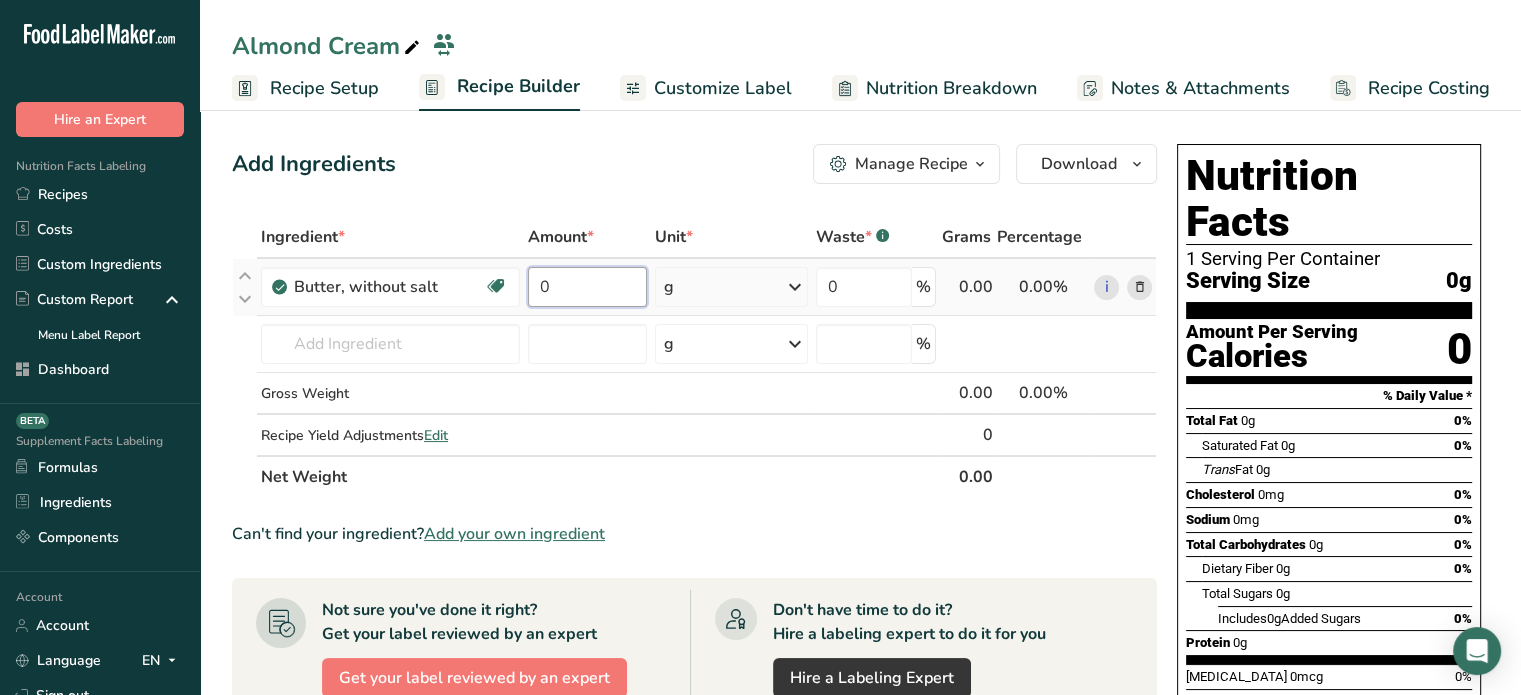click on "0" at bounding box center [587, 287] 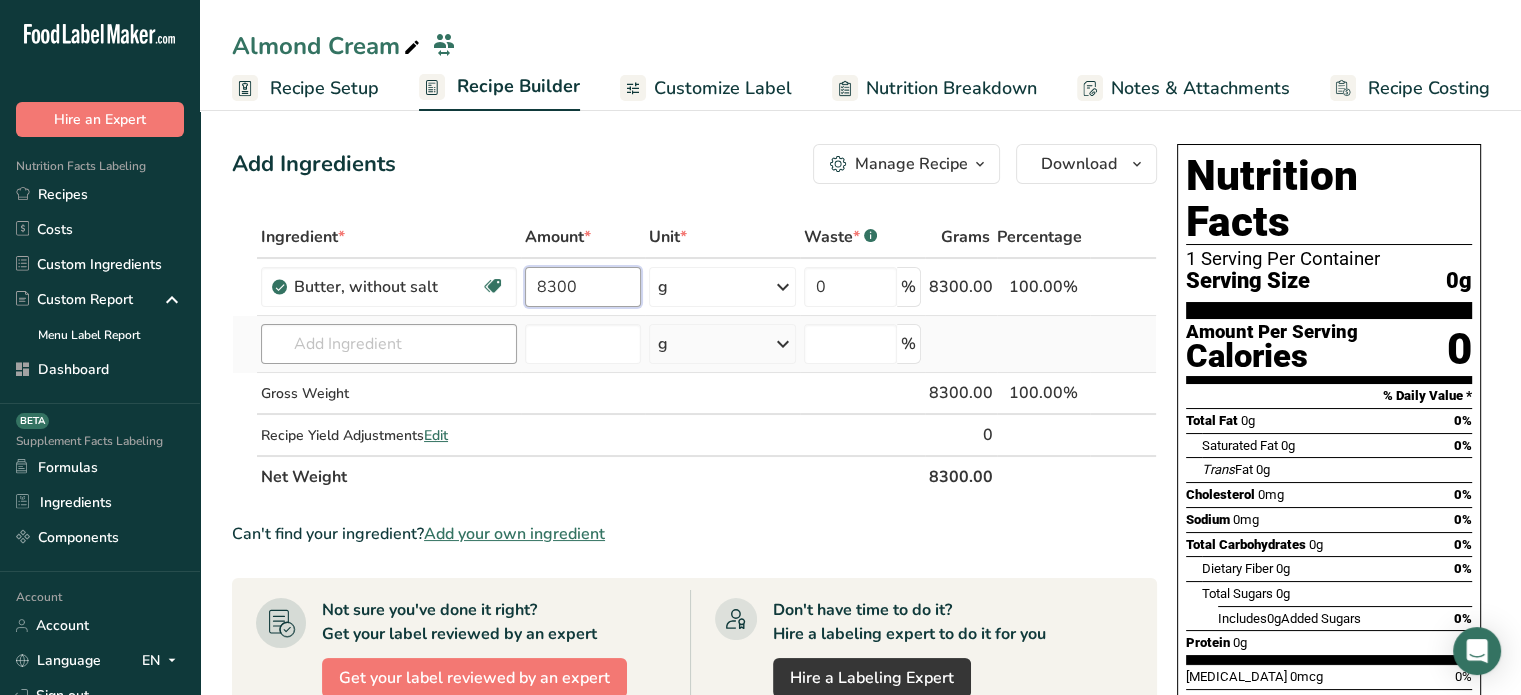 type on "8300" 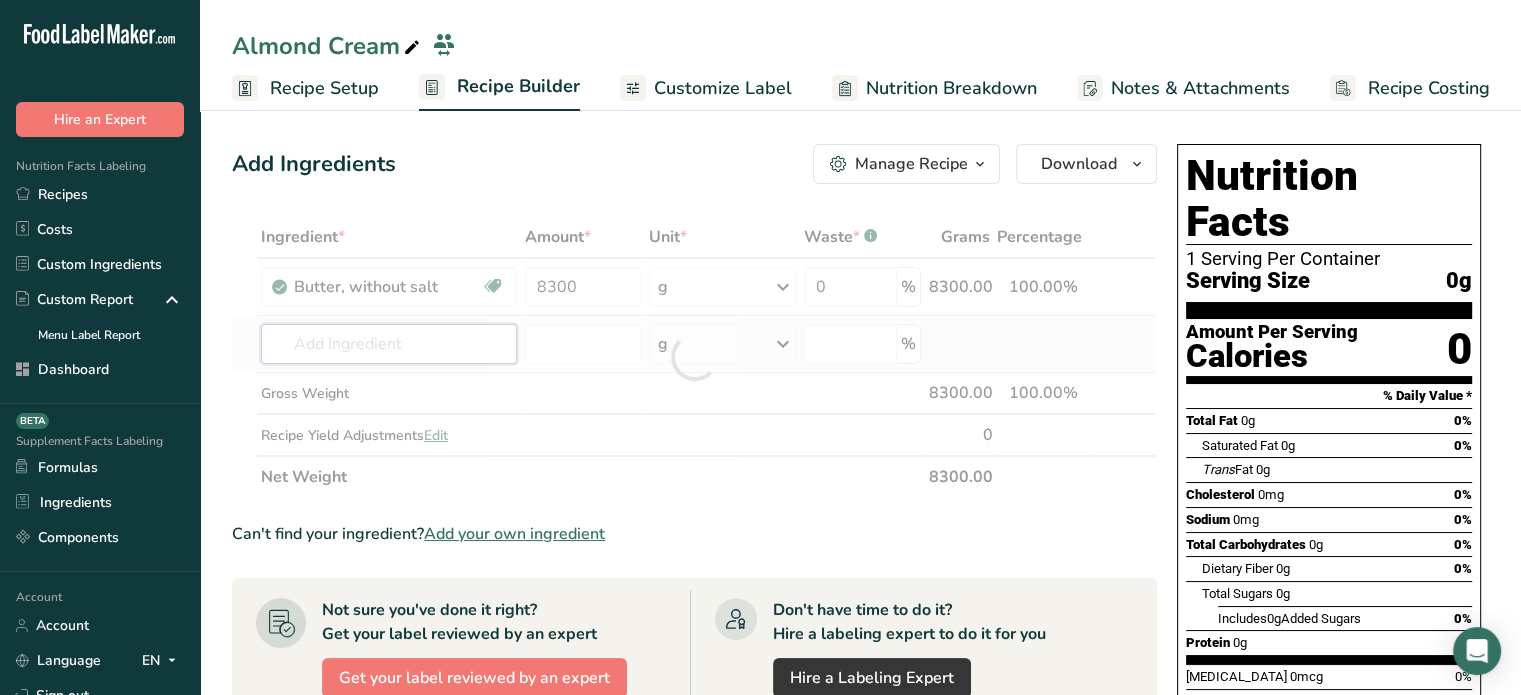 click on "Ingredient *
Amount *
Unit *
Waste *   .a-a{fill:#347362;}.b-a{fill:#fff;}          Grams
Percentage
Butter, without salt
Gluten free
Vegetarian
Soy free
8300
g
Portions
1 pat (1" sq, 1/3" high)
1 tbsp
1 cup
See more
Weight Units
g
kg
mg
See more
Volume Units
l
Volume units require a density conversion. If you know your ingredient's density enter it below. Otherwise, click on "RIA" our AI Regulatory bot - she will be able to help you
lb/ft3
g/cm3
Confirm
mL
lb/ft3" at bounding box center [694, 357] 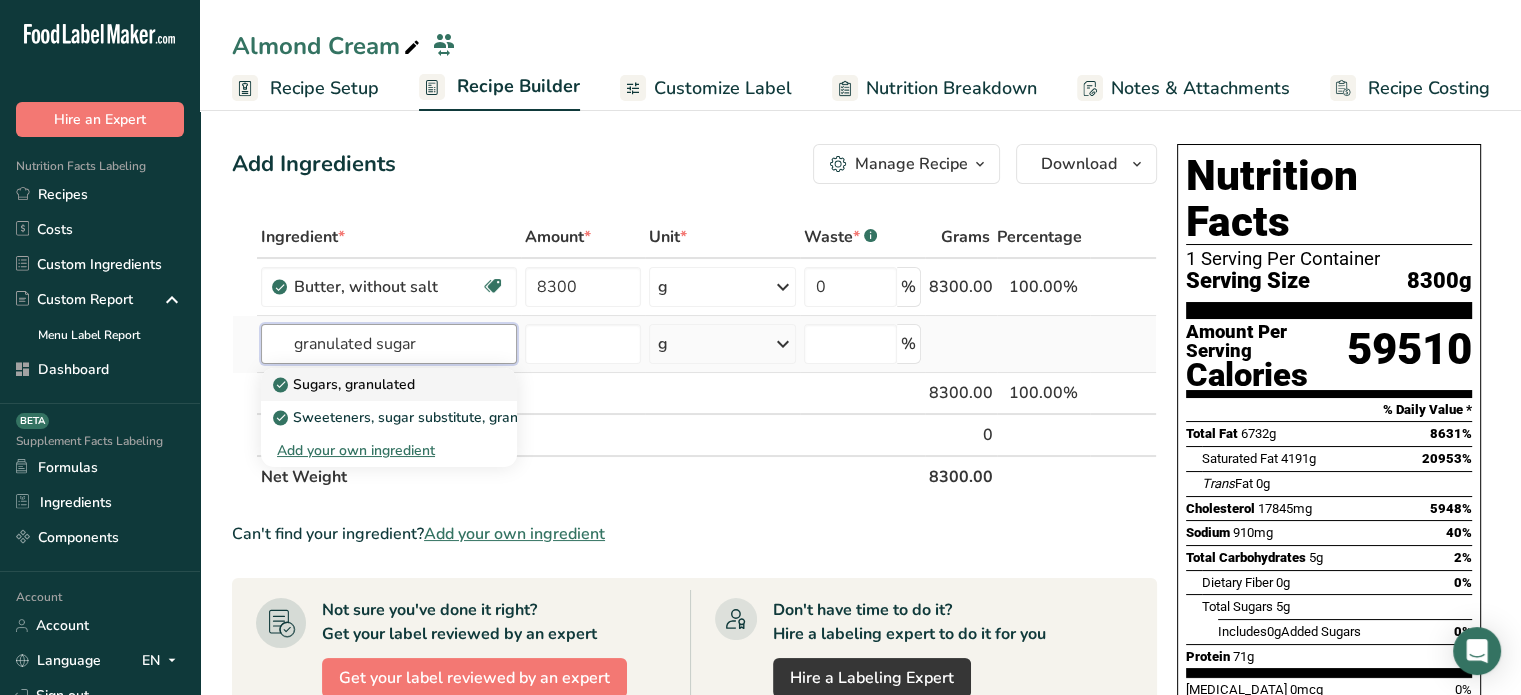 type on "granulated sugar" 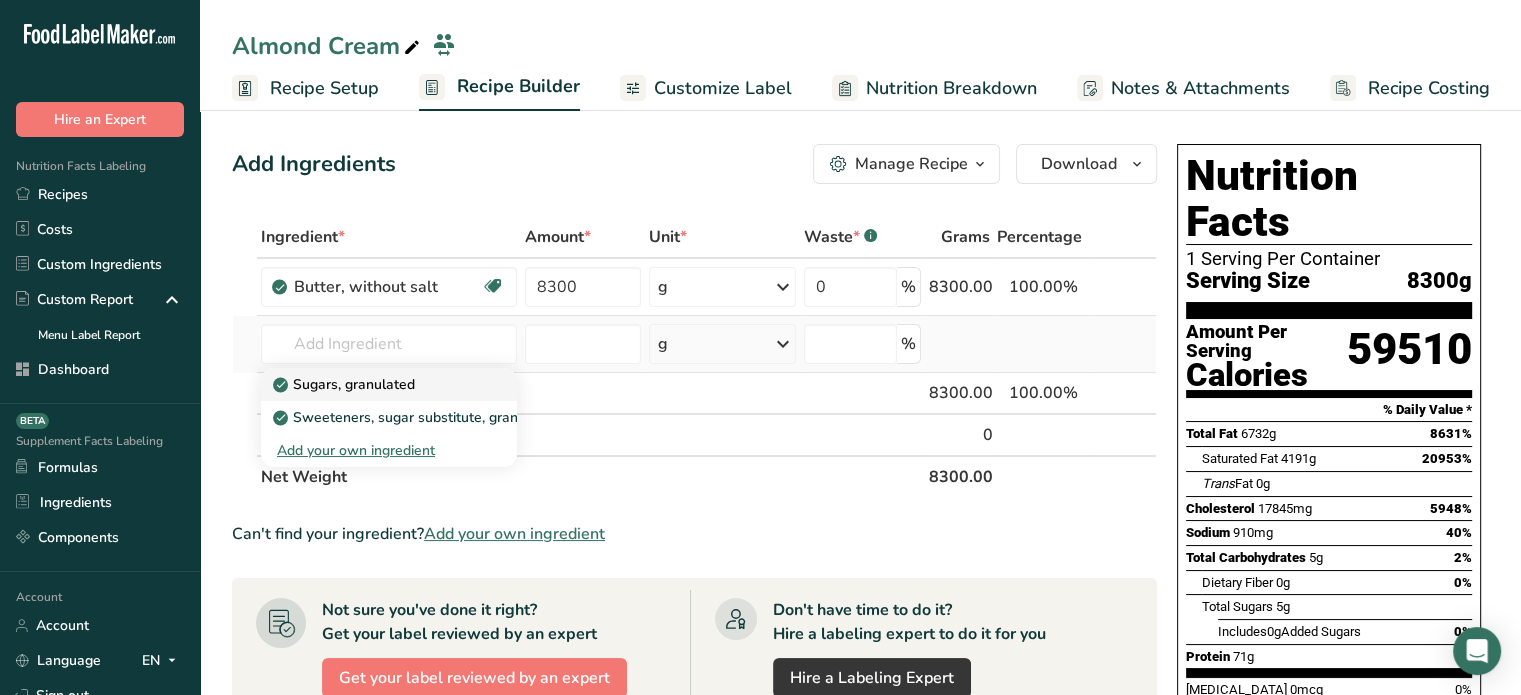 click on "Sugars, granulated" at bounding box center (389, 384) 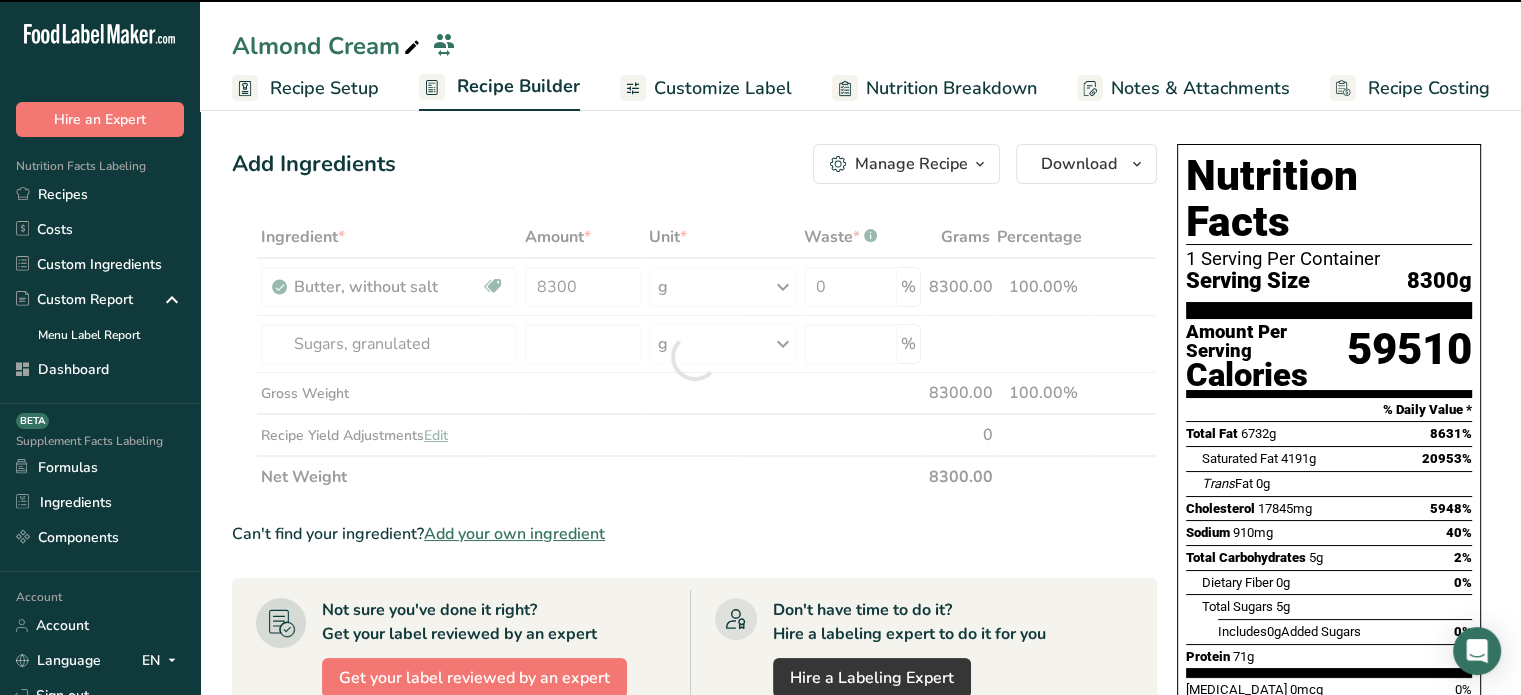 type on "0" 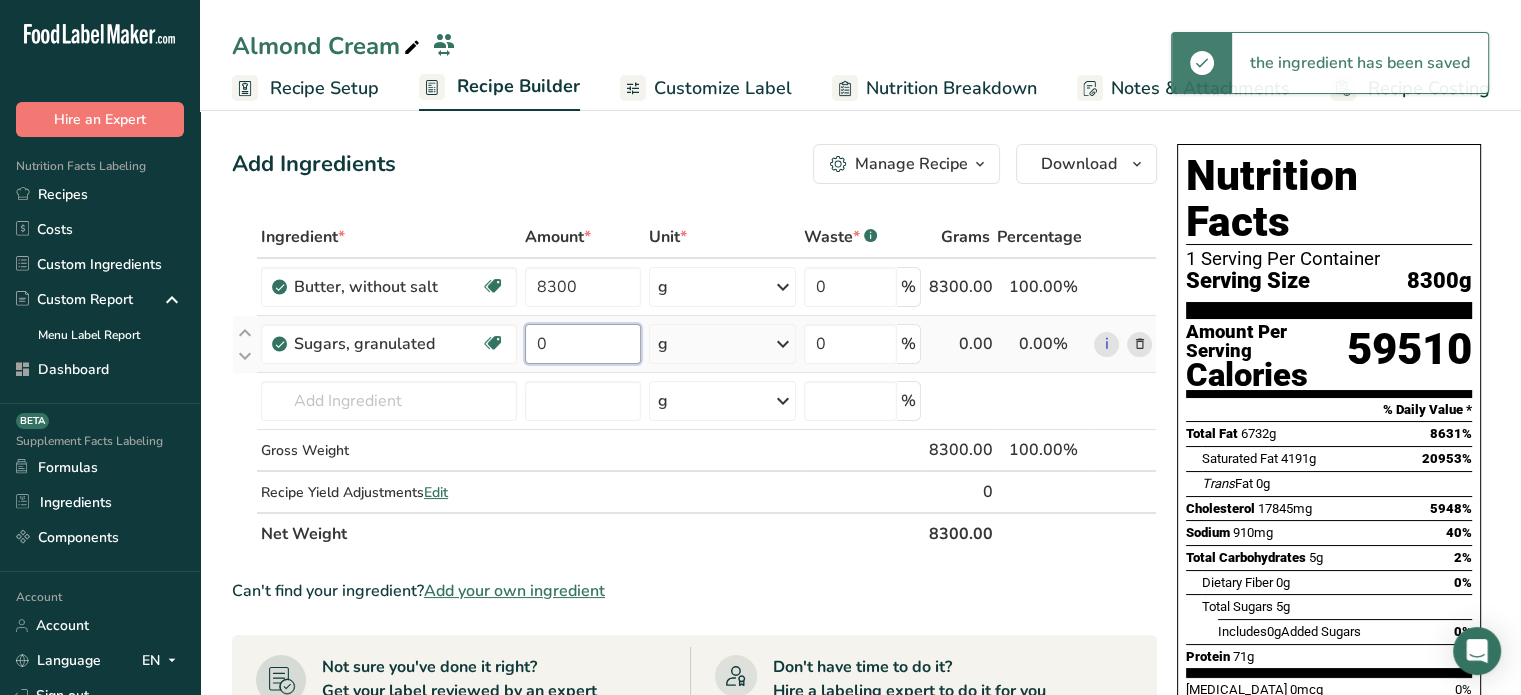 click on "0" at bounding box center (583, 344) 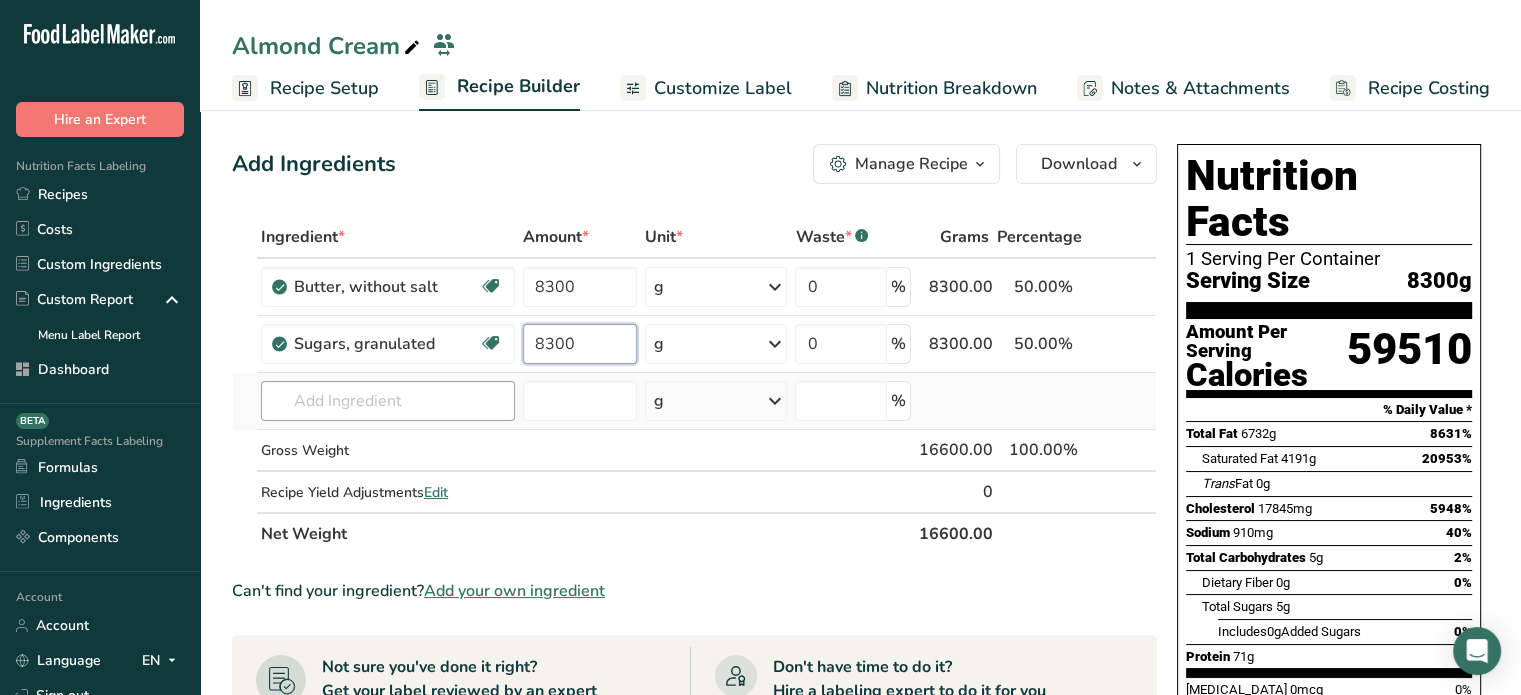 type on "8300" 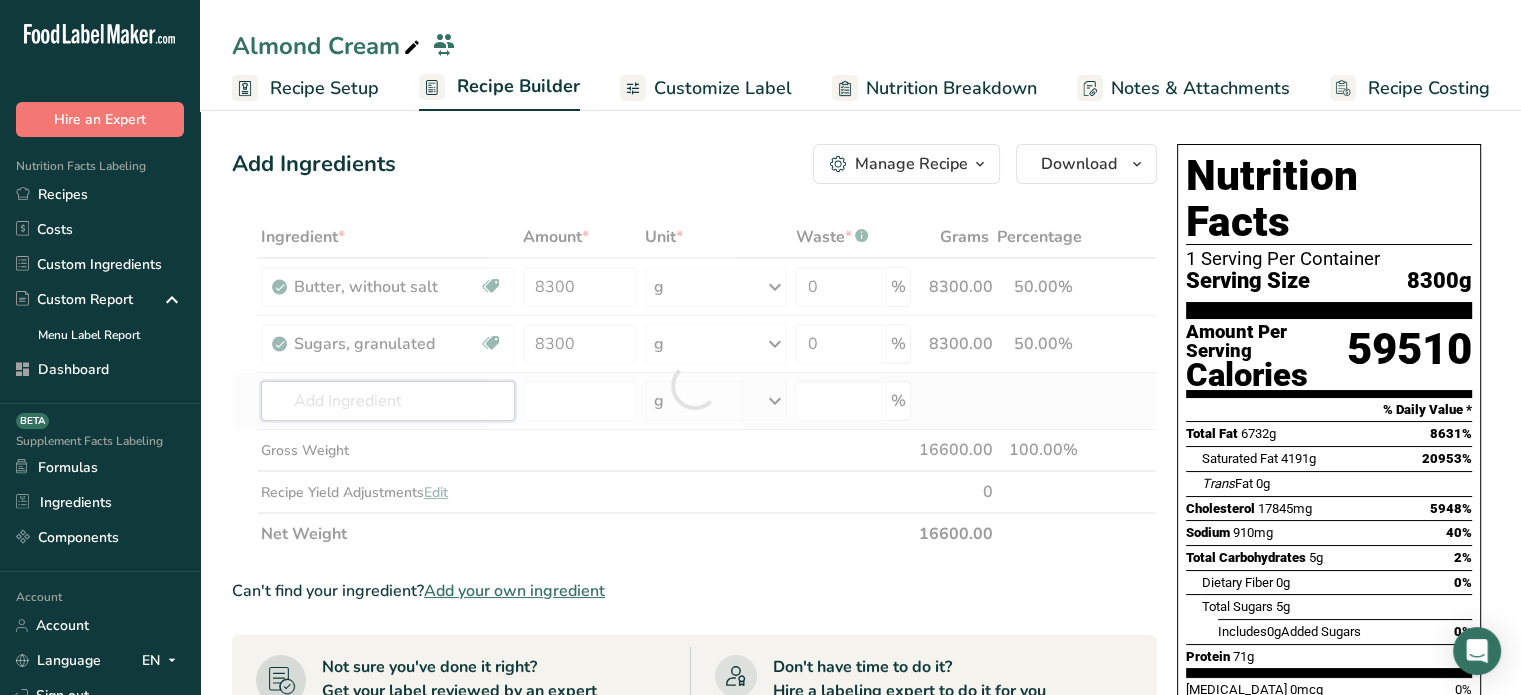 click on "Ingredient *
Amount *
Unit *
Waste *   .a-a{fill:#347362;}.b-a{fill:#fff;}          Grams
Percentage
Butter, without salt
Gluten free
Vegetarian
Soy free
8300
g
Portions
1 pat (1" sq, 1/3" high)
1 tbsp
1 cup
See more
Weight Units
g
kg
mg
See more
Volume Units
l
Volume units require a density conversion. If you know your ingredient's density enter it below. Otherwise, click on "RIA" our AI Regulatory bot - she will be able to help you
lb/ft3
g/cm3
Confirm
mL
lb/ft3" at bounding box center (694, 385) 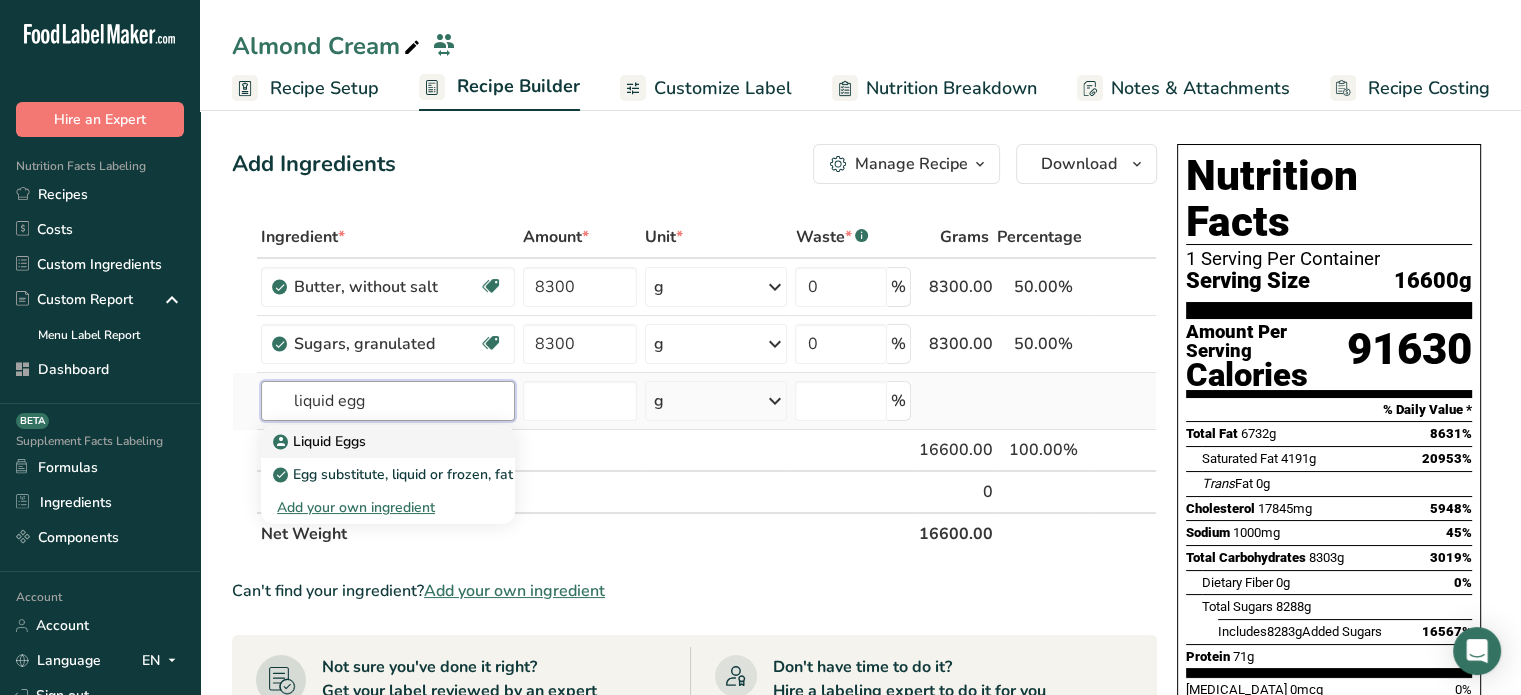 type on "liquid egg" 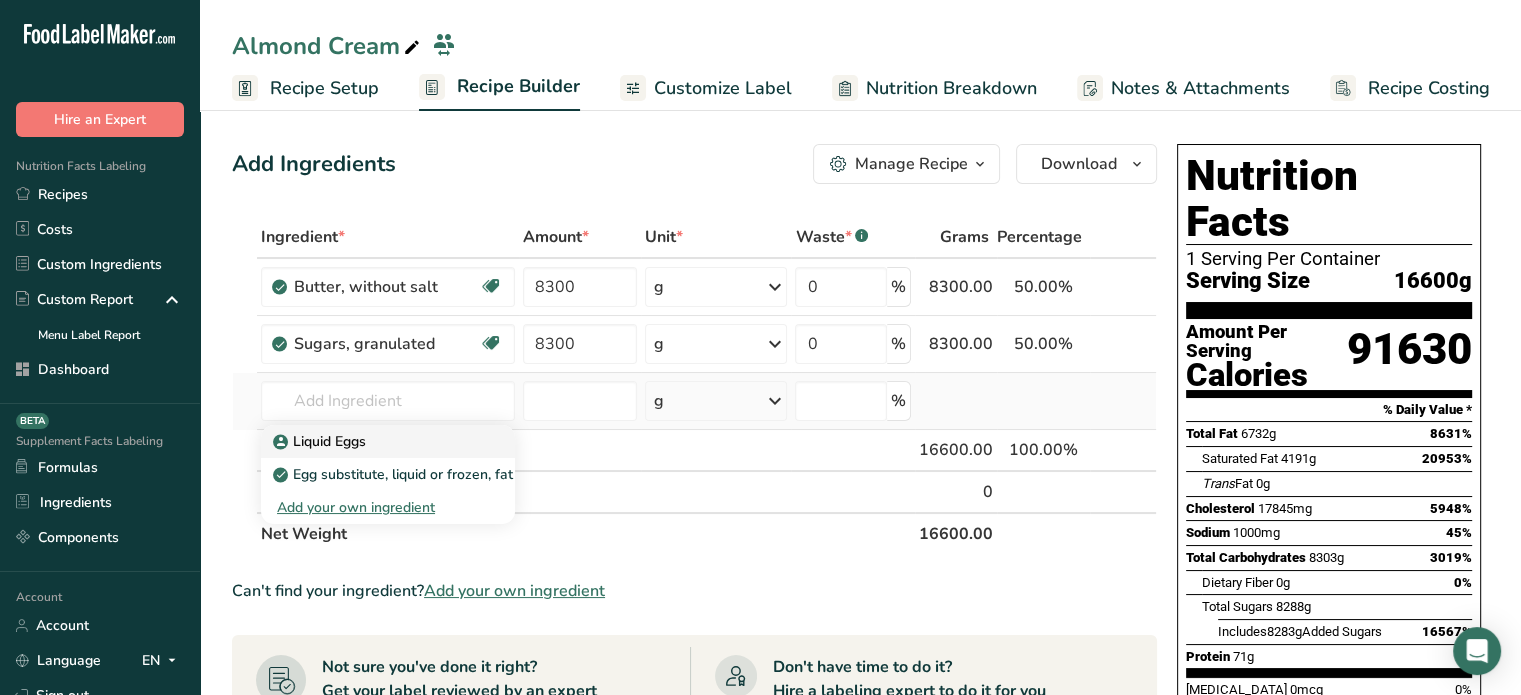 click on "Liquid Eggs" at bounding box center (321, 441) 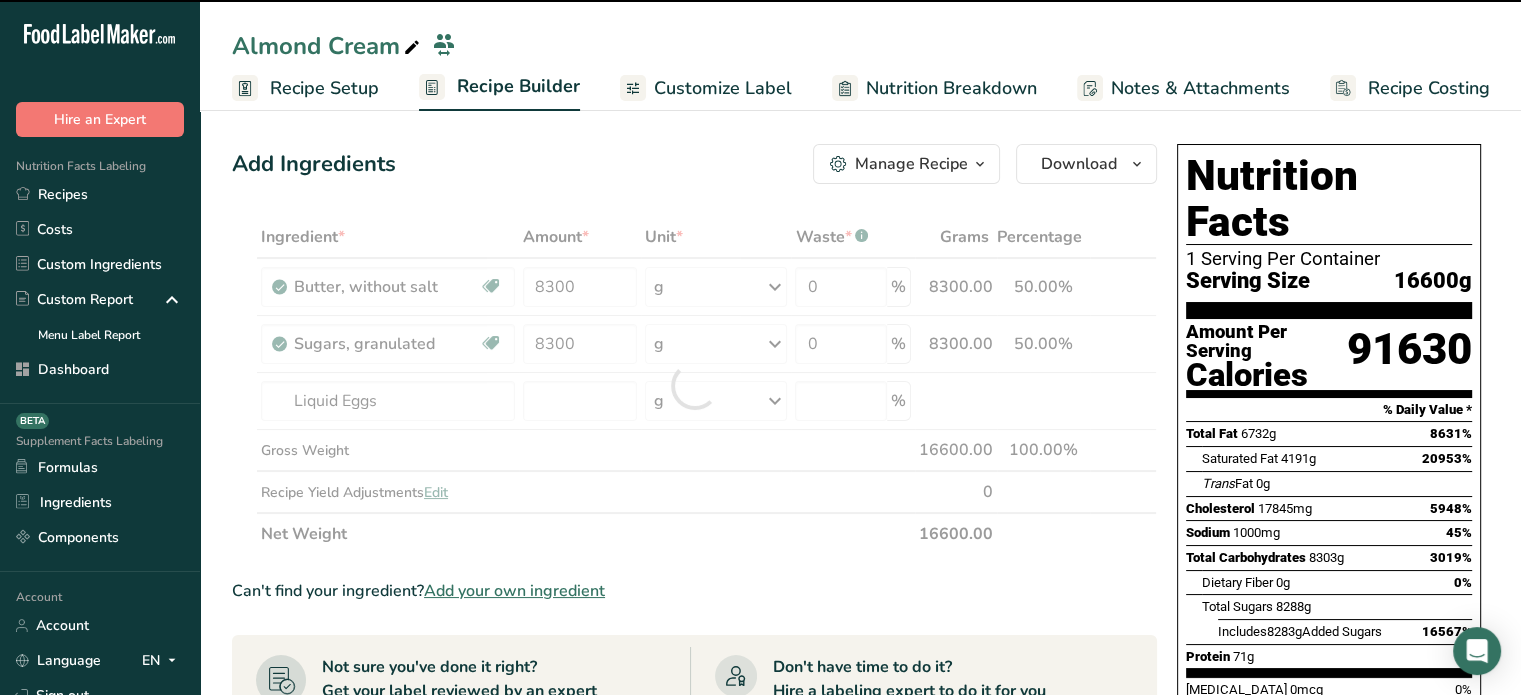 type on "0" 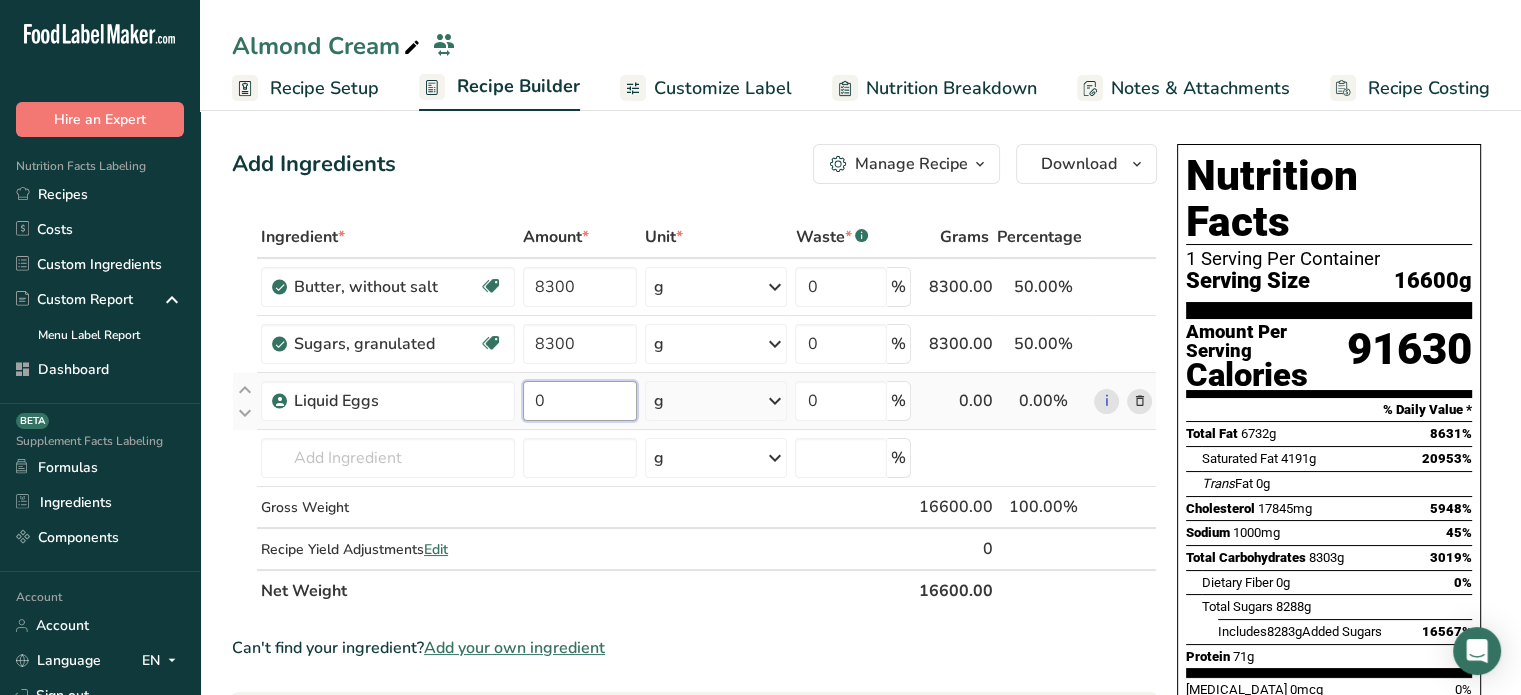 click on "0" at bounding box center [580, 401] 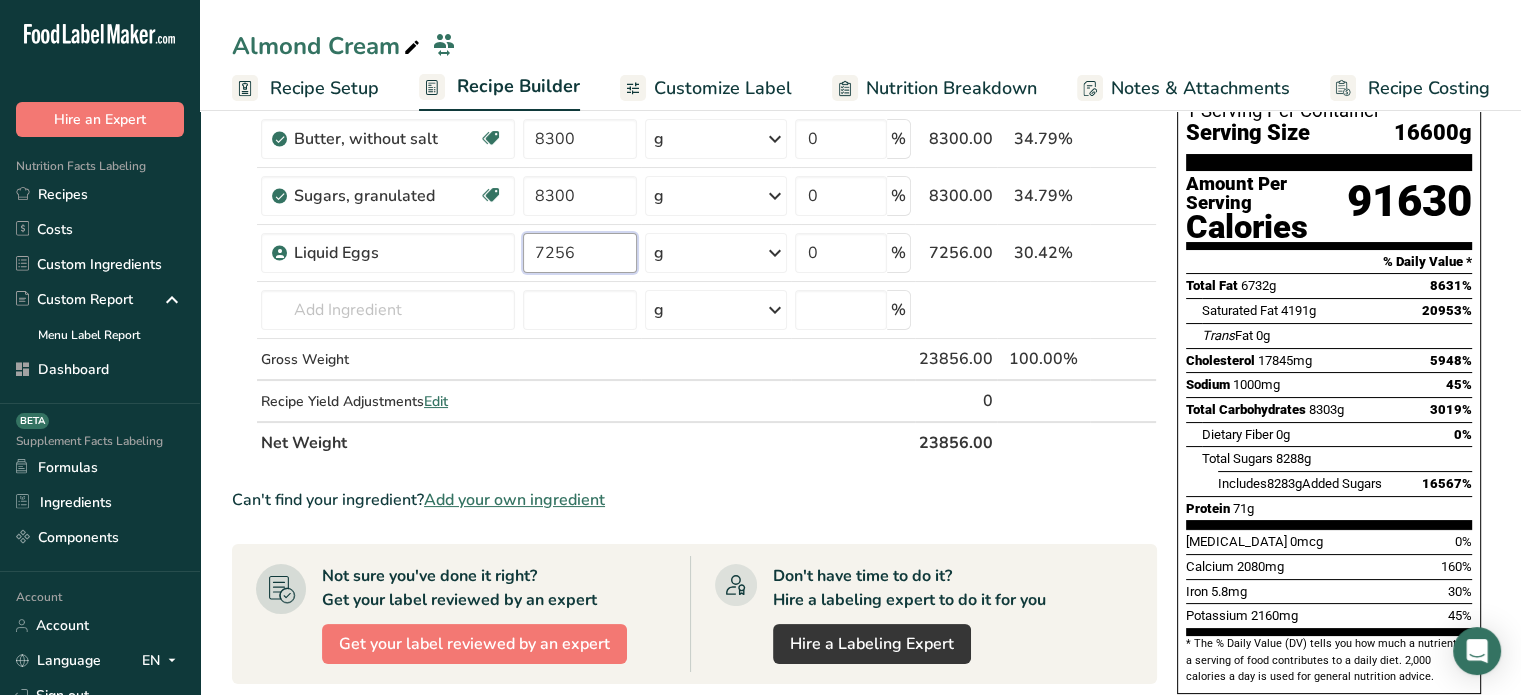 scroll, scrollTop: 0, scrollLeft: 0, axis: both 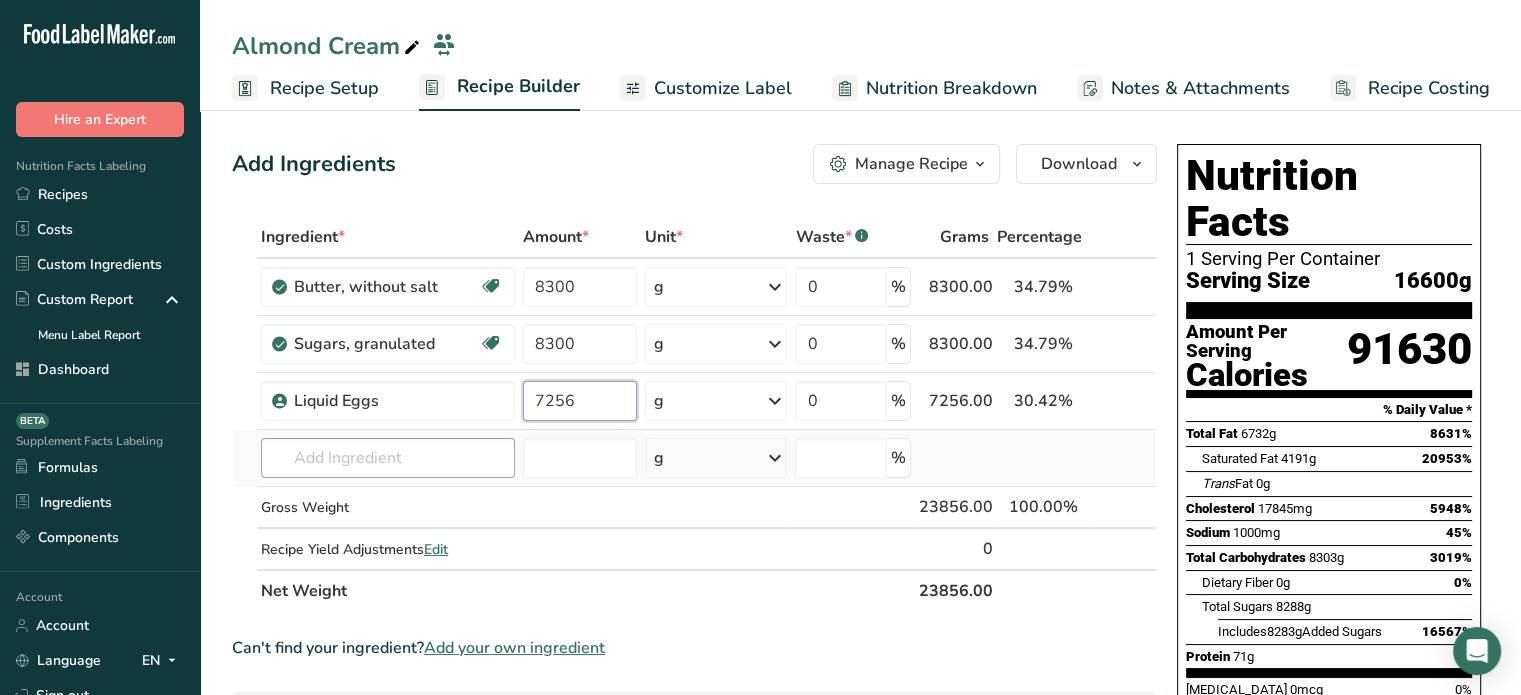 type on "7256" 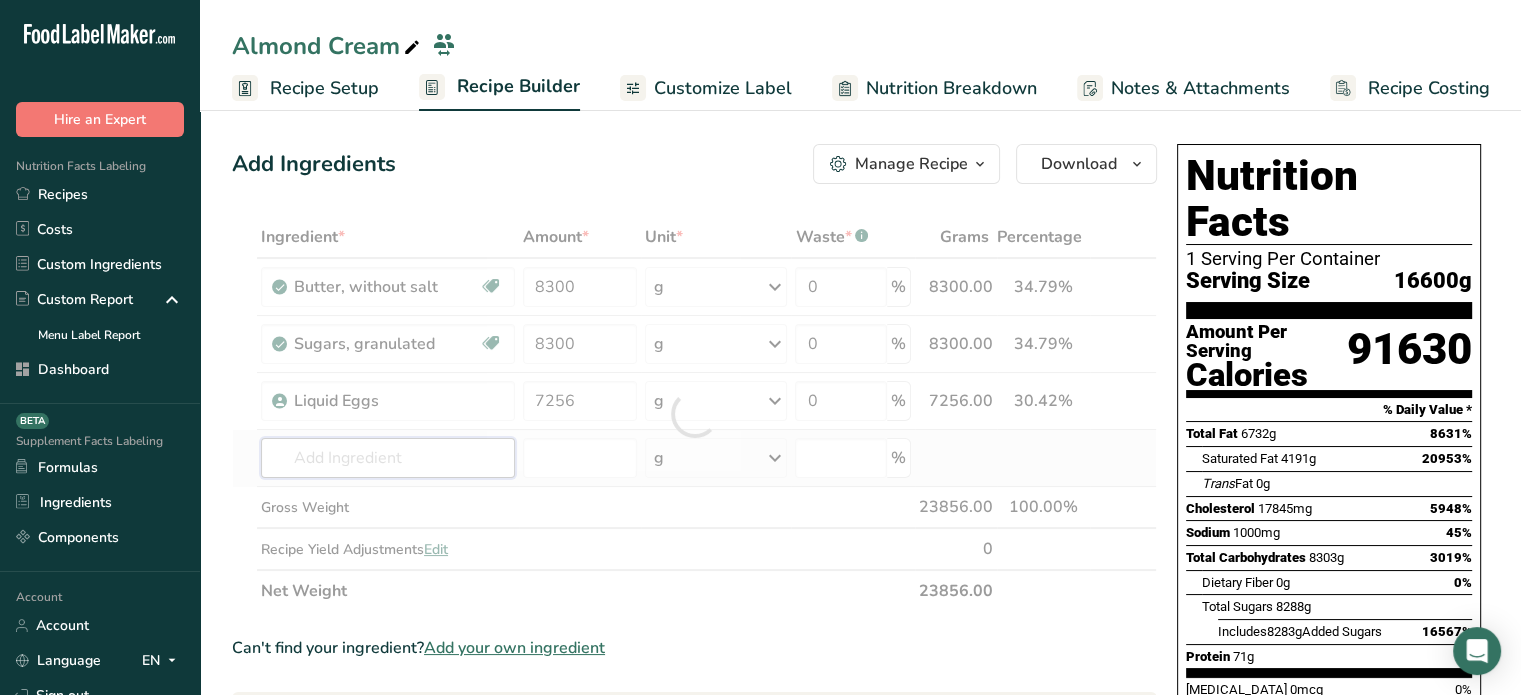 click on "Ingredient *
Amount *
Unit *
Waste *   .a-a{fill:#347362;}.b-a{fill:#fff;}          Grams
Percentage
Butter, without salt
Gluten free
Vegetarian
Soy free
8300
g
Portions
1 pat (1" sq, 1/3" high)
1 tbsp
1 cup
See more
Weight Units
g
kg
mg
See more
Volume Units
l
Volume units require a density conversion. If you know your ingredient's density enter it below. Otherwise, click on "RIA" our AI Regulatory bot - she will be able to help you
lb/ft3
g/cm3
Confirm
mL
lb/ft3" at bounding box center (694, 414) 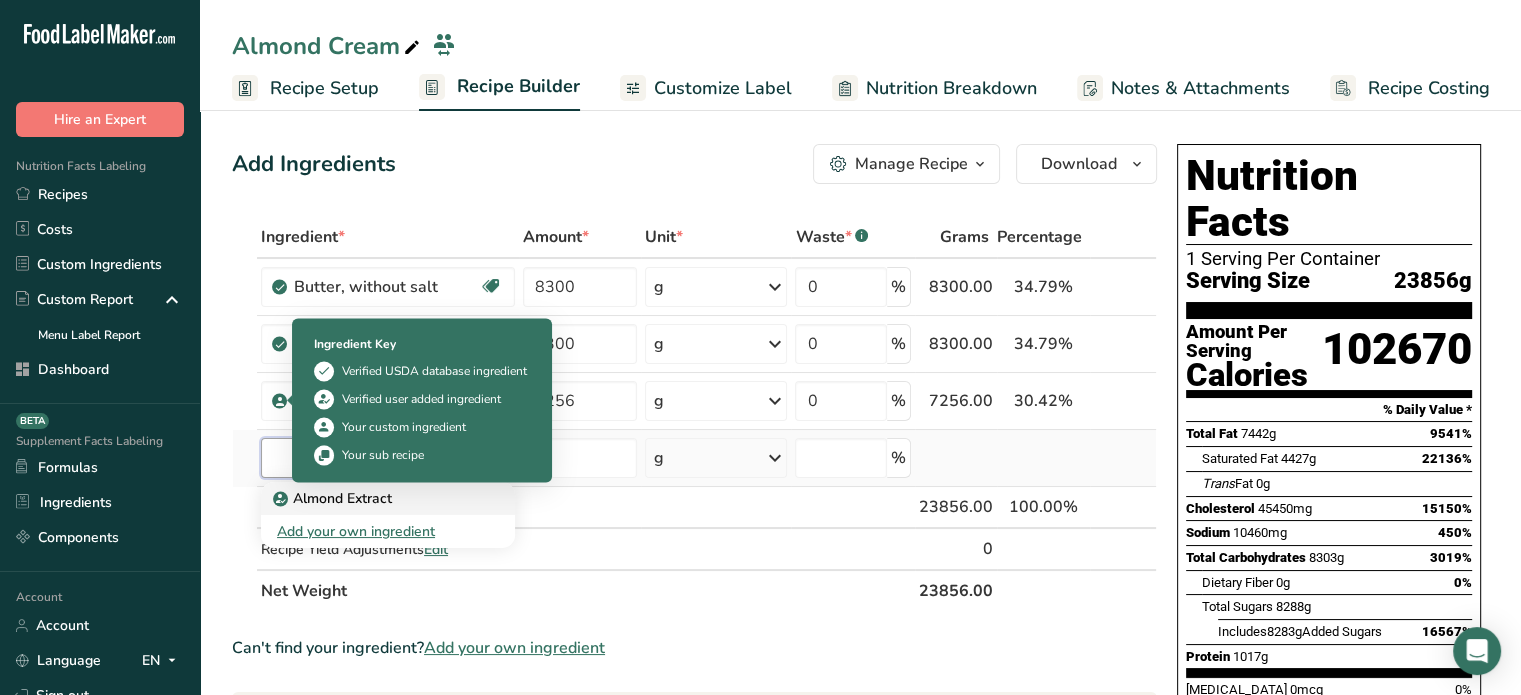 type on "almond ex" 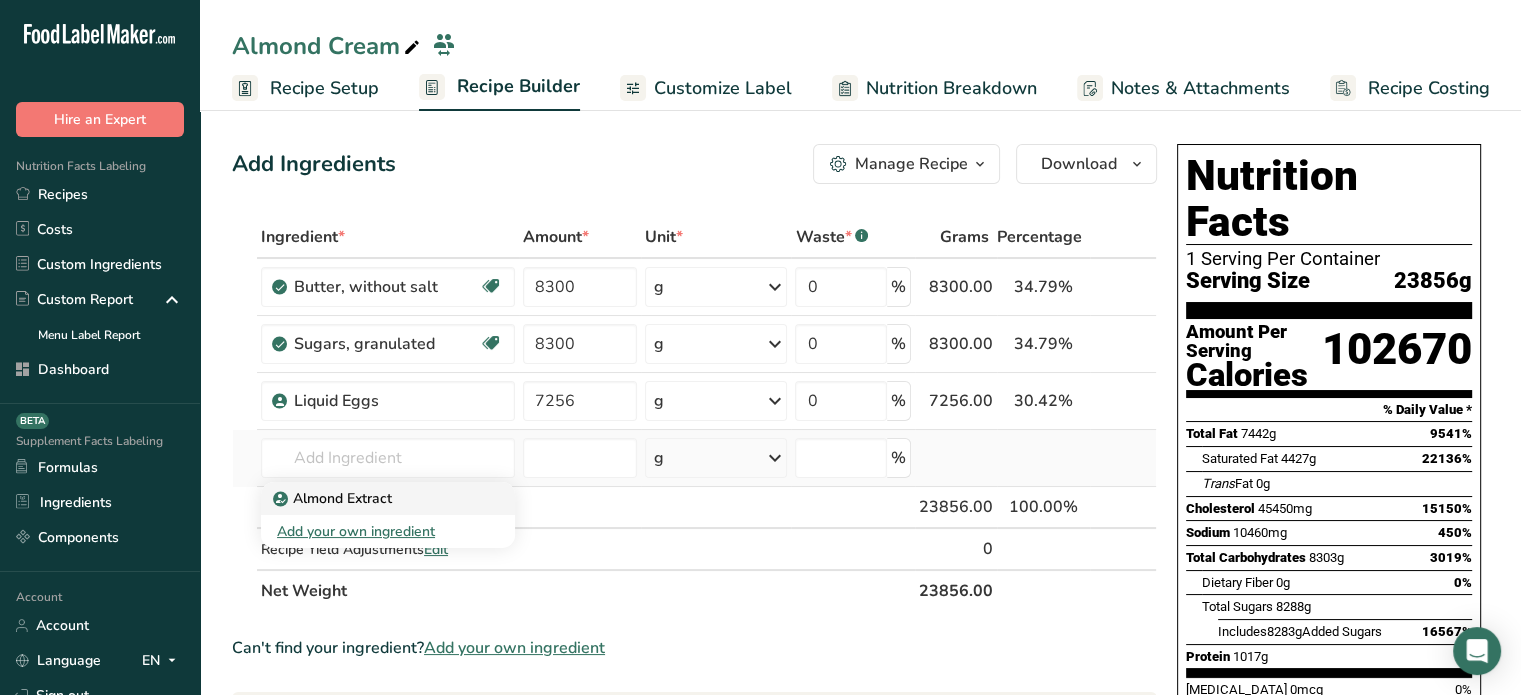 click on "Almond Extract" at bounding box center (334, 498) 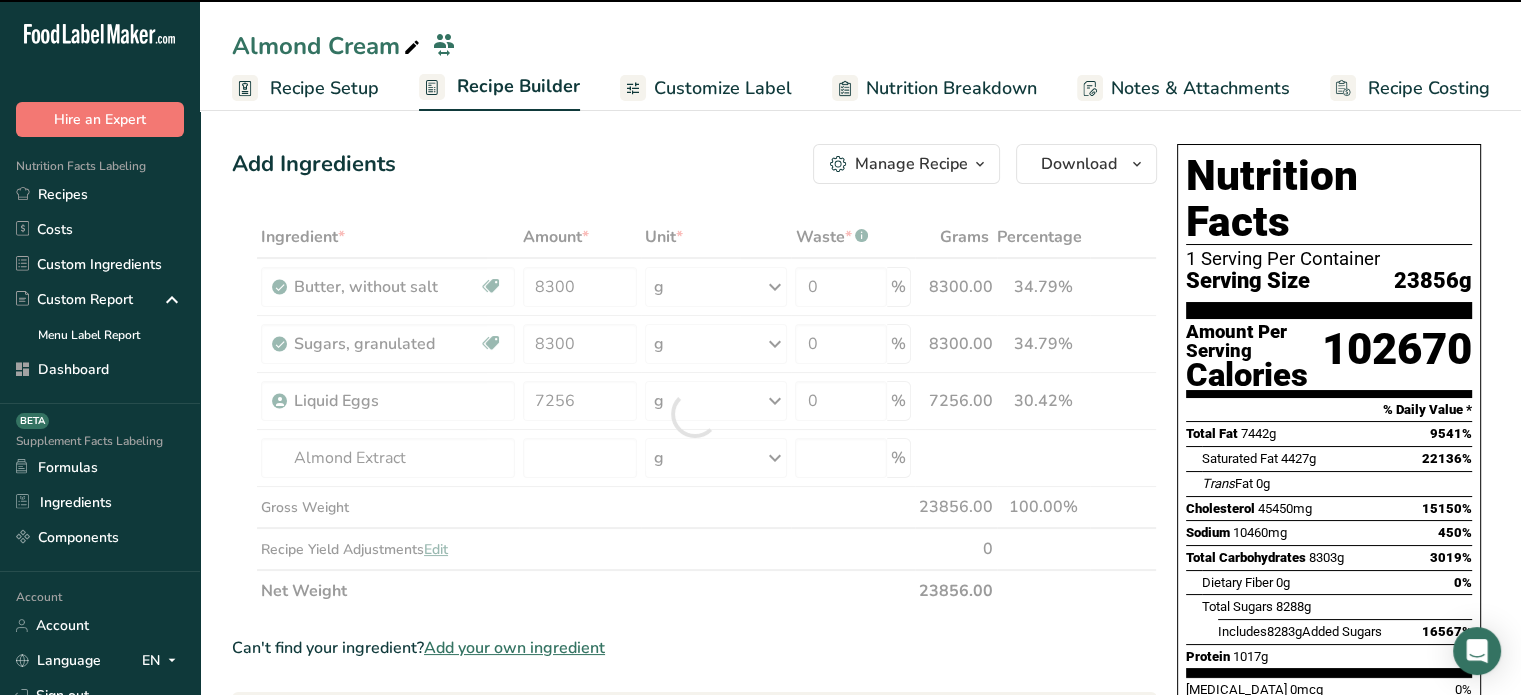 type on "0" 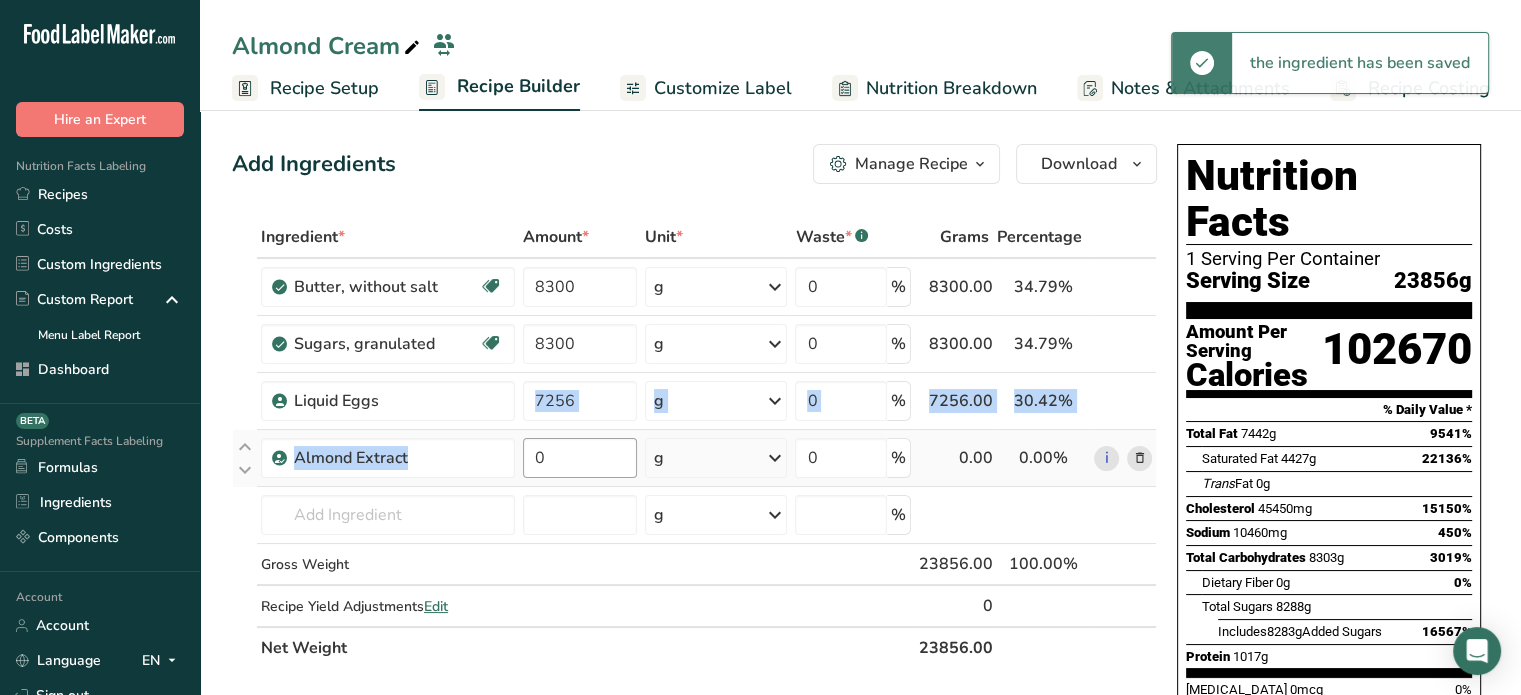 drag, startPoint x: 555, startPoint y: 427, endPoint x: 555, endPoint y: 443, distance: 16 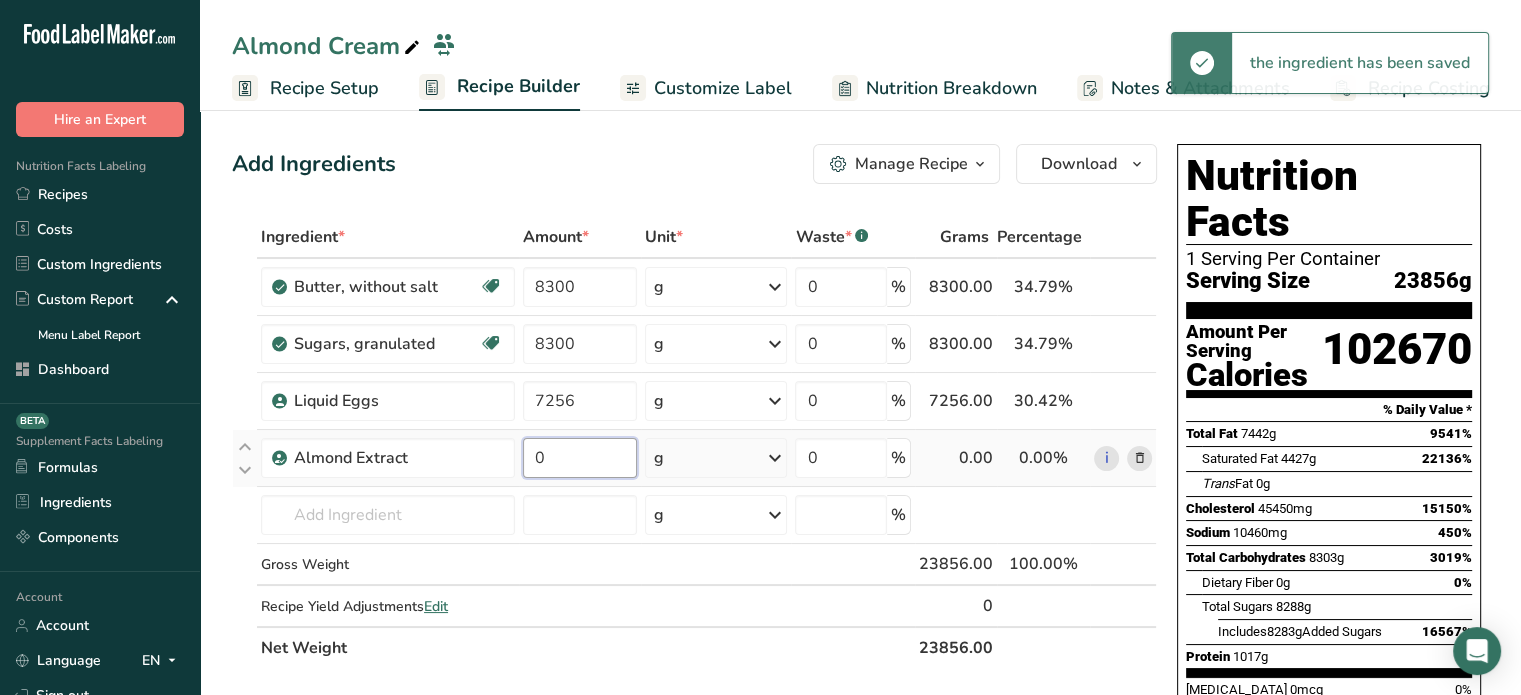 click on "0" at bounding box center (580, 458) 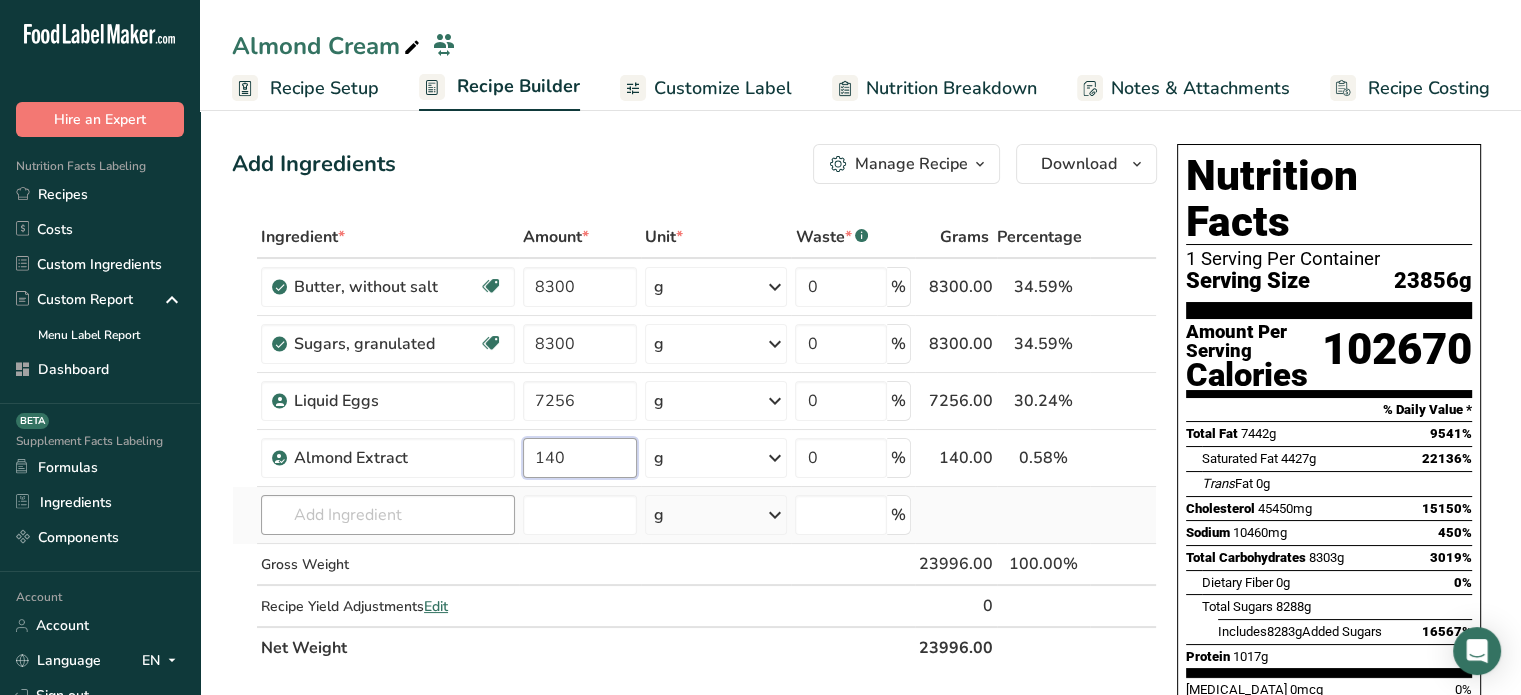 type on "140" 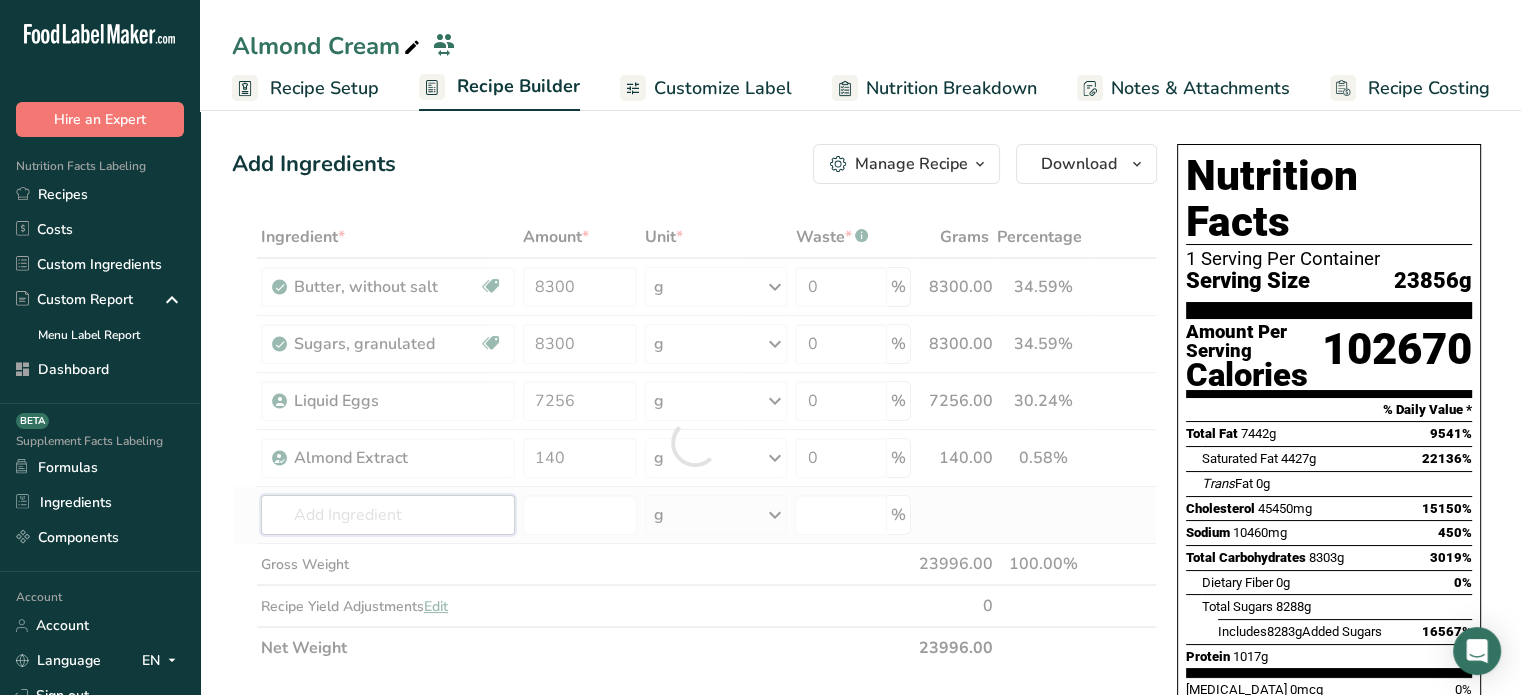 click on "Ingredient *
Amount *
Unit *
Waste *   .a-a{fill:#347362;}.b-a{fill:#fff;}          Grams
Percentage
Butter, without salt
Gluten free
Vegetarian
Soy free
8300
g
Portions
1 pat (1" sq, 1/3" high)
1 tbsp
1 cup
See more
Weight Units
g
kg
mg
See more
Volume Units
l
Volume units require a density conversion. If you know your ingredient's density enter it below. Otherwise, click on "RIA" our AI Regulatory bot - she will be able to help you
lb/ft3
g/cm3
Confirm
mL
lb/ft3" at bounding box center [694, 442] 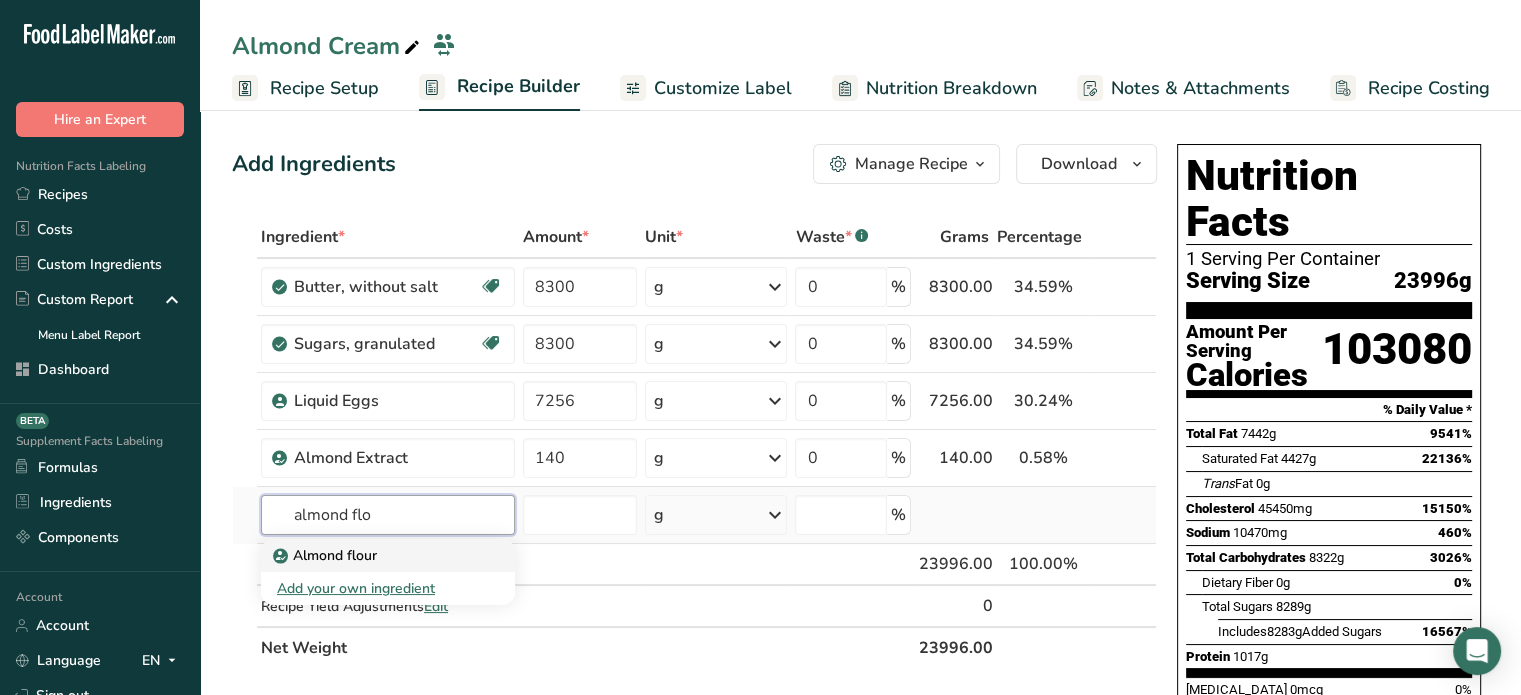 type on "almond flo" 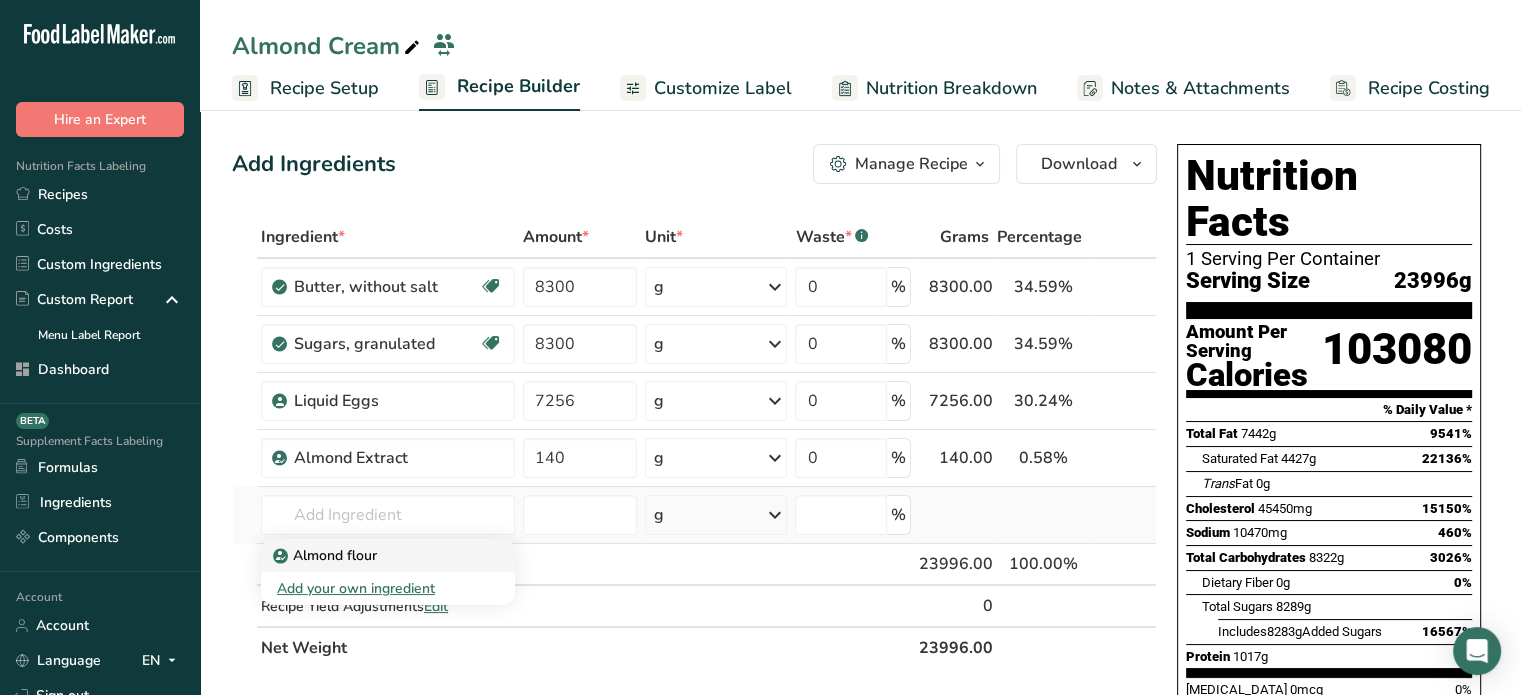 click on "Almond flour" at bounding box center [327, 555] 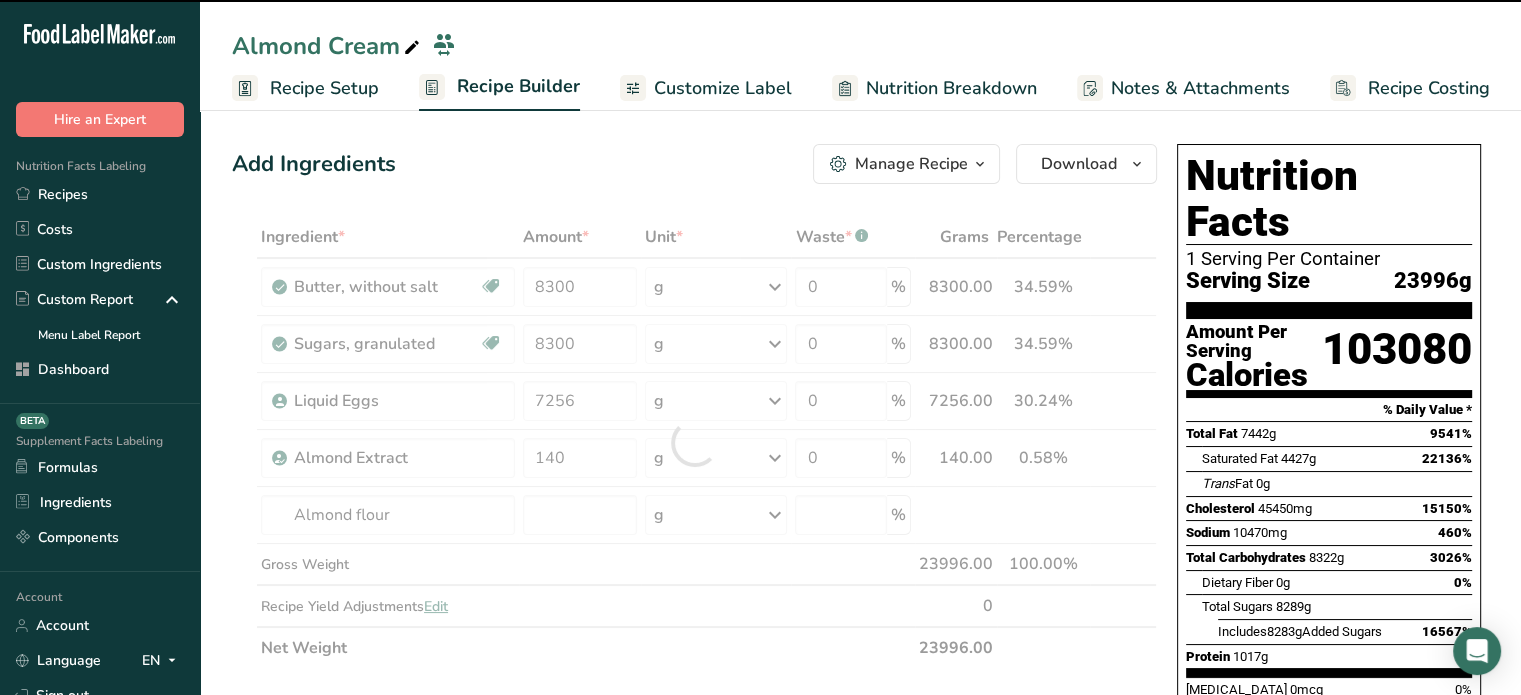 click at bounding box center [694, 442] 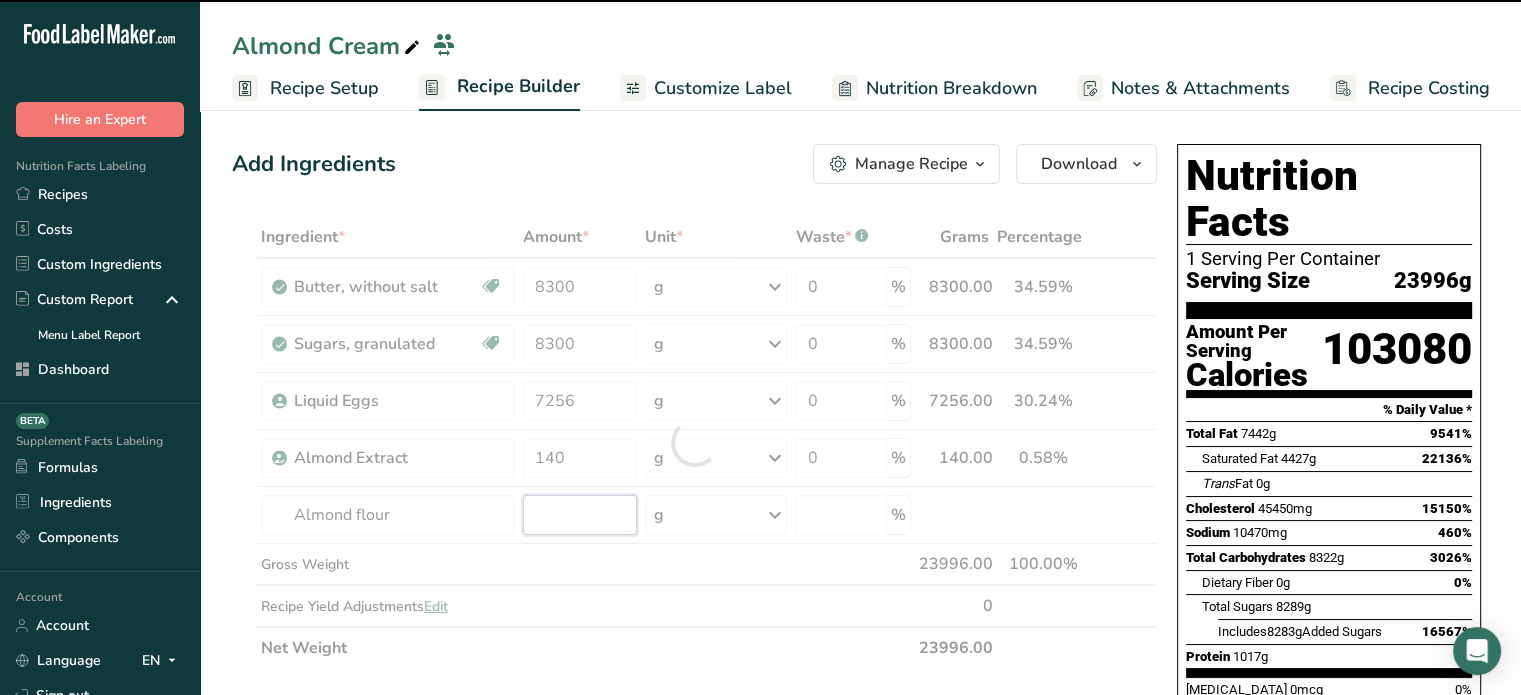 type on "0" 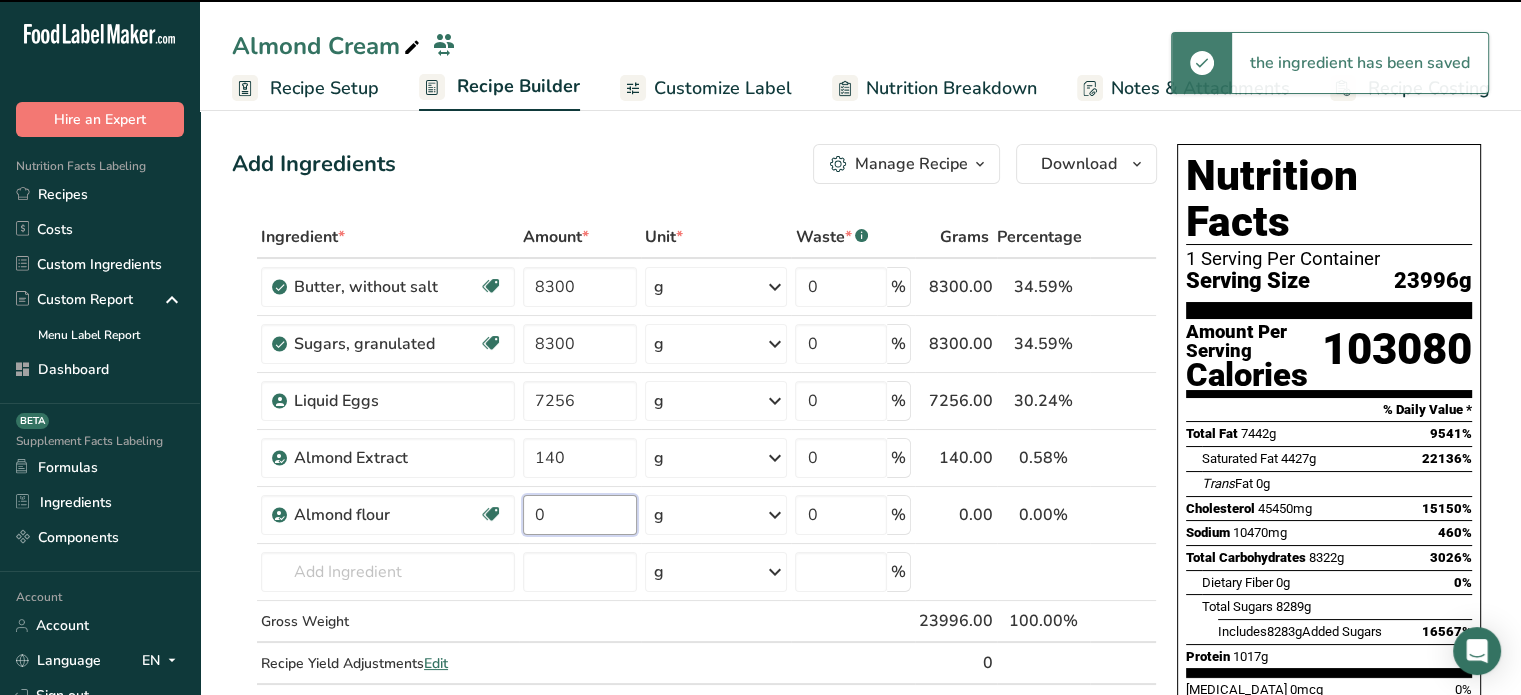click on "0" at bounding box center (580, 515) 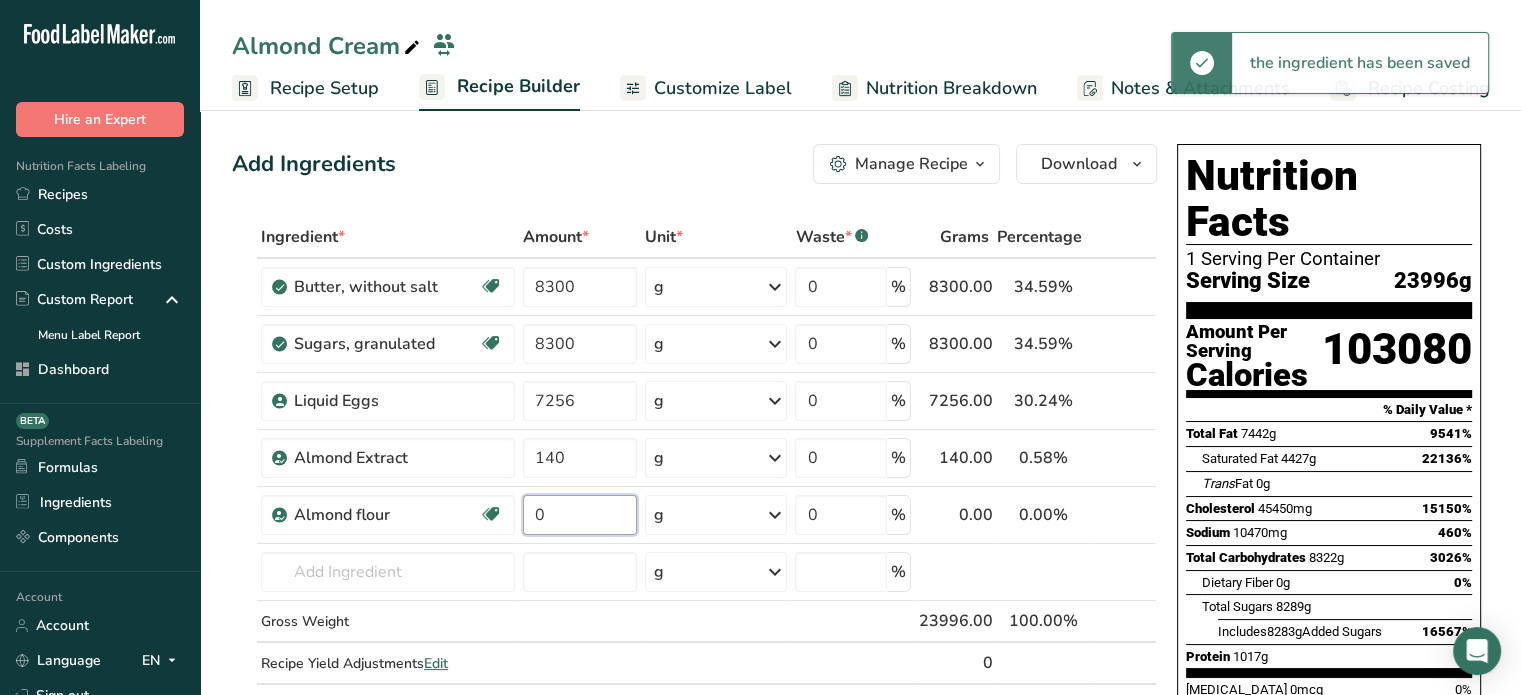 click on "0" at bounding box center (580, 515) 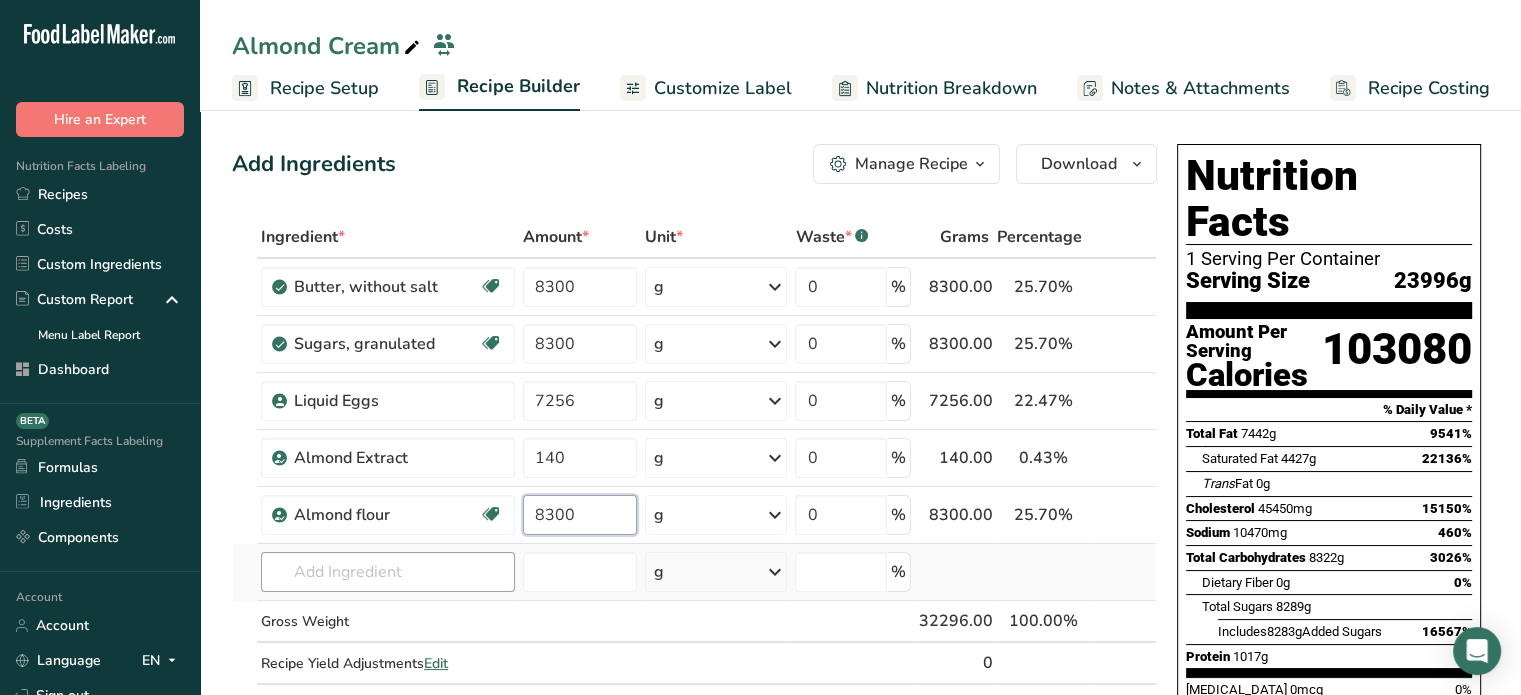 type on "8300" 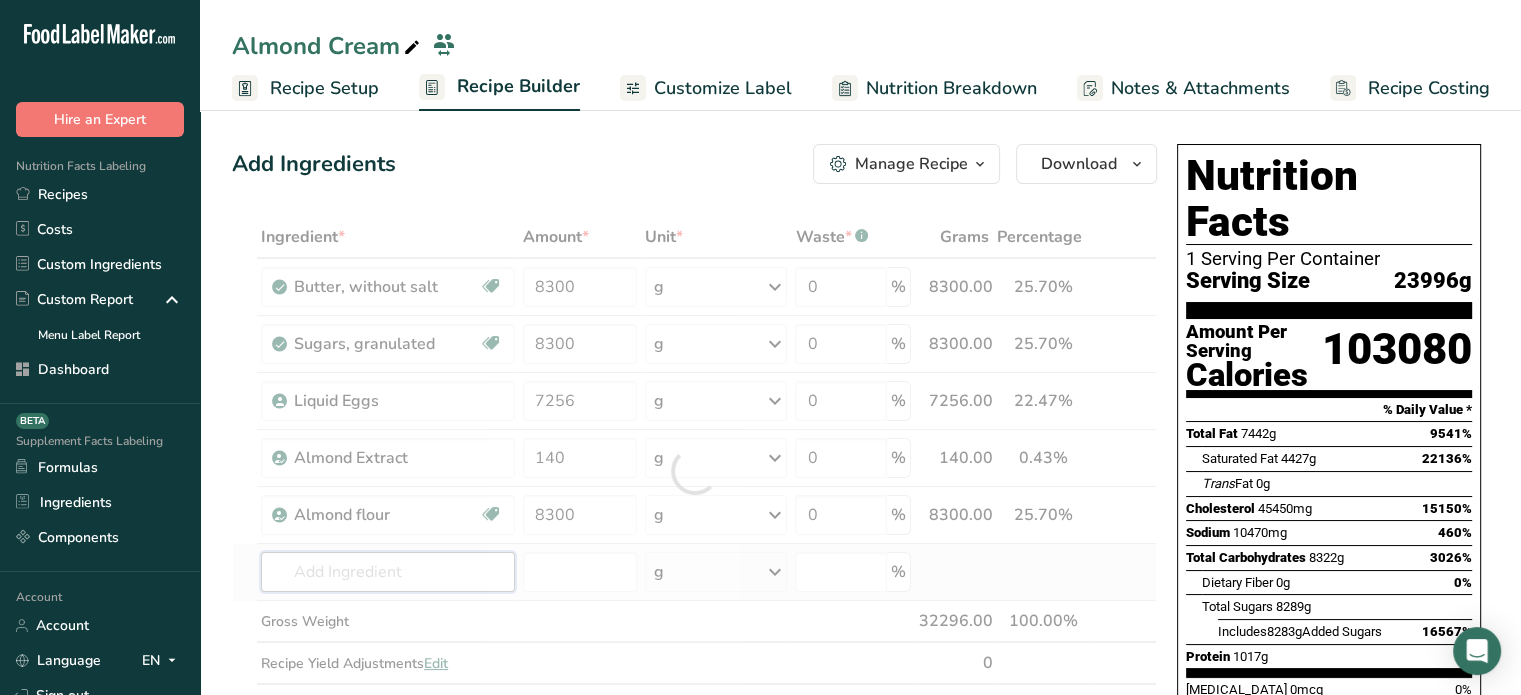 click on "Ingredient *
Amount *
Unit *
Waste *   .a-a{fill:#347362;}.b-a{fill:#fff;}          Grams
Percentage
Butter, without salt
Gluten free
Vegetarian
Soy free
8300
g
Portions
1 pat (1" sq, 1/3" high)
1 tbsp
1 cup
See more
Weight Units
g
kg
mg
See more
Volume Units
l
Volume units require a density conversion. If you know your ingredient's density enter it below. Otherwise, click on "RIA" our AI Regulatory bot - she will be able to help you
lb/ft3
g/cm3
Confirm
mL
lb/ft3" at bounding box center (694, 471) 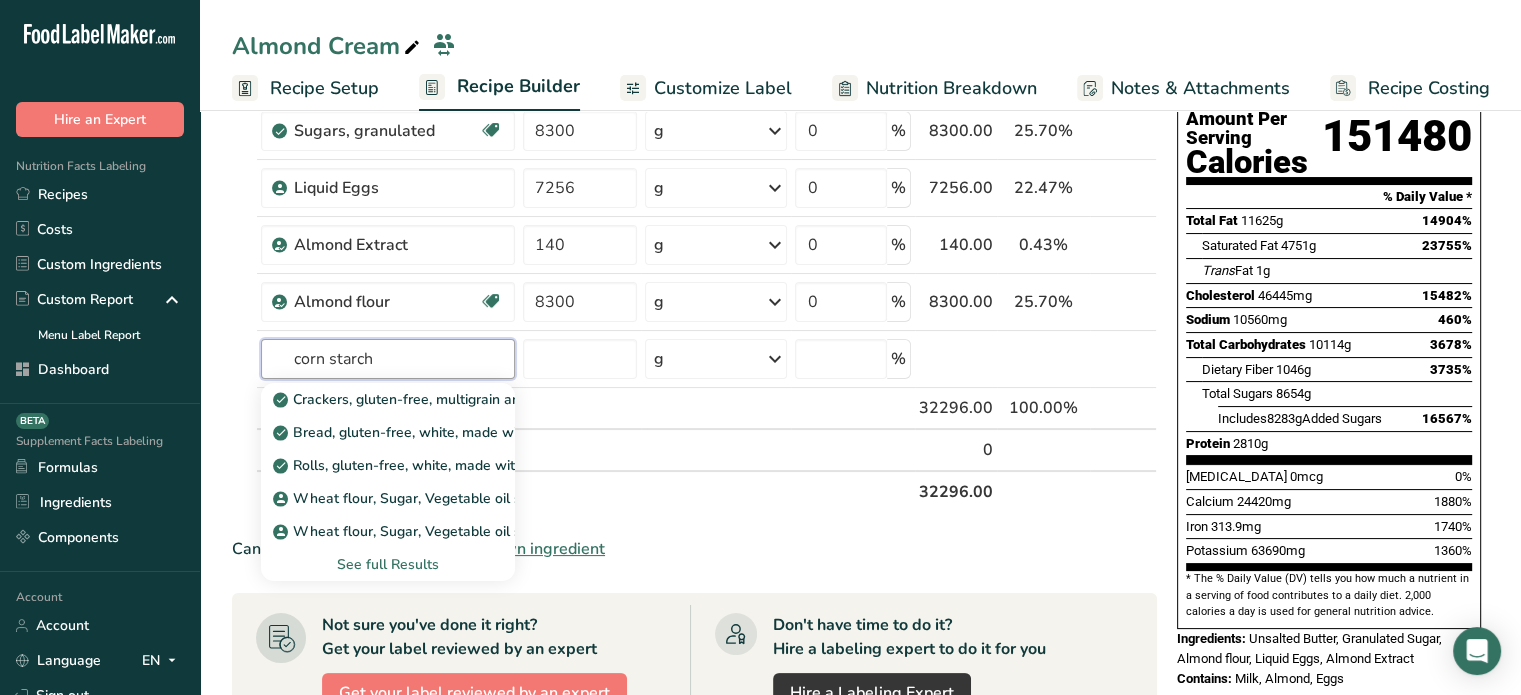 scroll, scrollTop: 234, scrollLeft: 0, axis: vertical 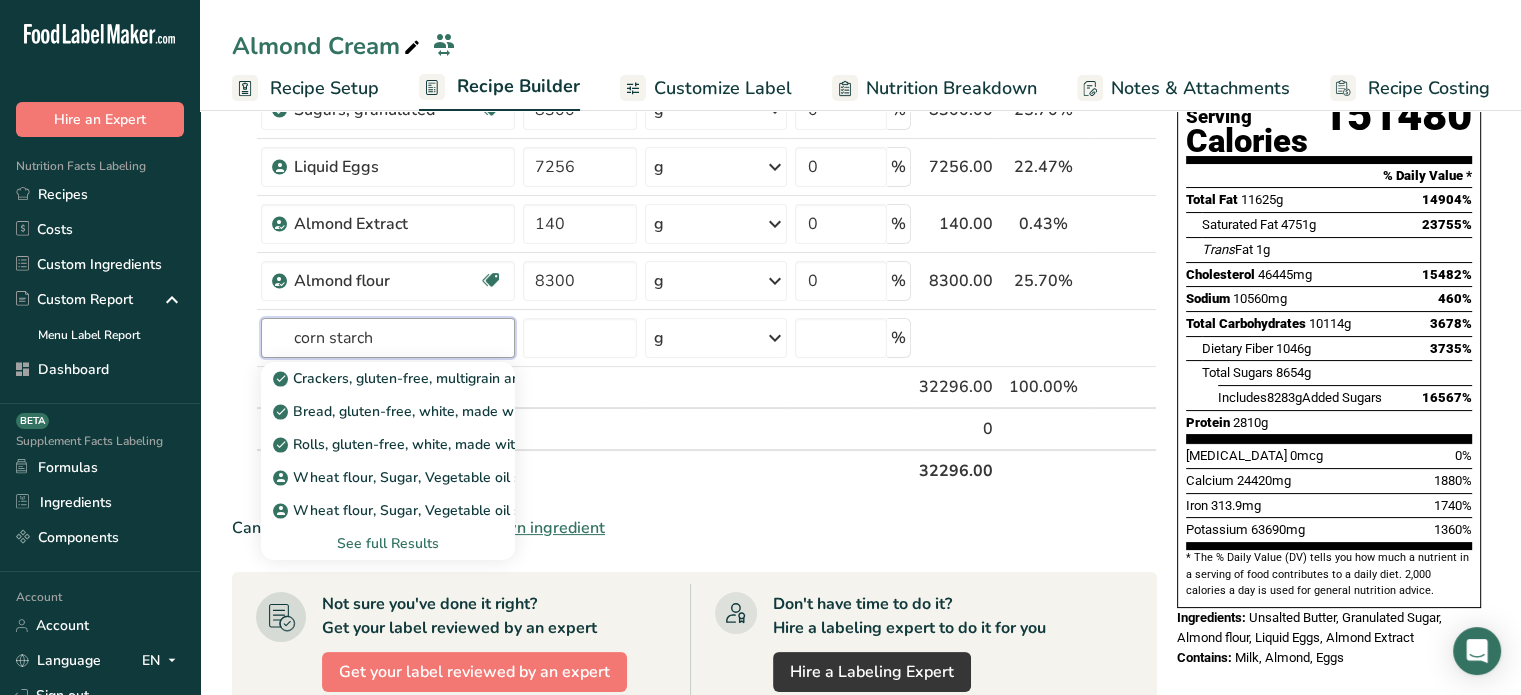 type on "corn starch" 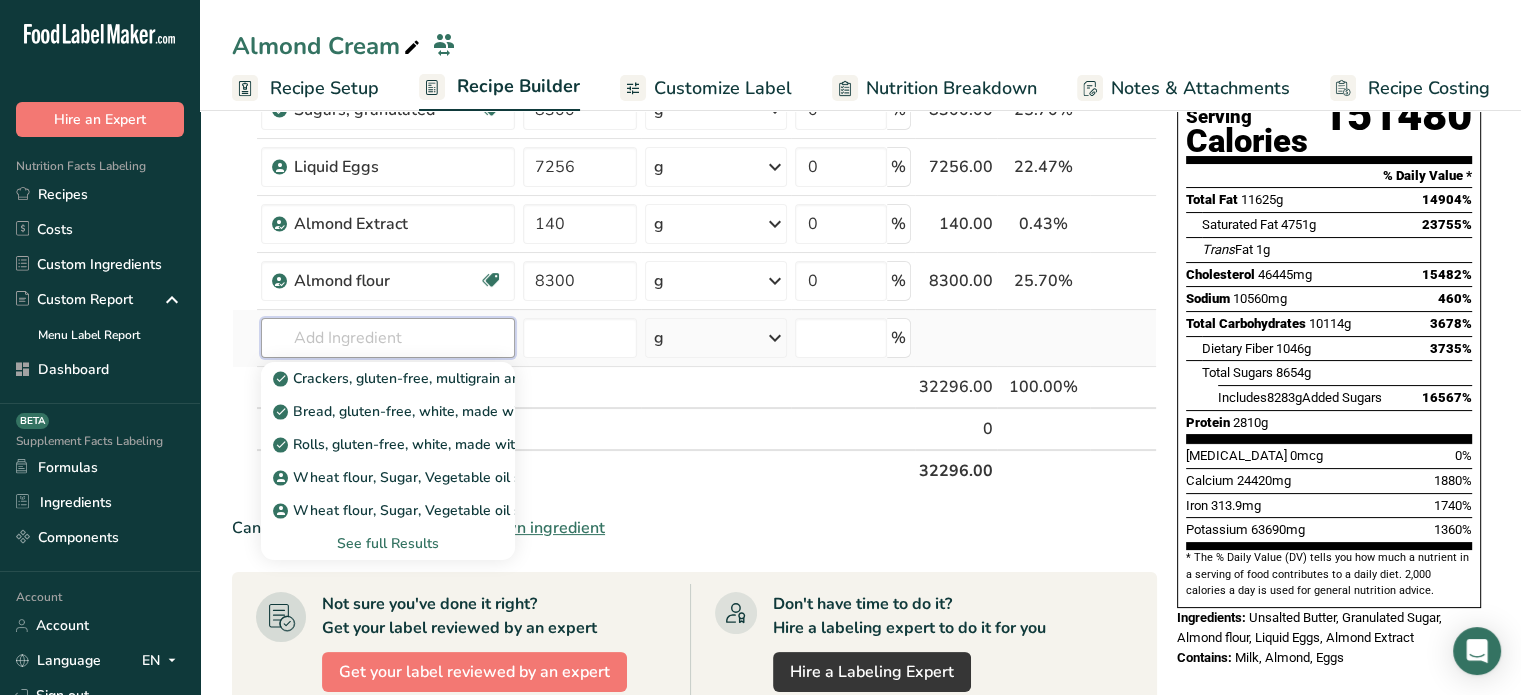click at bounding box center (388, 338) 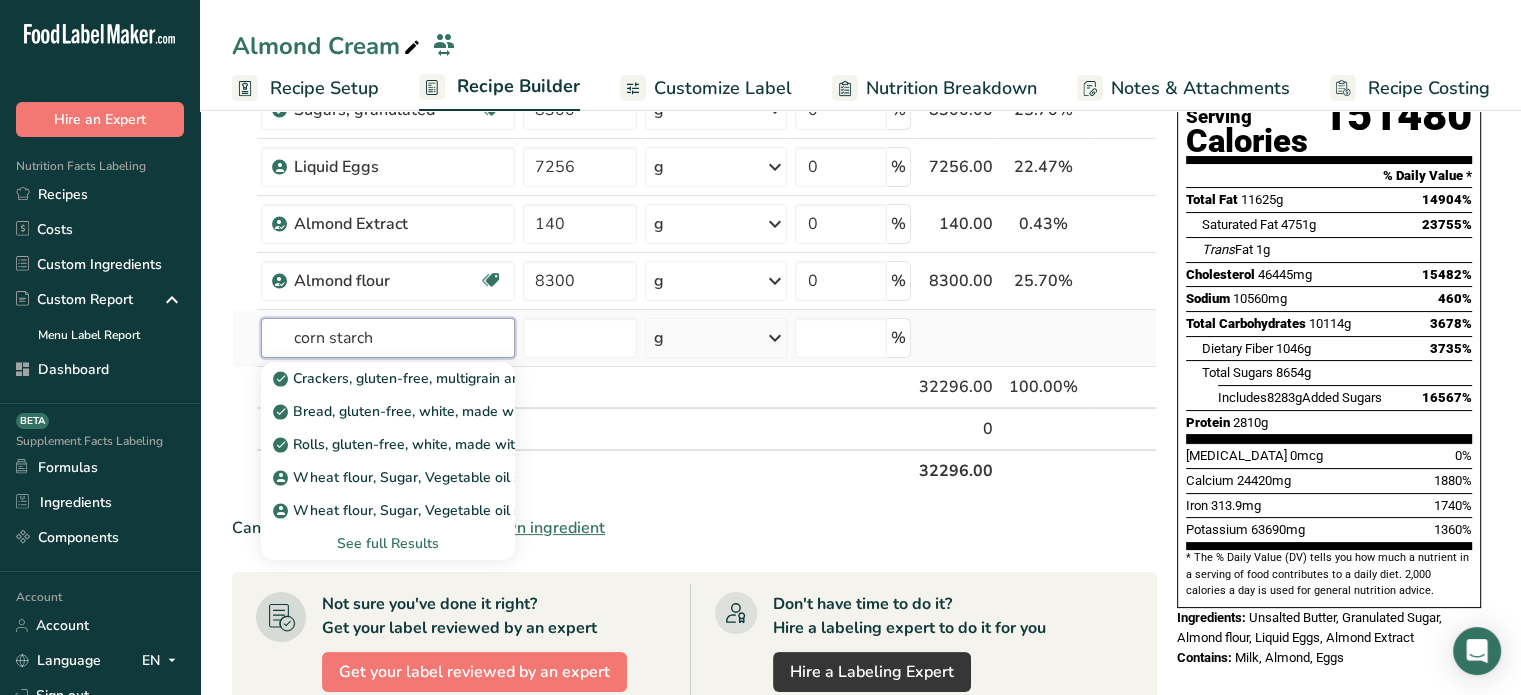 type on "corn starch" 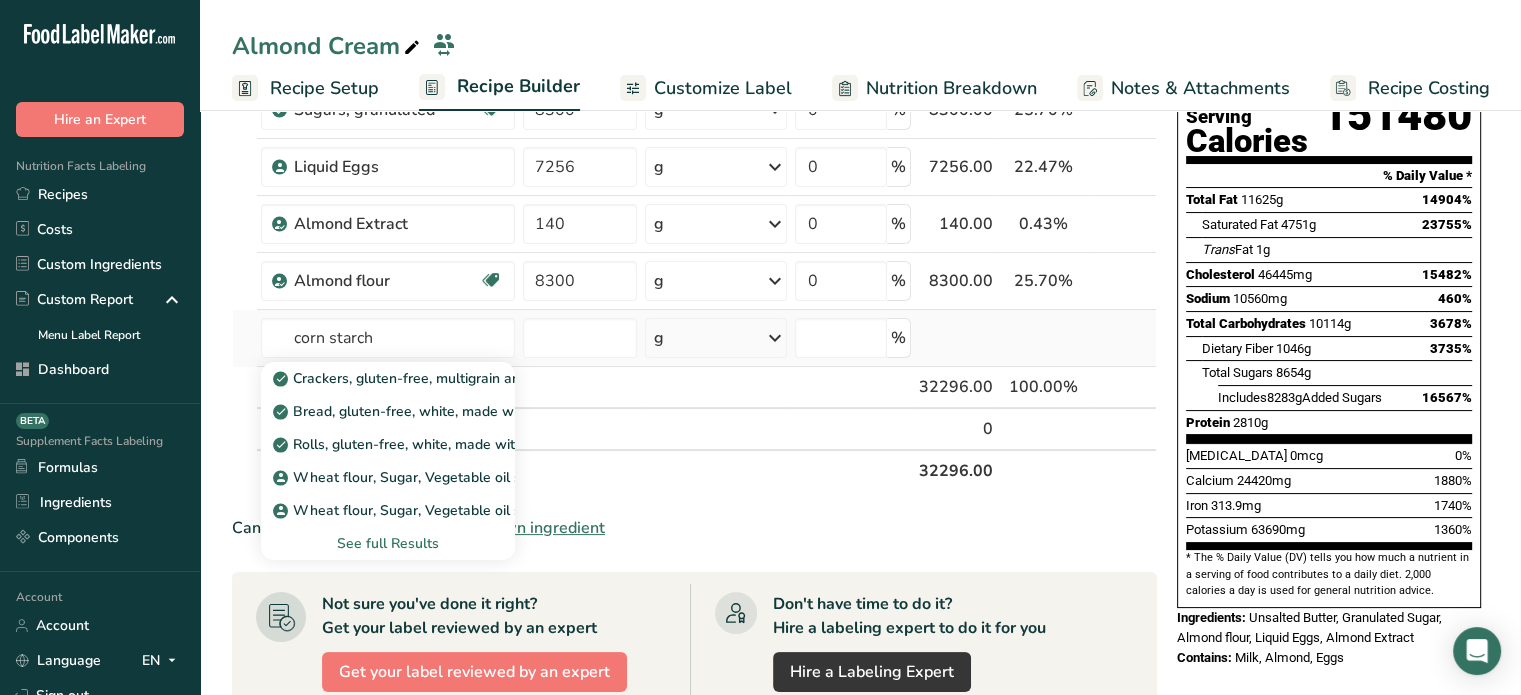 type 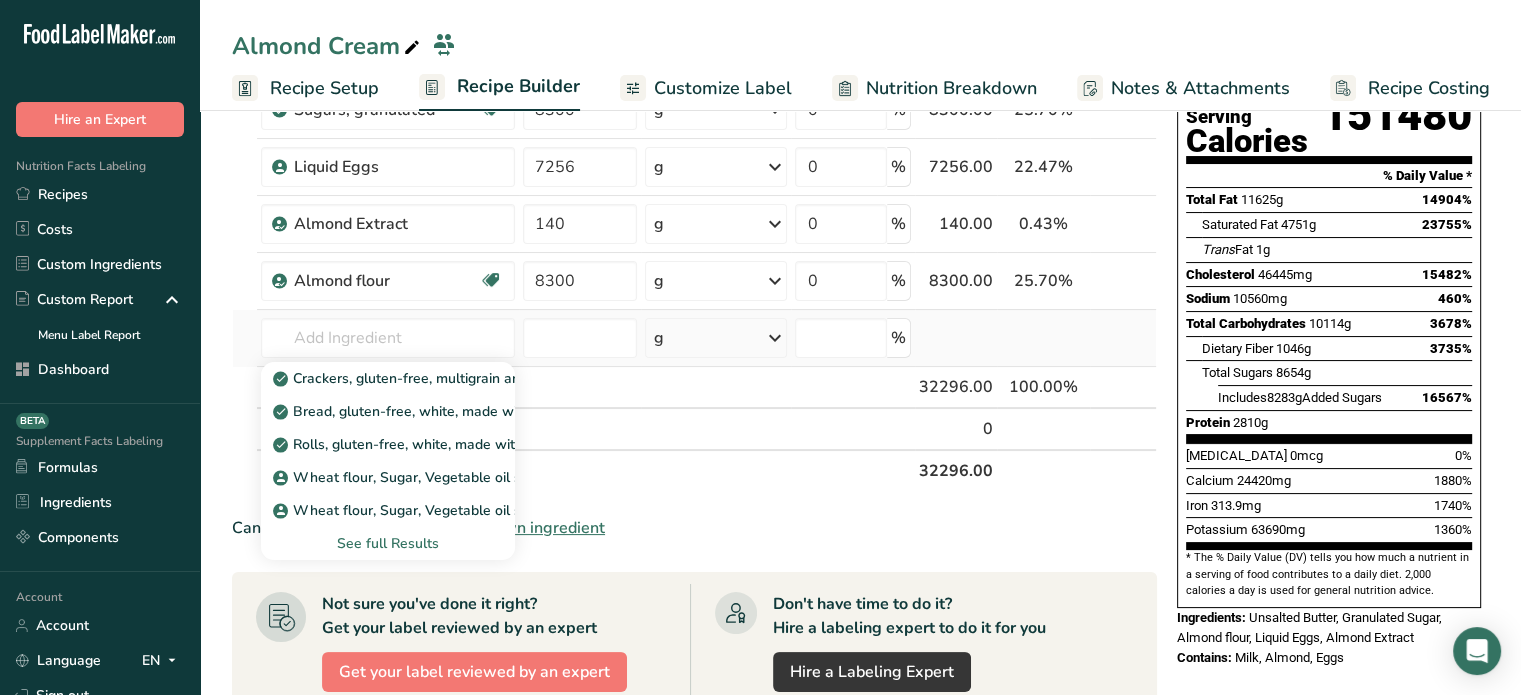 click on "See full Results" at bounding box center (388, 543) 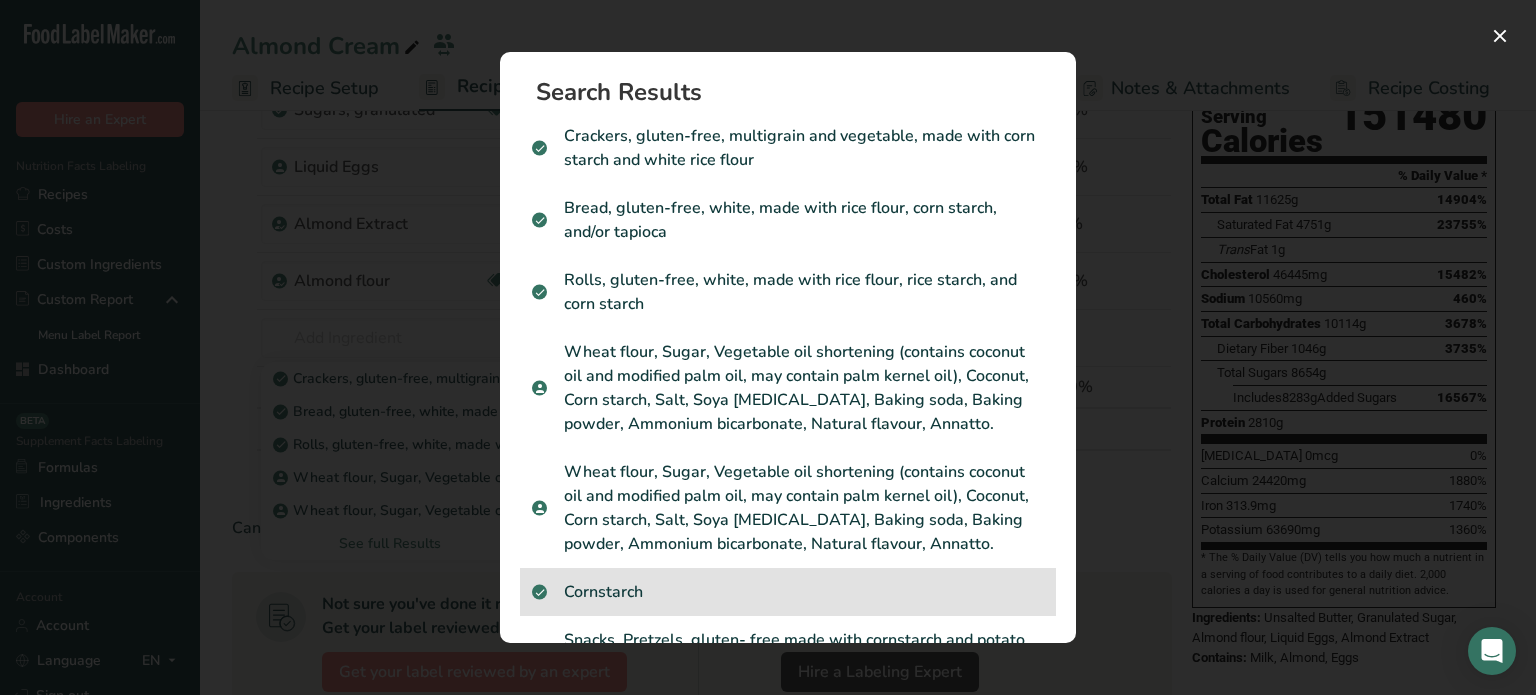 click on "Cornstarch" at bounding box center (788, 592) 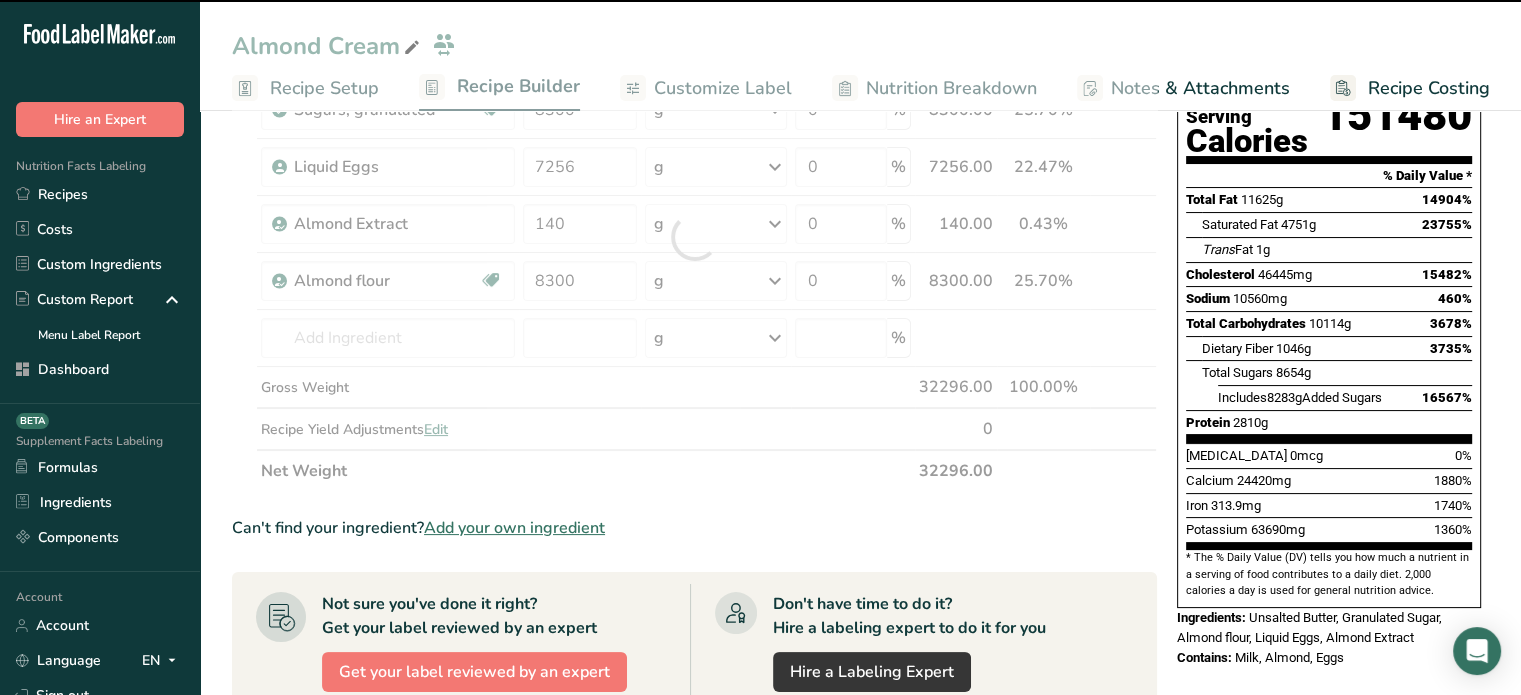 type on "0" 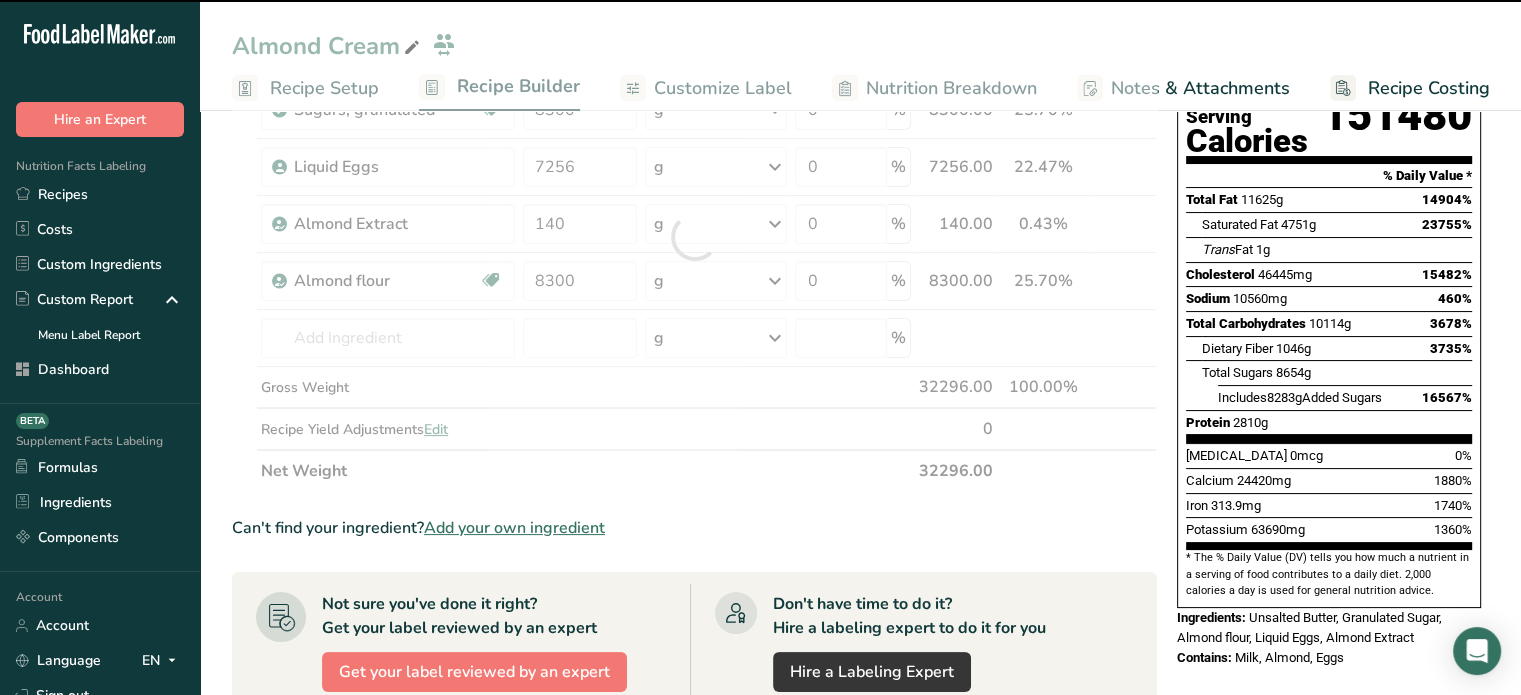 type on "0" 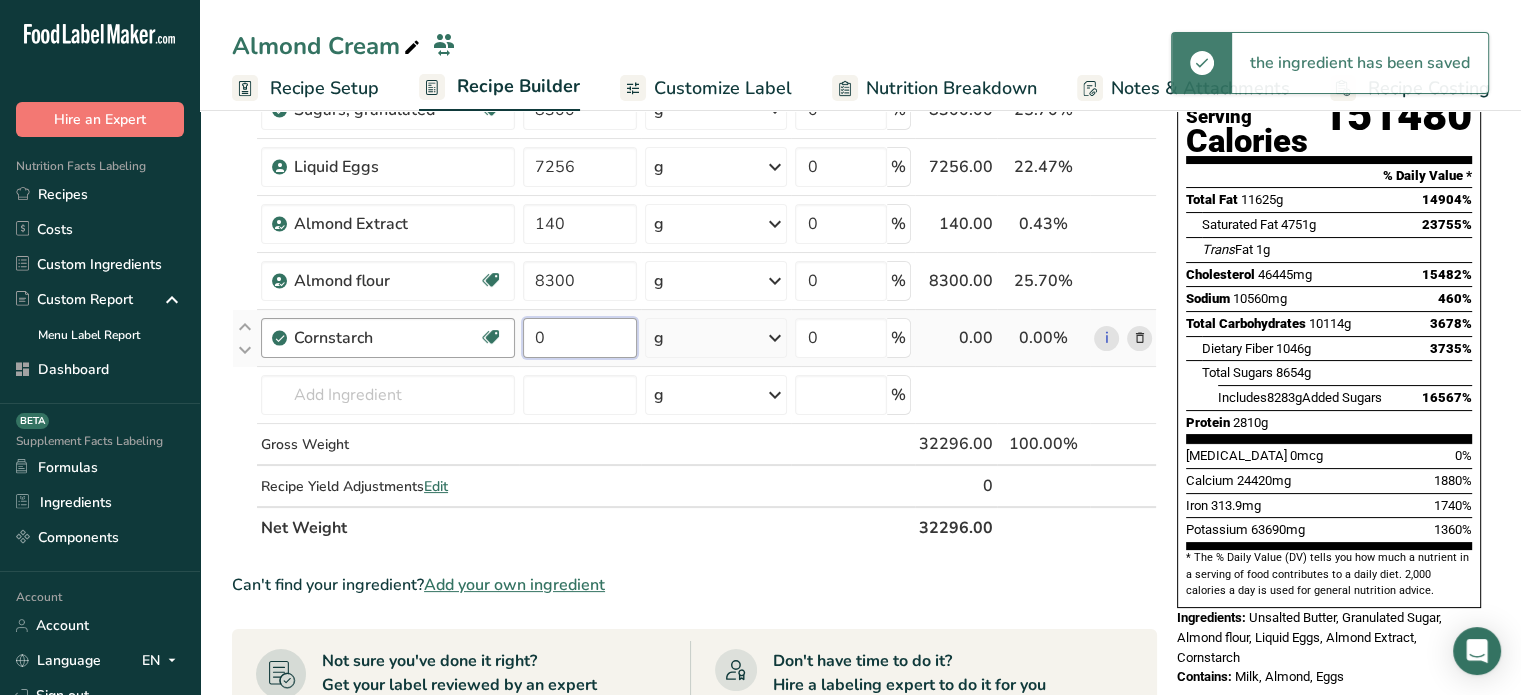 drag, startPoint x: 557, startPoint y: 319, endPoint x: 511, endPoint y: 325, distance: 46.389652 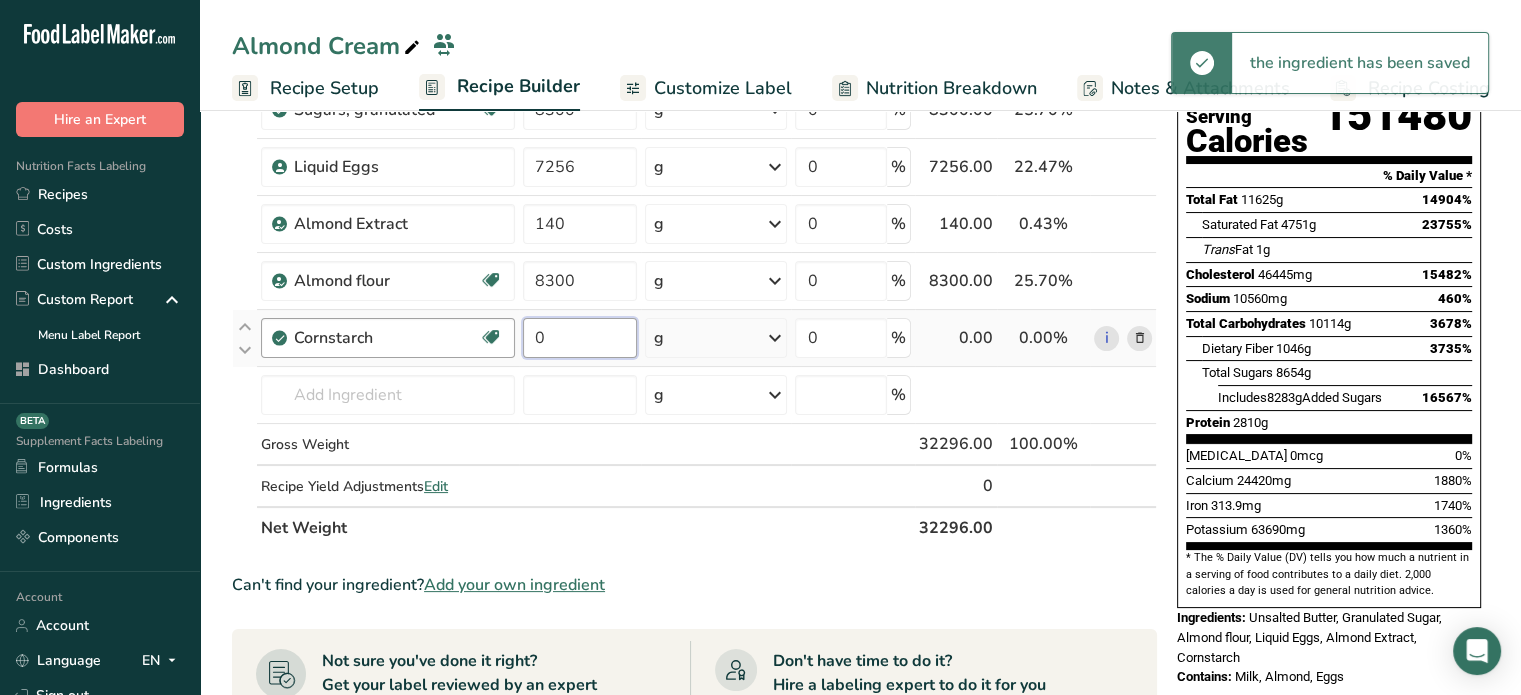 click on "Cornstarch
Dairy free
Gluten free
Vegan
Vegetarian
Soy free
0
g
Portions
1 cup
Weight Units
g
kg
mg
See more
Volume Units
l
Volume units require a density conversion. If you know your ingredient's density enter it below. Otherwise, click on "RIA" our AI Regulatory bot - she will be able to help you
lb/ft3
g/cm3
Confirm
mL
Volume units require a density conversion. If you know your ingredient's density enter it below. Otherwise, click on "RIA" our AI Regulatory bot - she will be able to help you
lb/ft3" at bounding box center (694, 338) 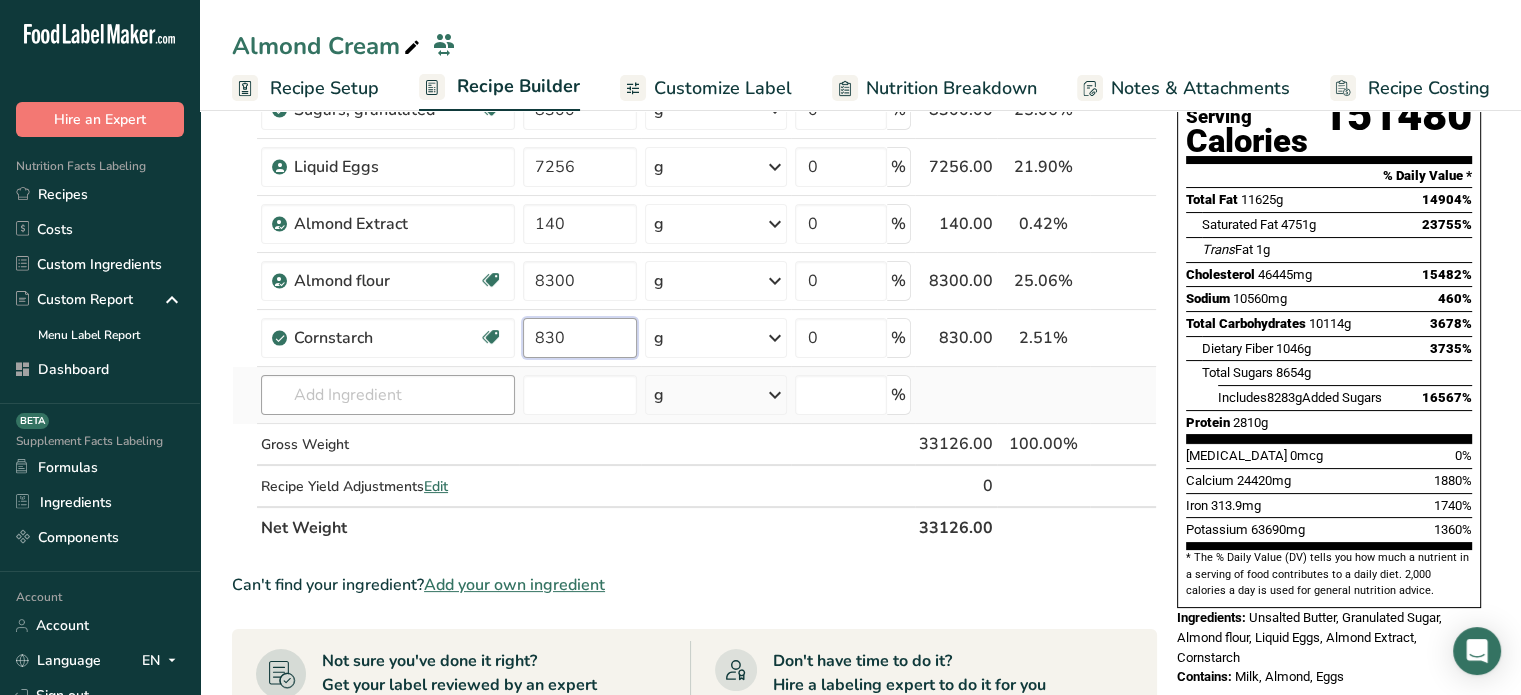 type on "830" 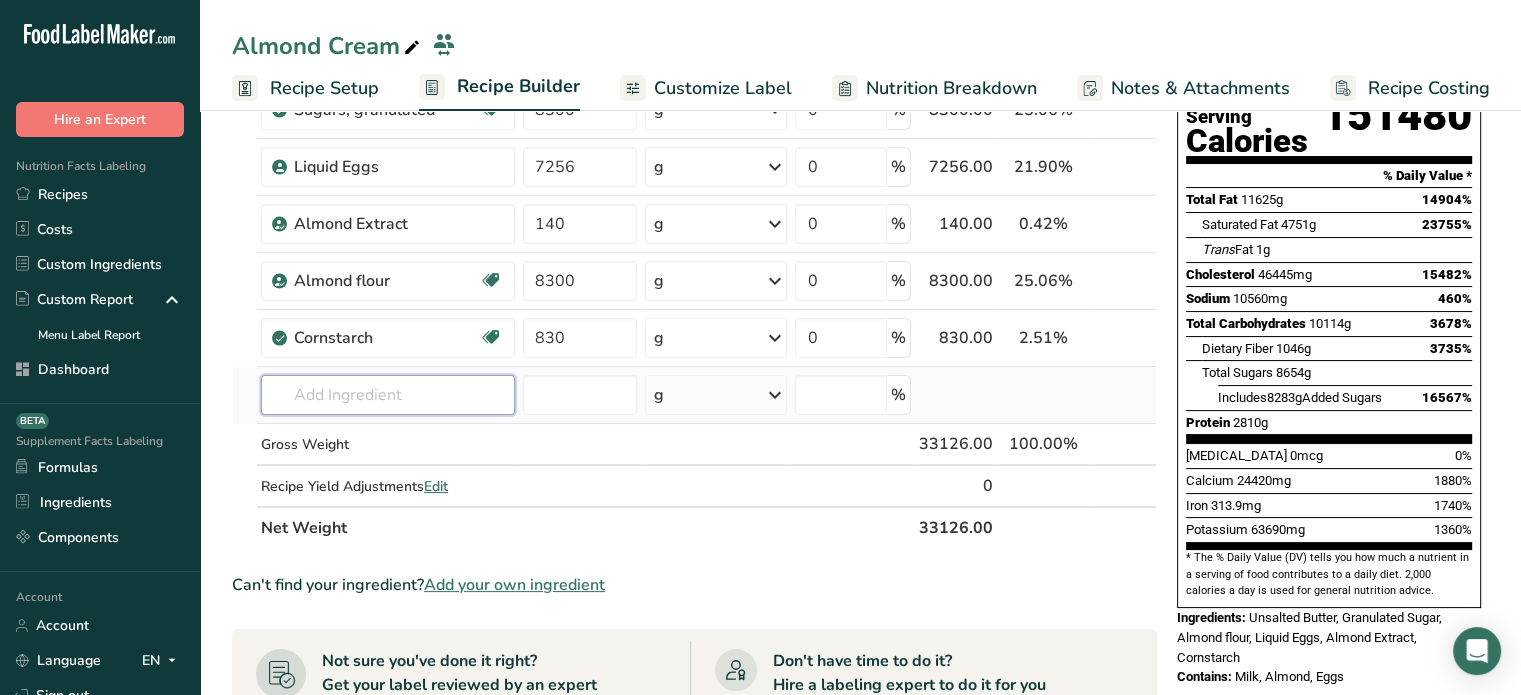 click on "Ingredient *
Amount *
Unit *
Waste *   .a-a{fill:#347362;}.b-a{fill:#fff;}          Grams
Percentage
Butter, without salt
Gluten free
Vegetarian
Soy free
8300
g
Portions
1 pat (1" sq, 1/3" high)
1 tbsp
1 cup
See more
Weight Units
g
kg
mg
See more
Volume Units
l
Volume units require a density conversion. If you know your ingredient's density enter it below. Otherwise, click on "RIA" our AI Regulatory bot - she will be able to help you
lb/ft3
g/cm3
Confirm
mL
lb/ft3" at bounding box center [694, 265] 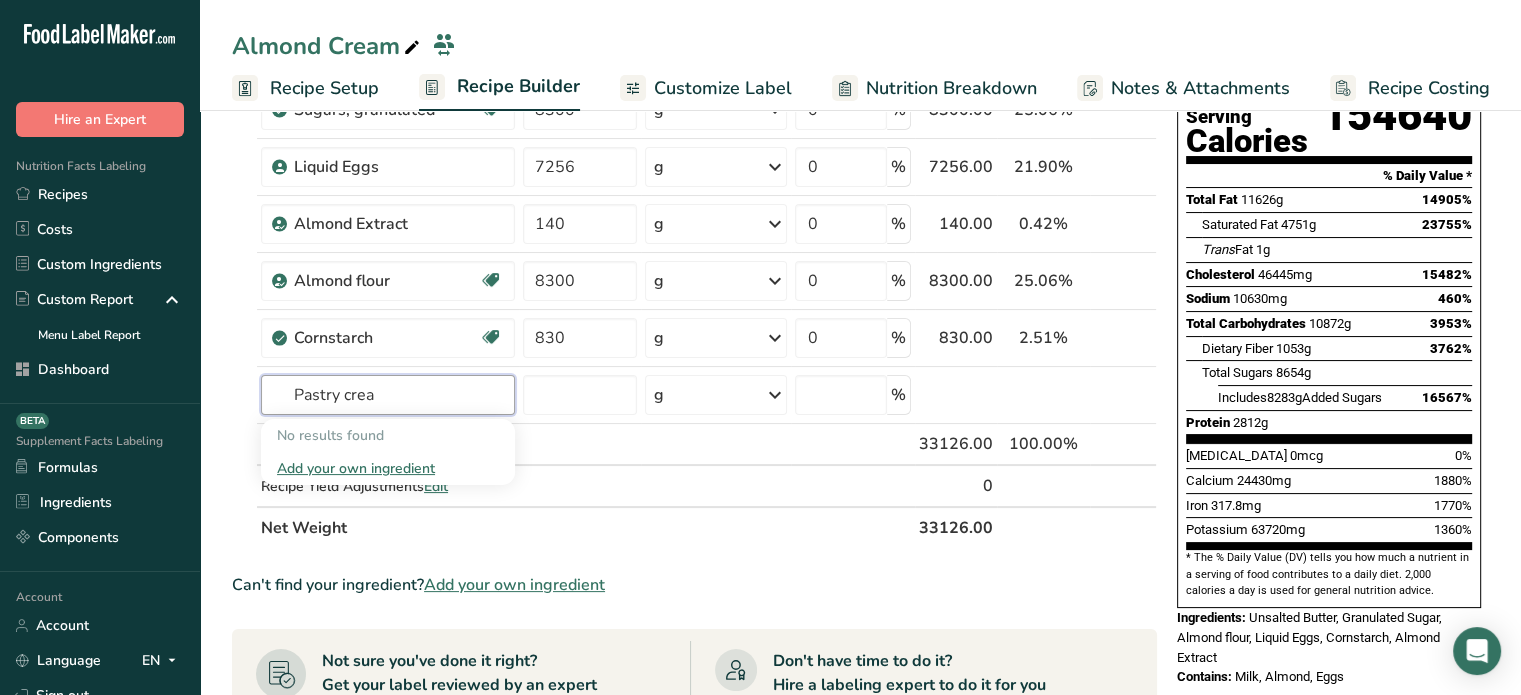 type on "Pastry cream" 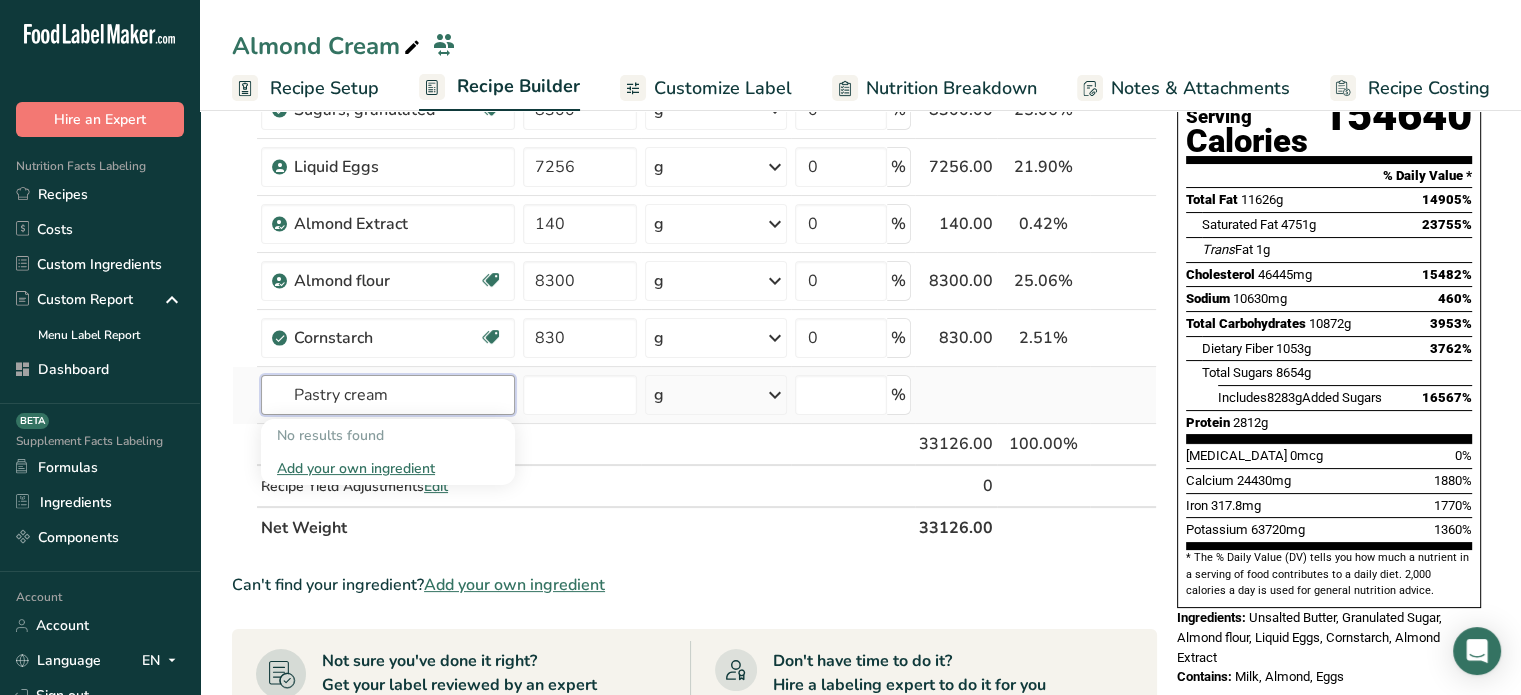 click on "Pastry cream" at bounding box center (388, 395) 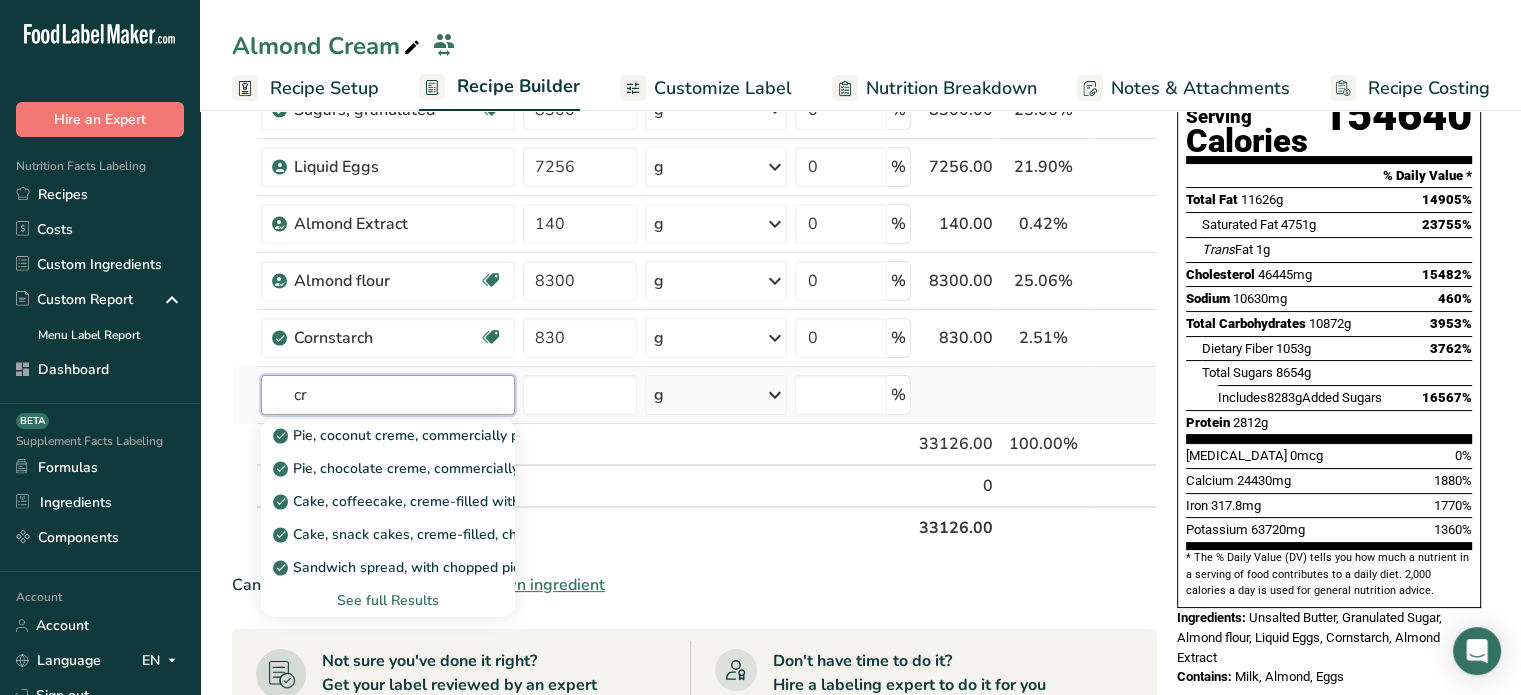 type on "c" 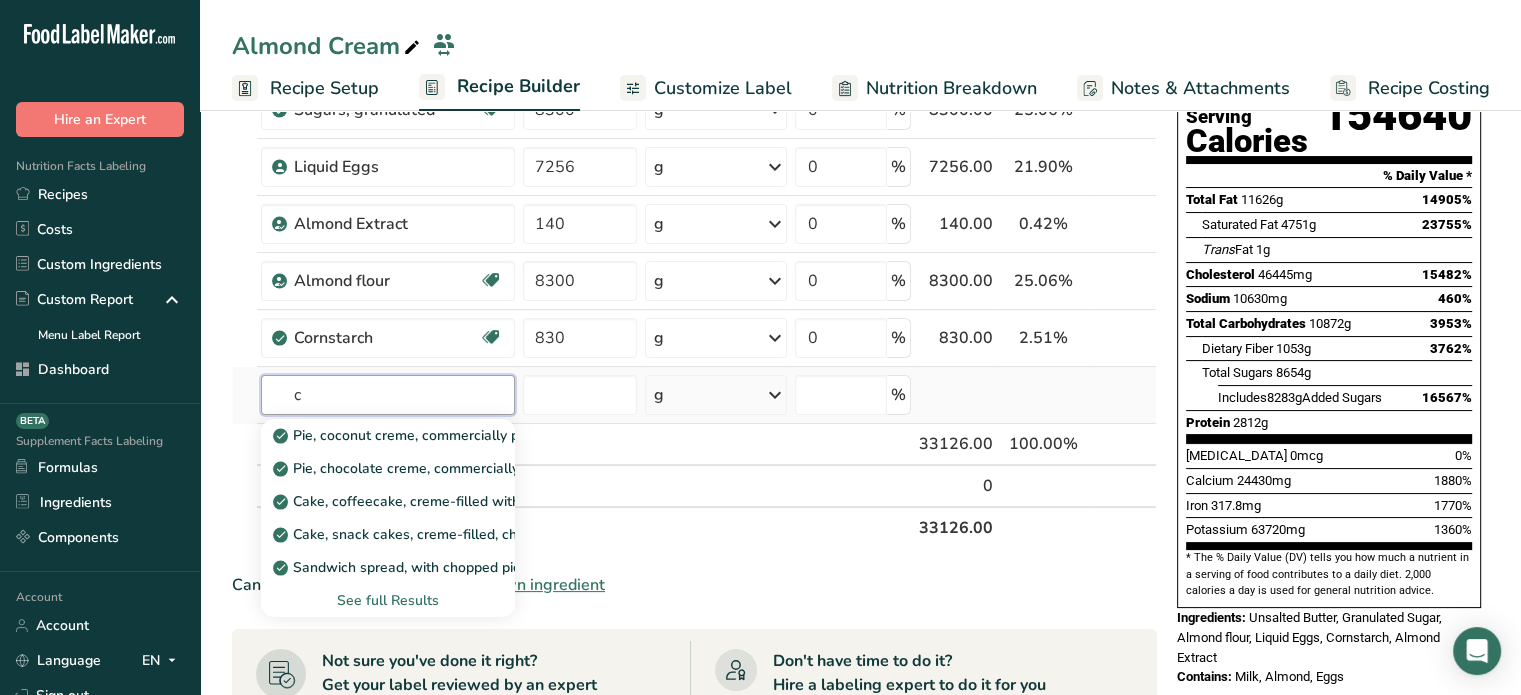 type 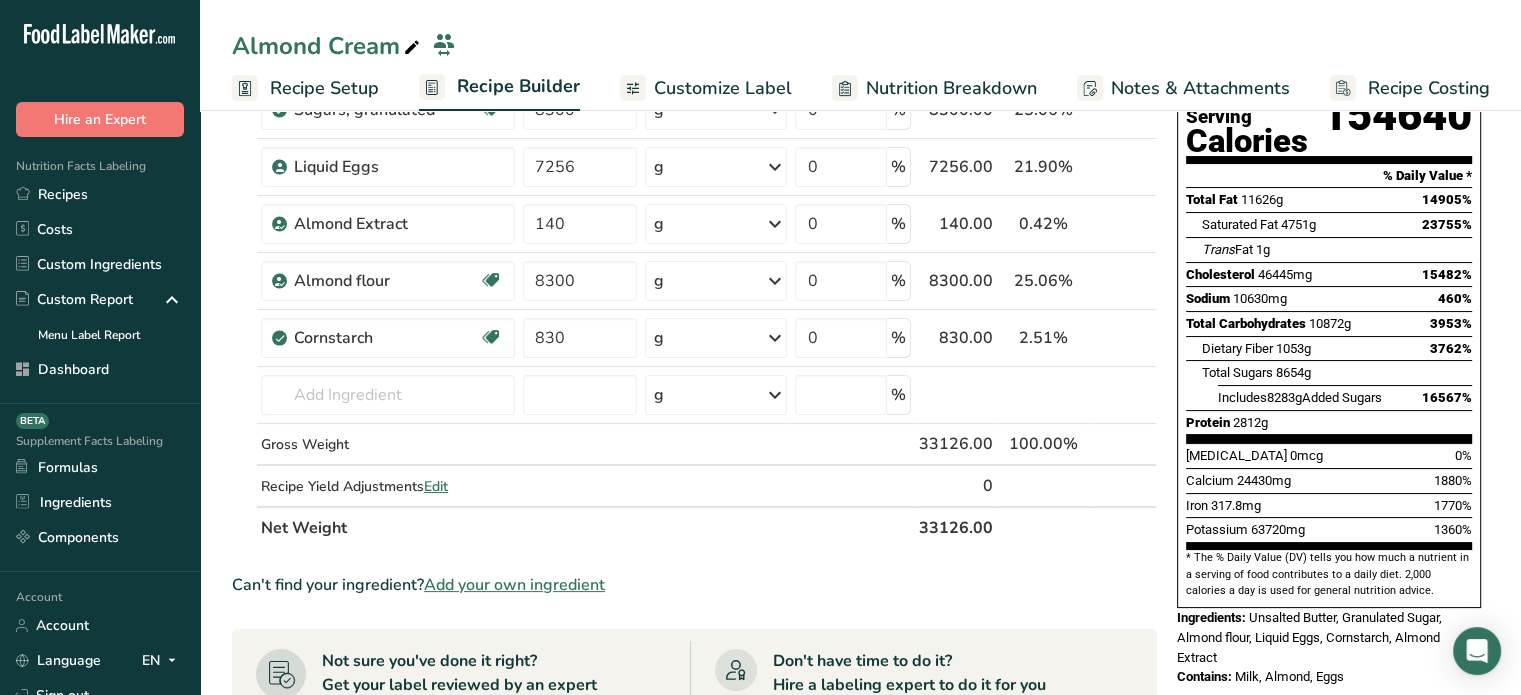 click on "Add your own ingredient" at bounding box center (514, 585) 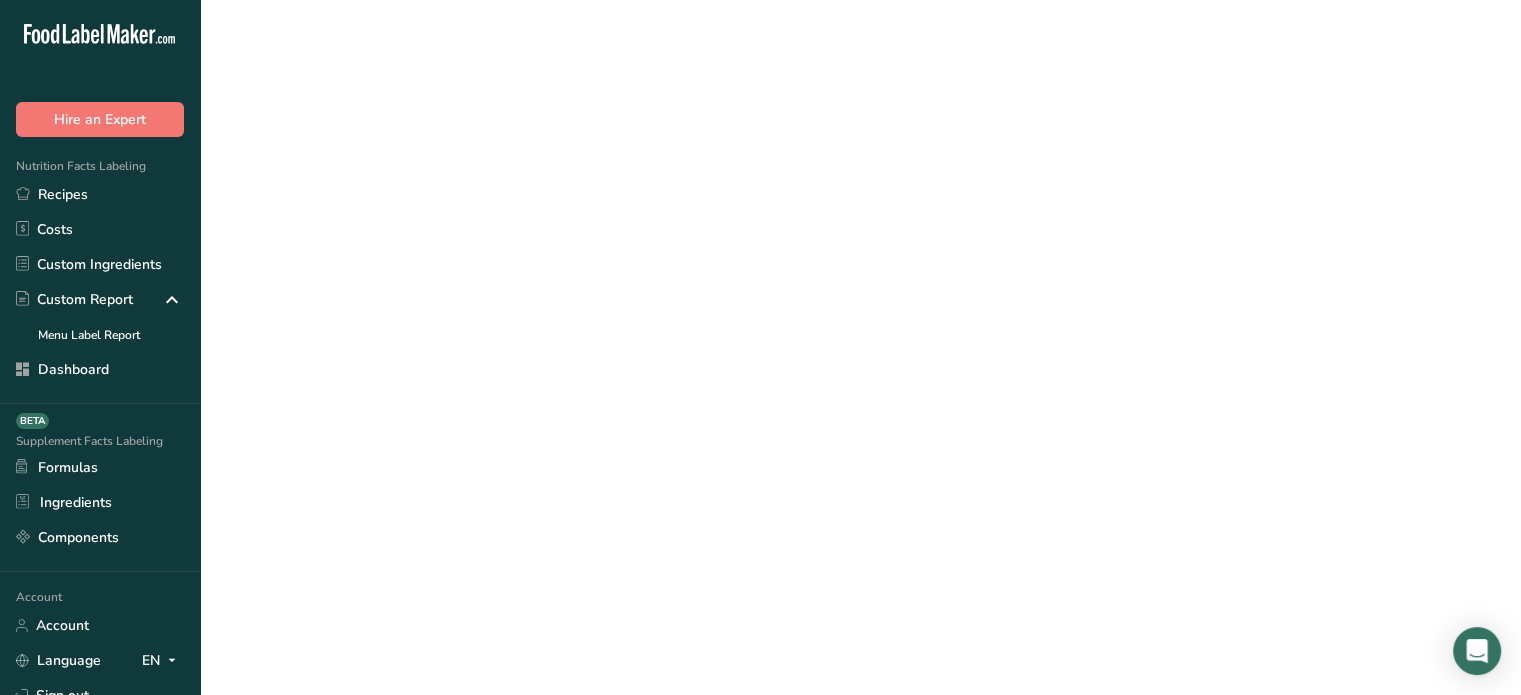scroll, scrollTop: 0, scrollLeft: 0, axis: both 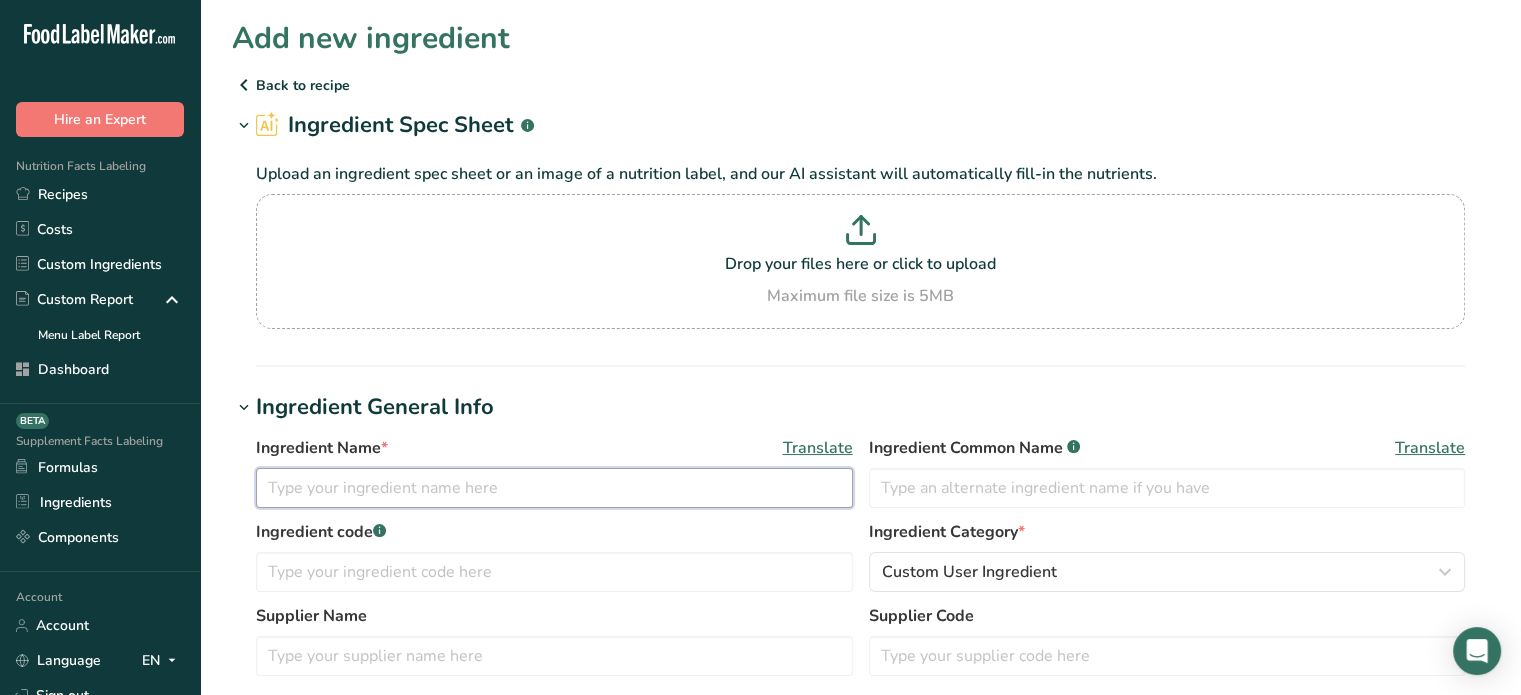 click at bounding box center (554, 488) 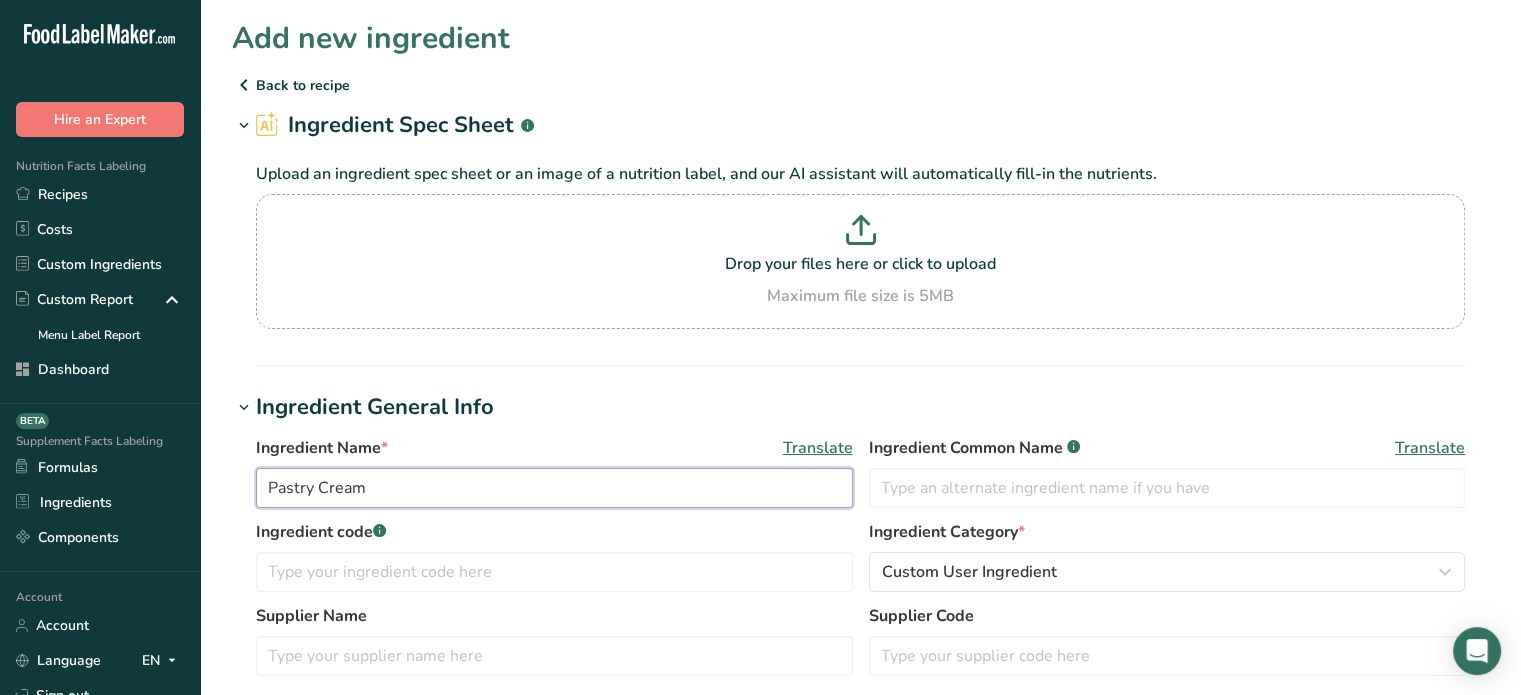scroll, scrollTop: 608, scrollLeft: 0, axis: vertical 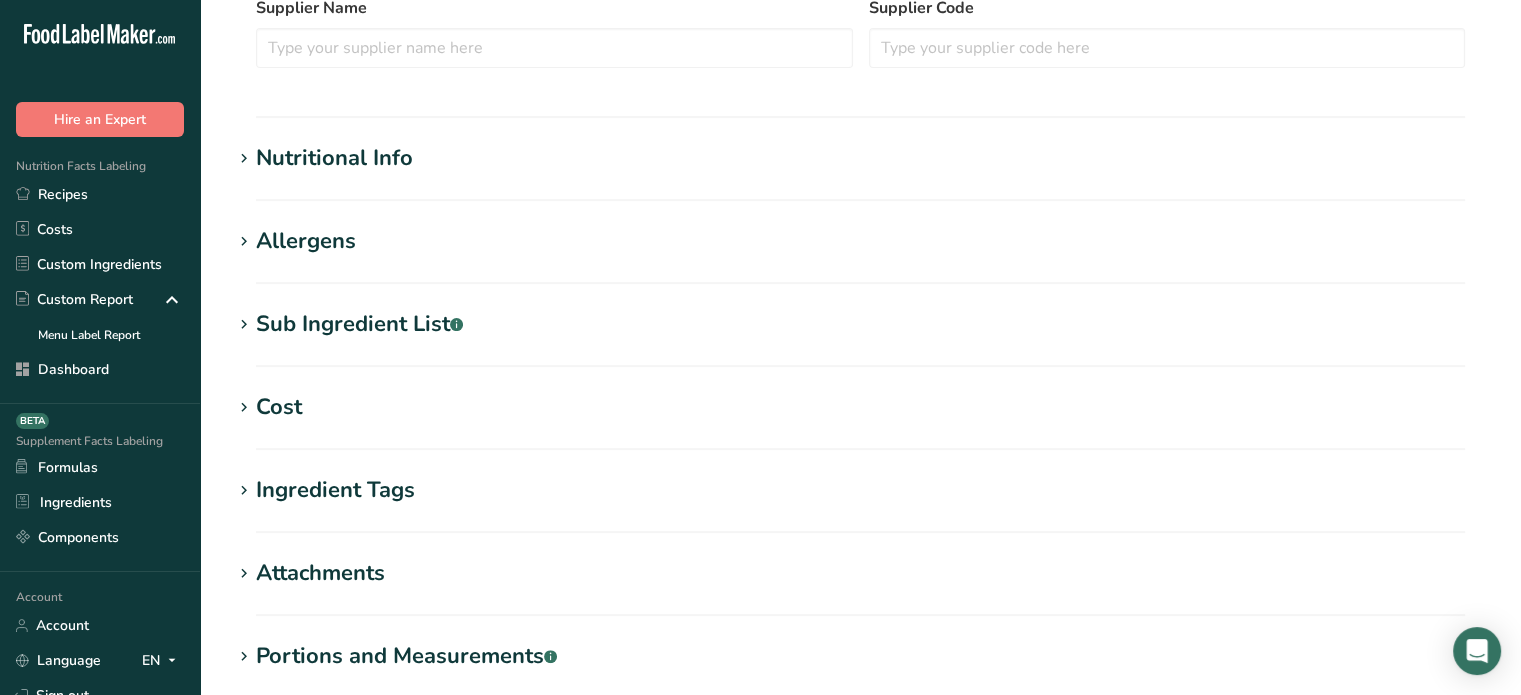 type on "Pastry Cream" 